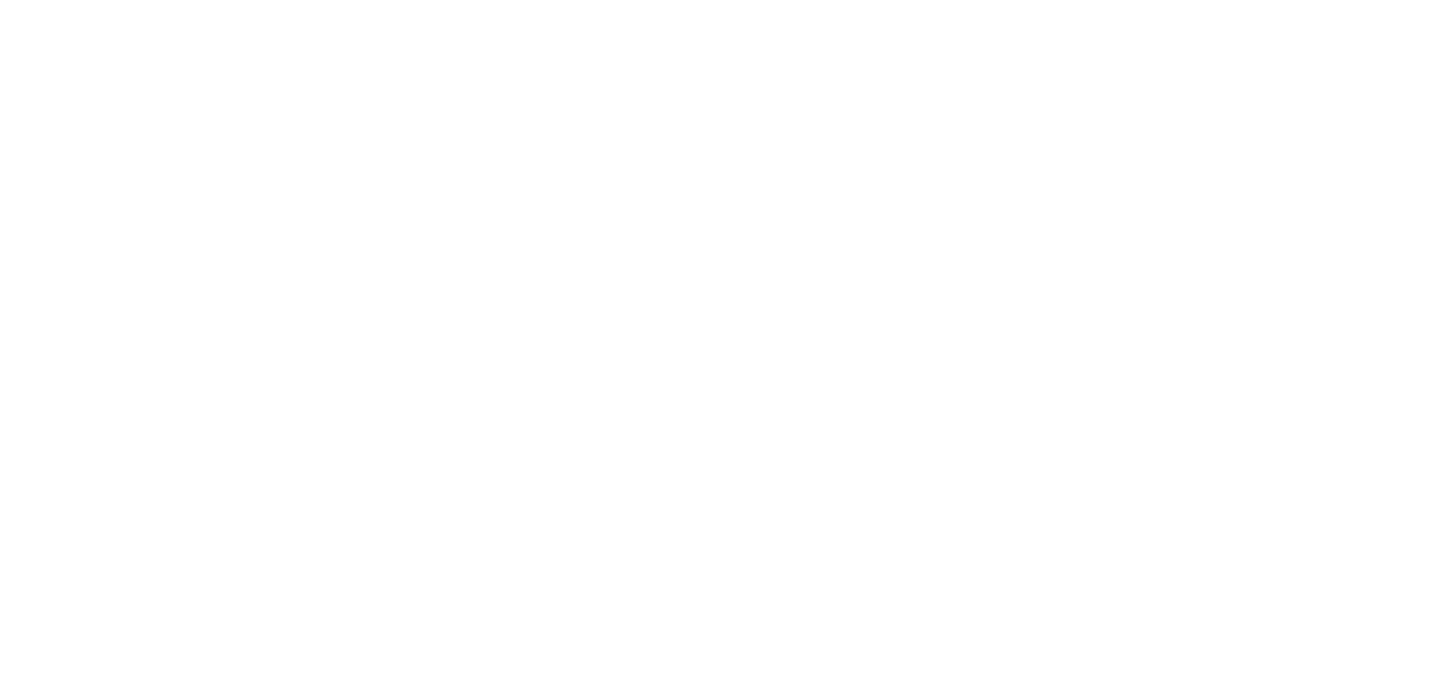 scroll, scrollTop: 0, scrollLeft: 0, axis: both 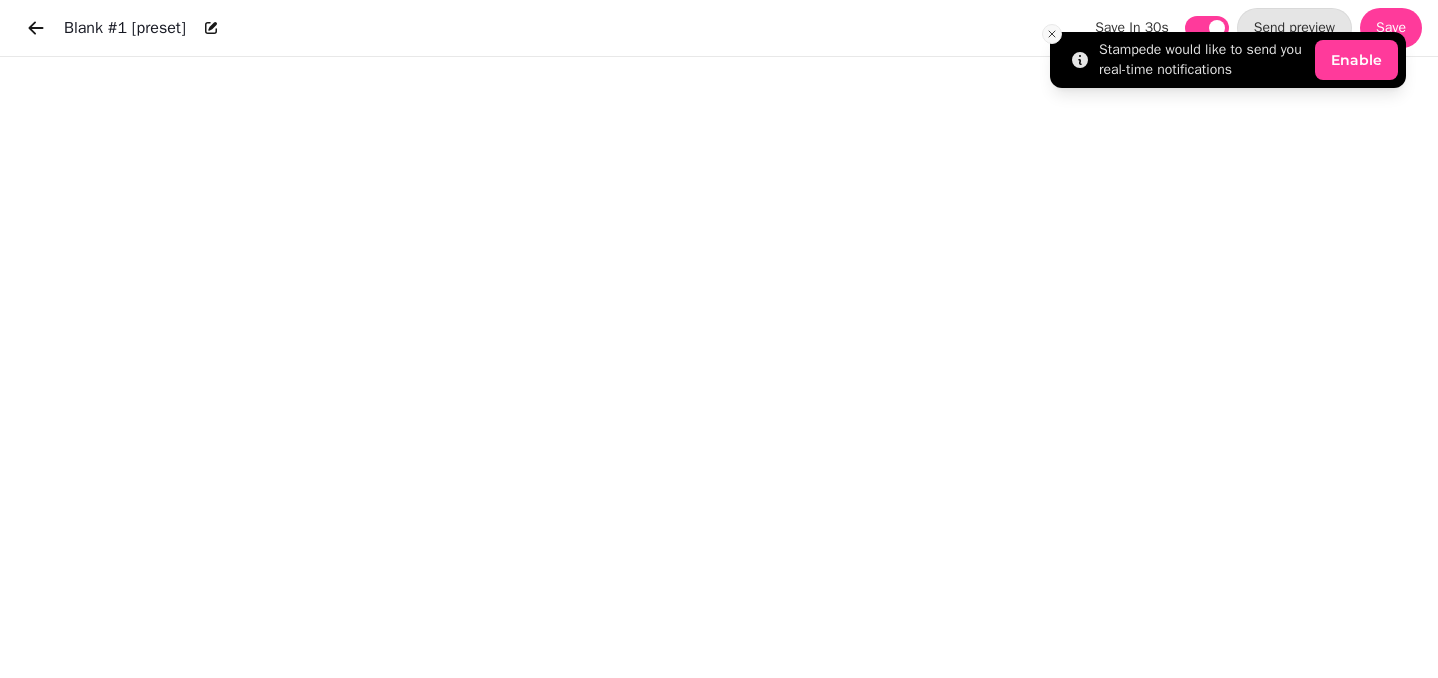 click 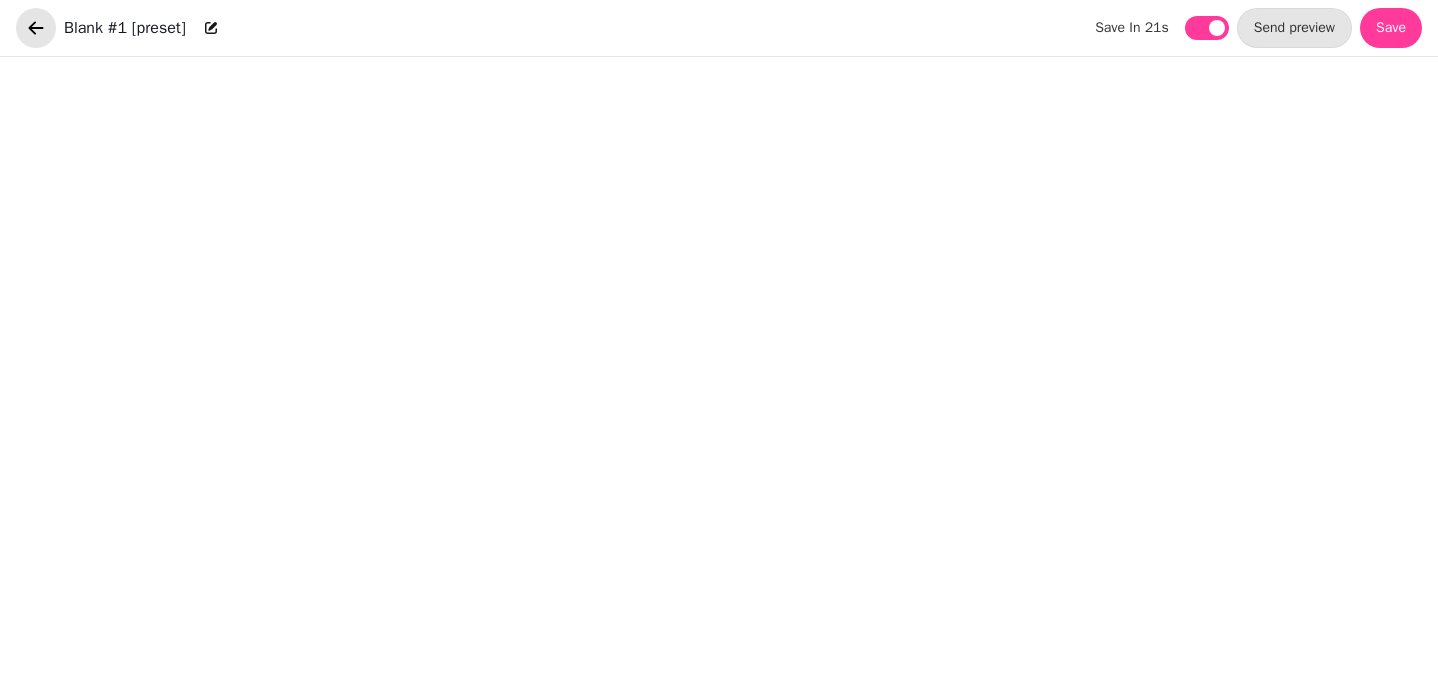 click 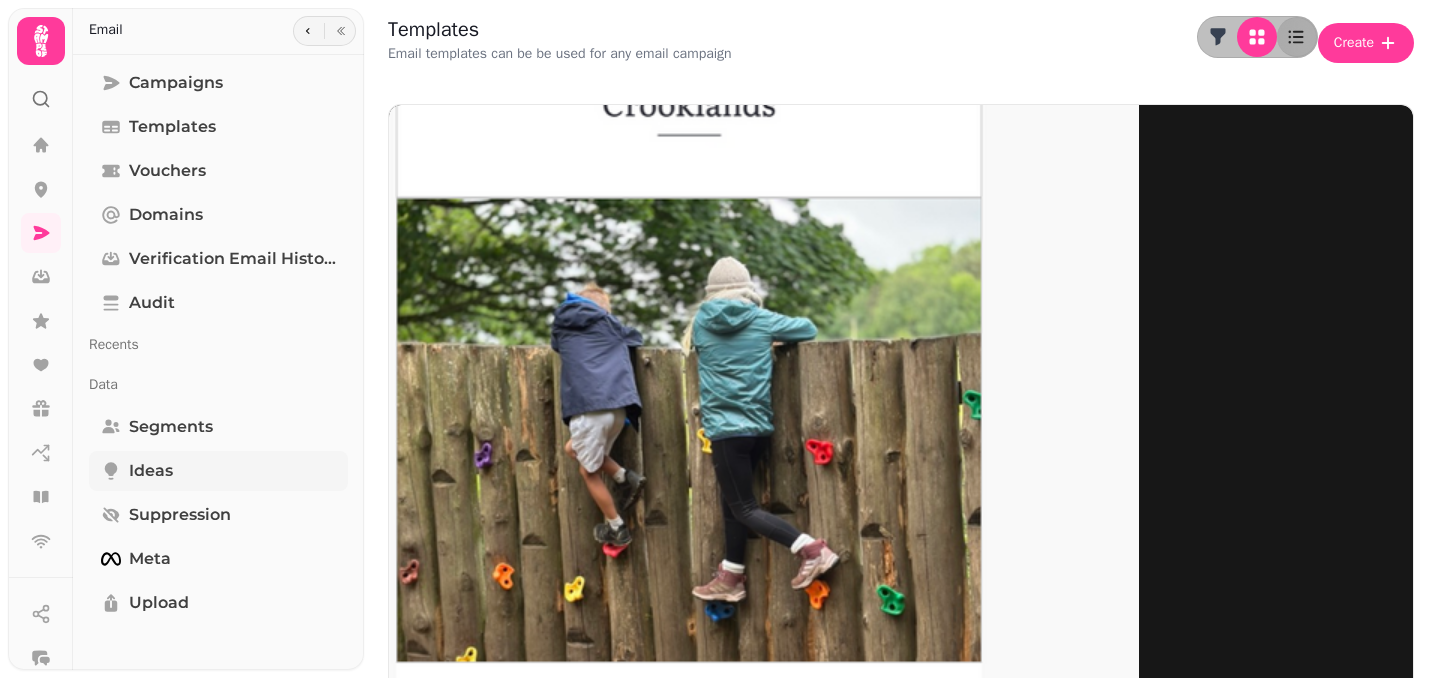 scroll, scrollTop: 53, scrollLeft: 0, axis: vertical 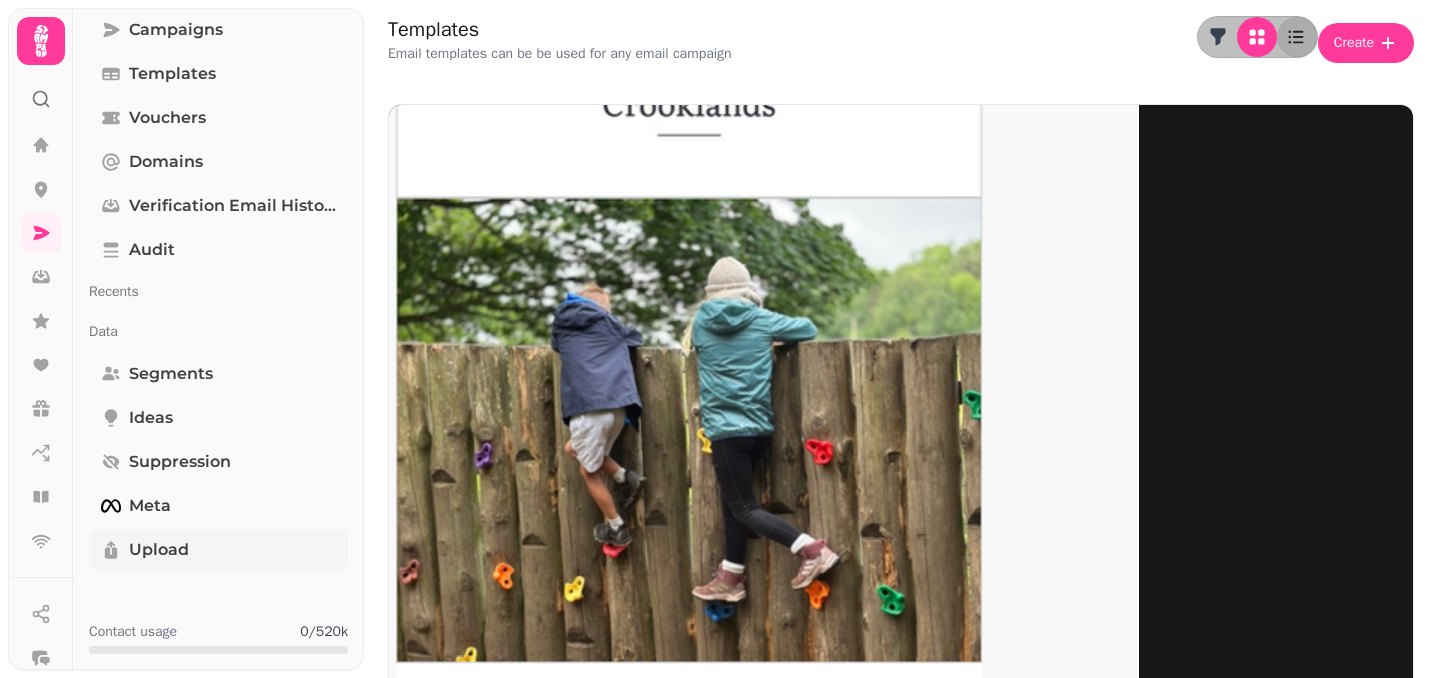 click on "Upload" at bounding box center [218, 550] 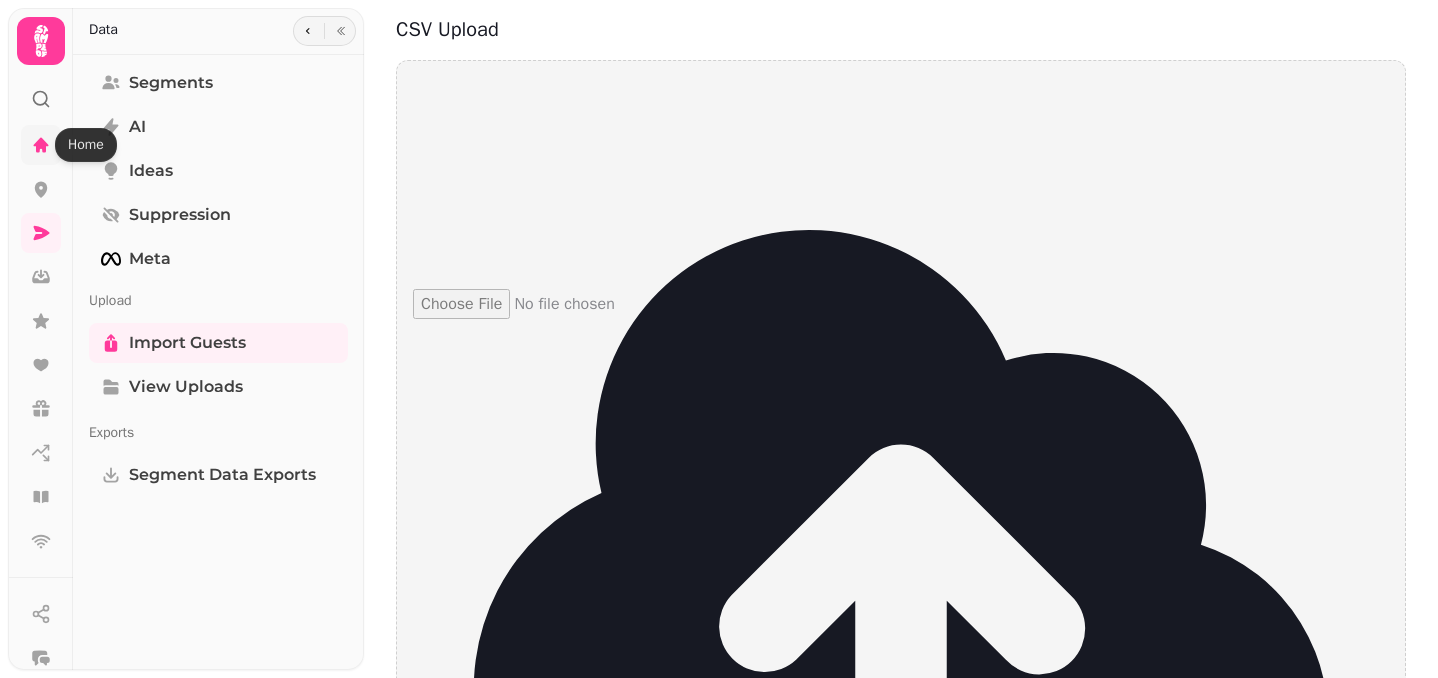 click 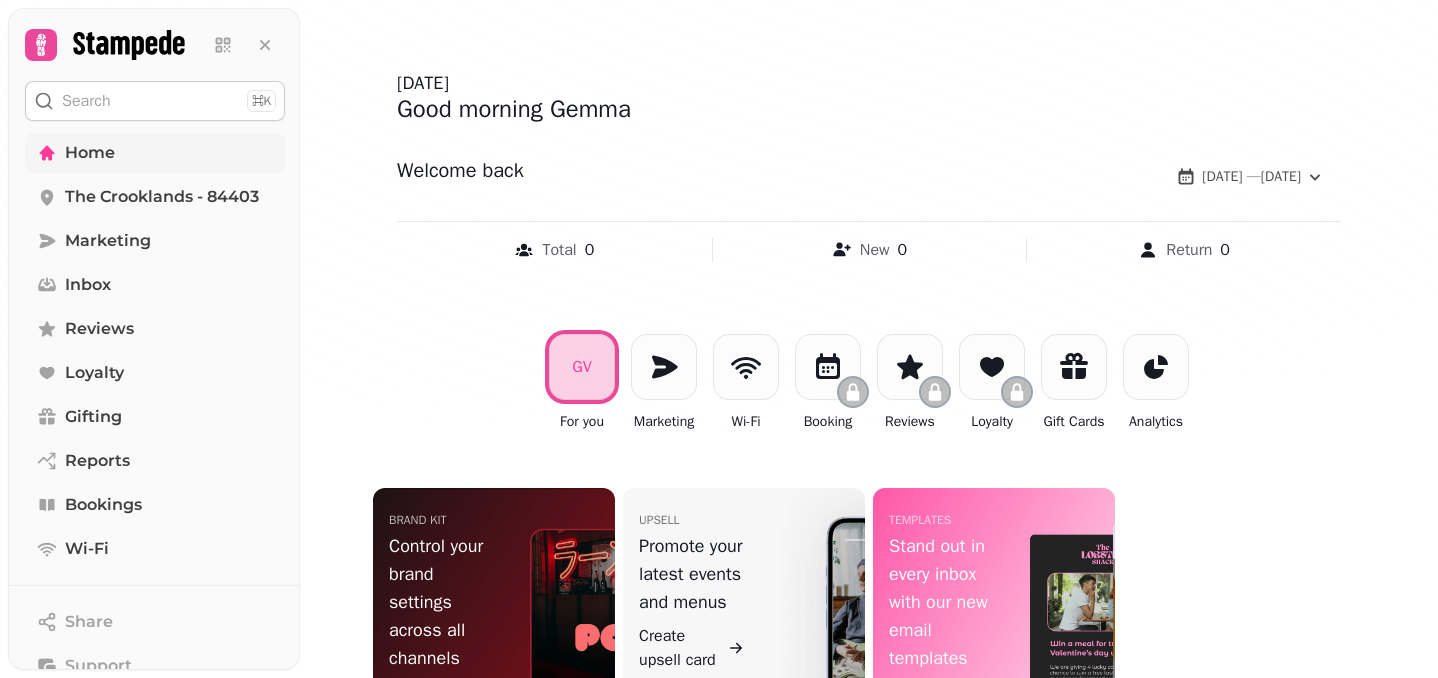 scroll, scrollTop: 157, scrollLeft: 0, axis: vertical 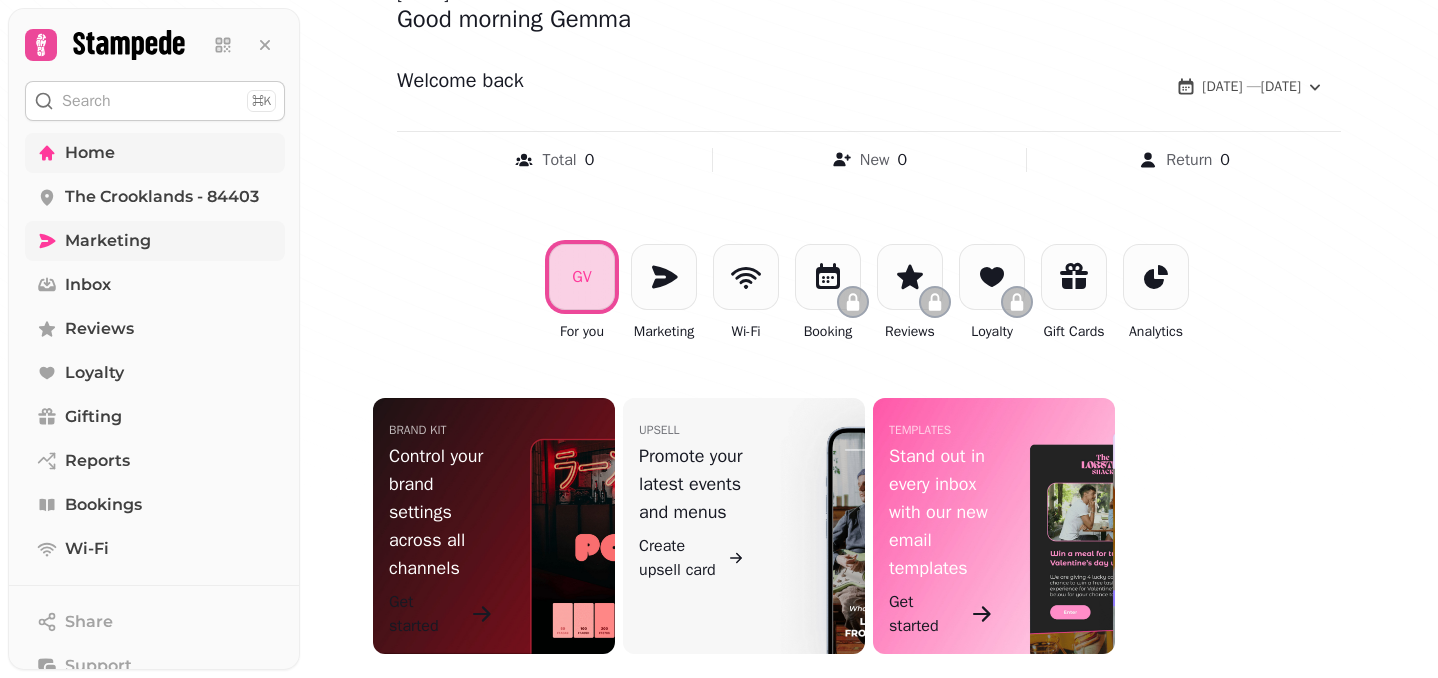 click on "Marketing" at bounding box center (155, 241) 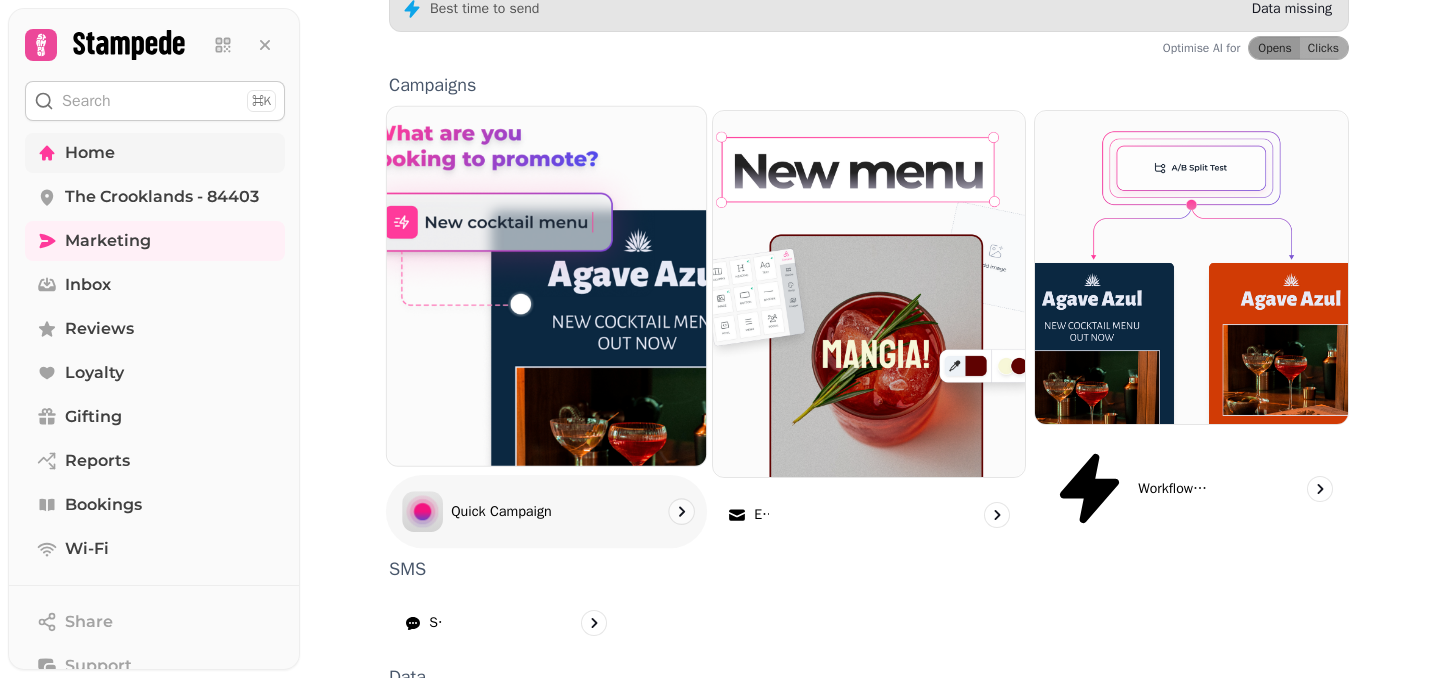 scroll, scrollTop: 570, scrollLeft: 0, axis: vertical 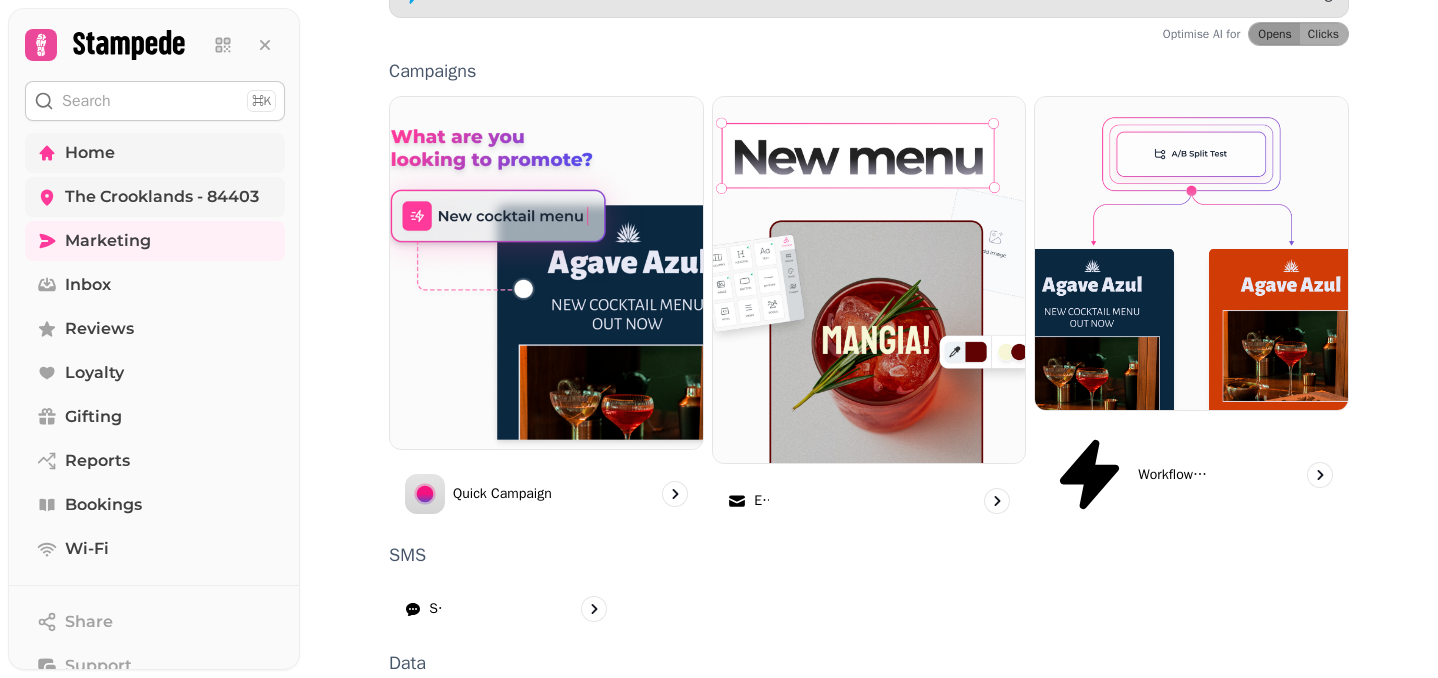 click on "The Crooklands - 84403" at bounding box center [162, 197] 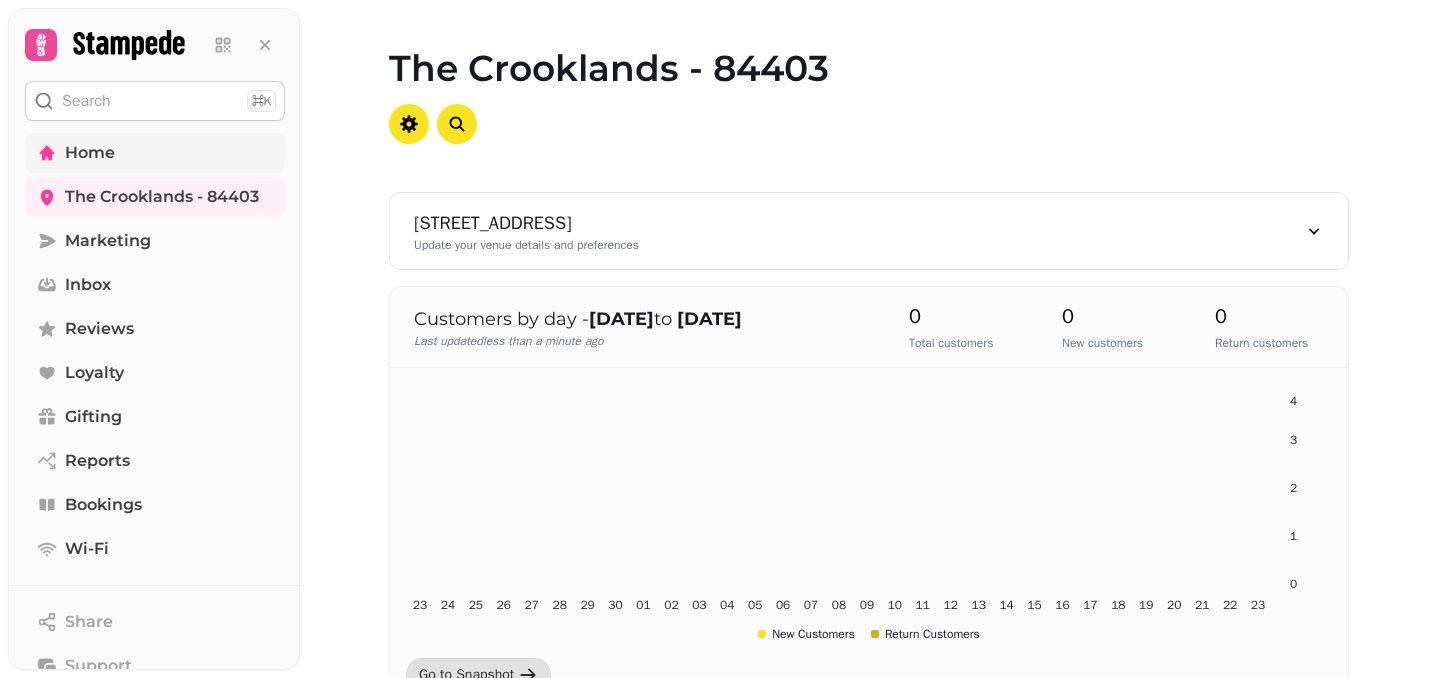 scroll, scrollTop: 12, scrollLeft: 0, axis: vertical 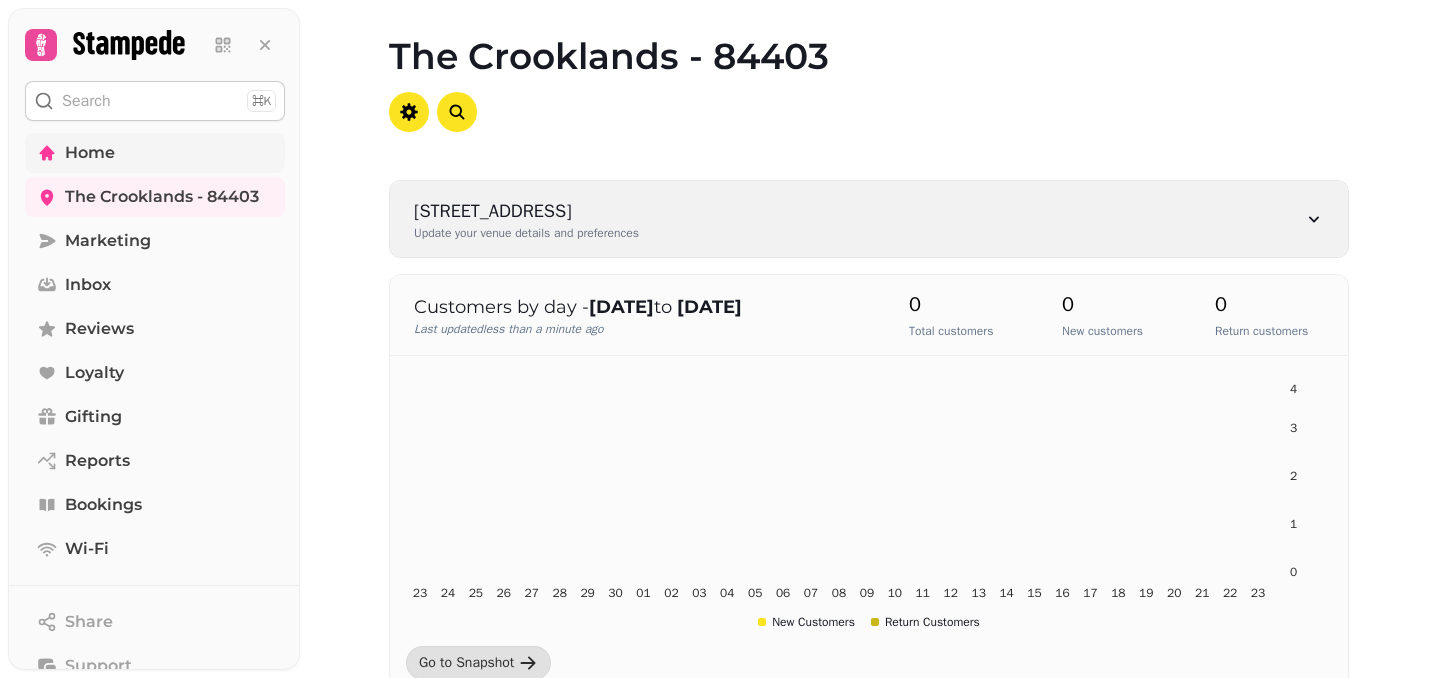 click on "[STREET_ADDRESS]" at bounding box center [526, 211] 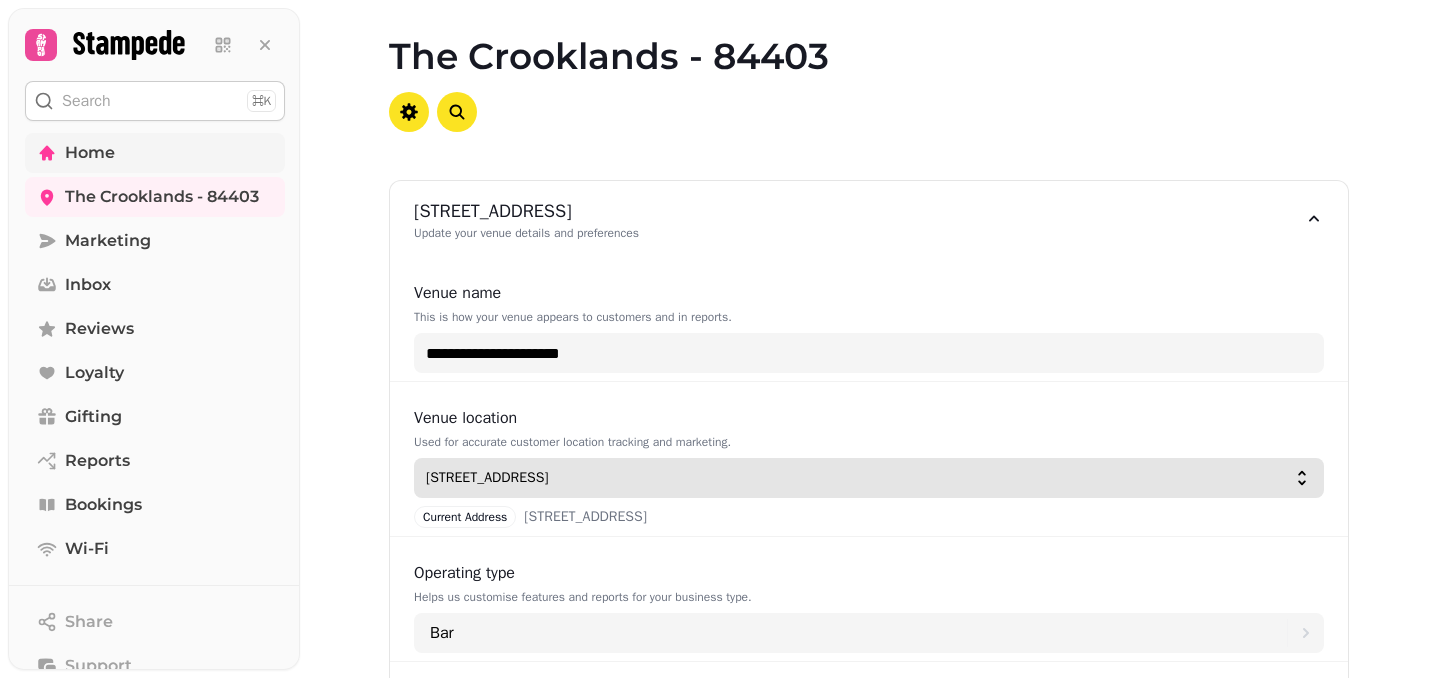 click 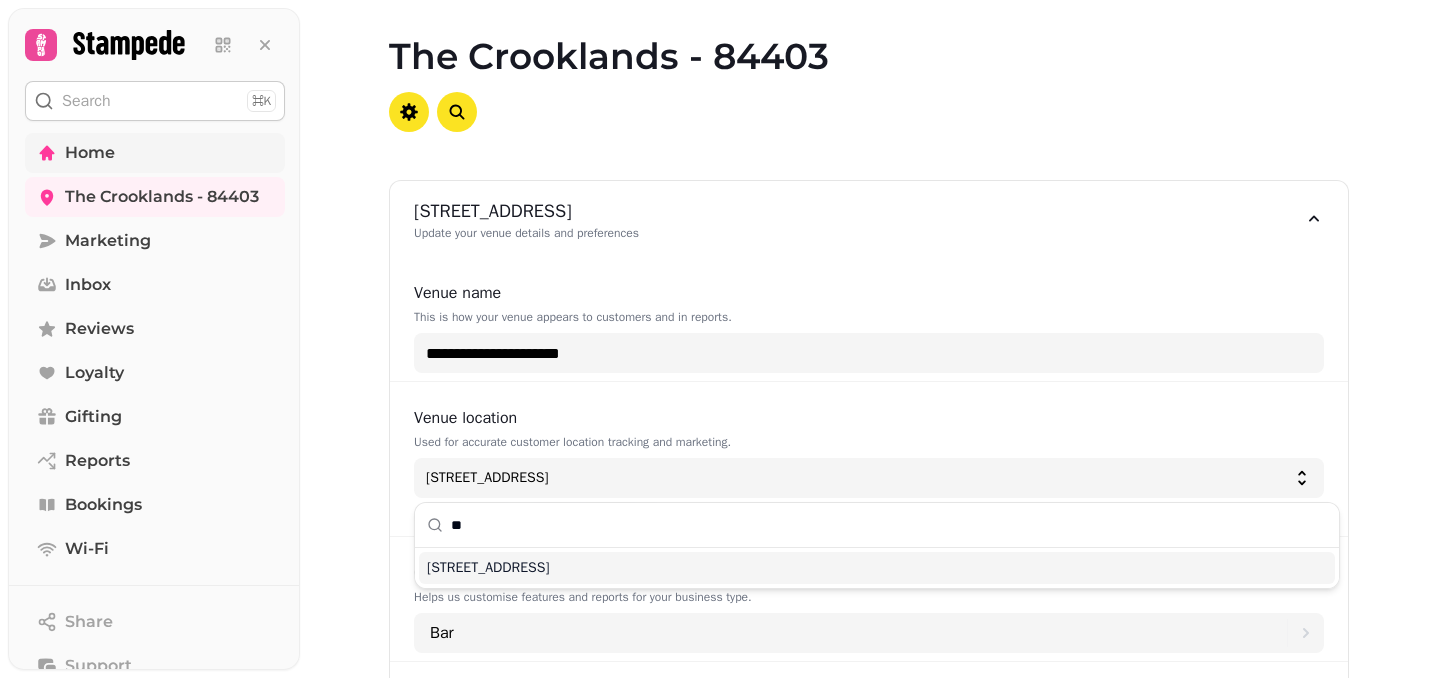 type on "*" 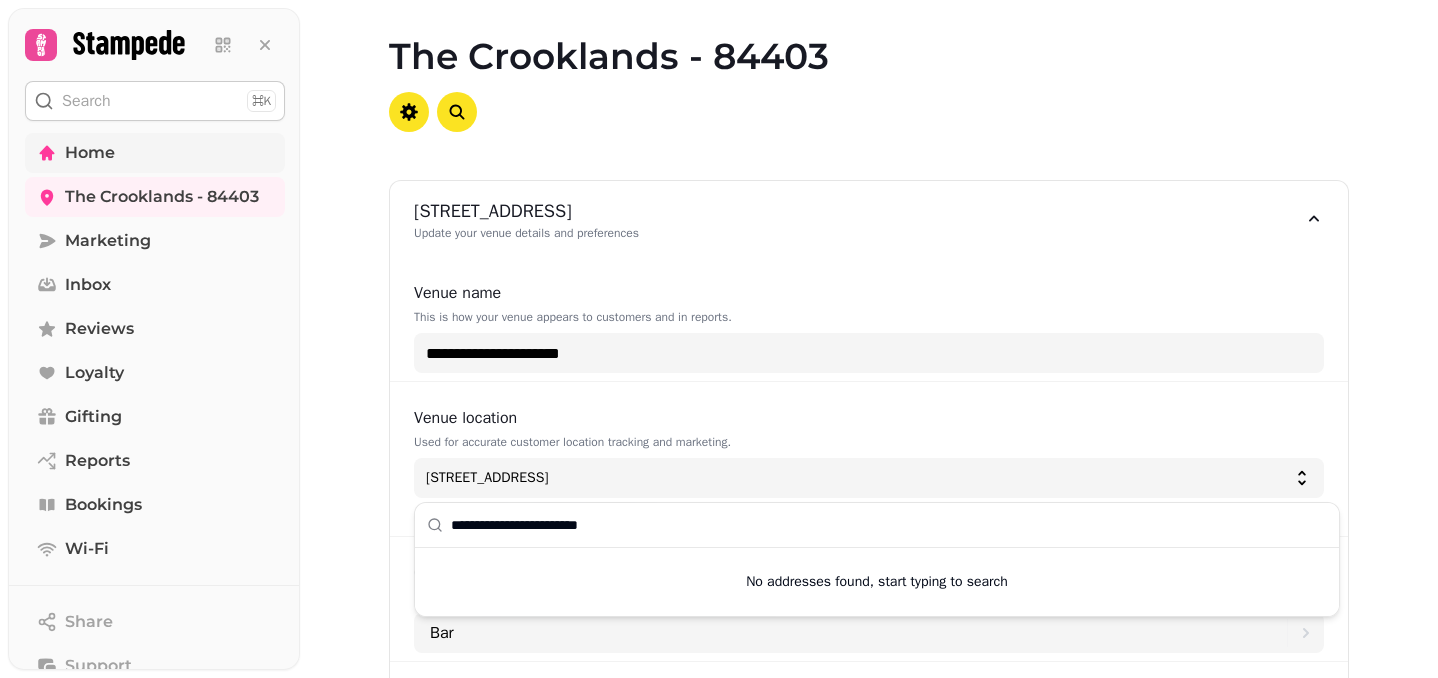 drag, startPoint x: 650, startPoint y: 533, endPoint x: 359, endPoint y: 528, distance: 291.04294 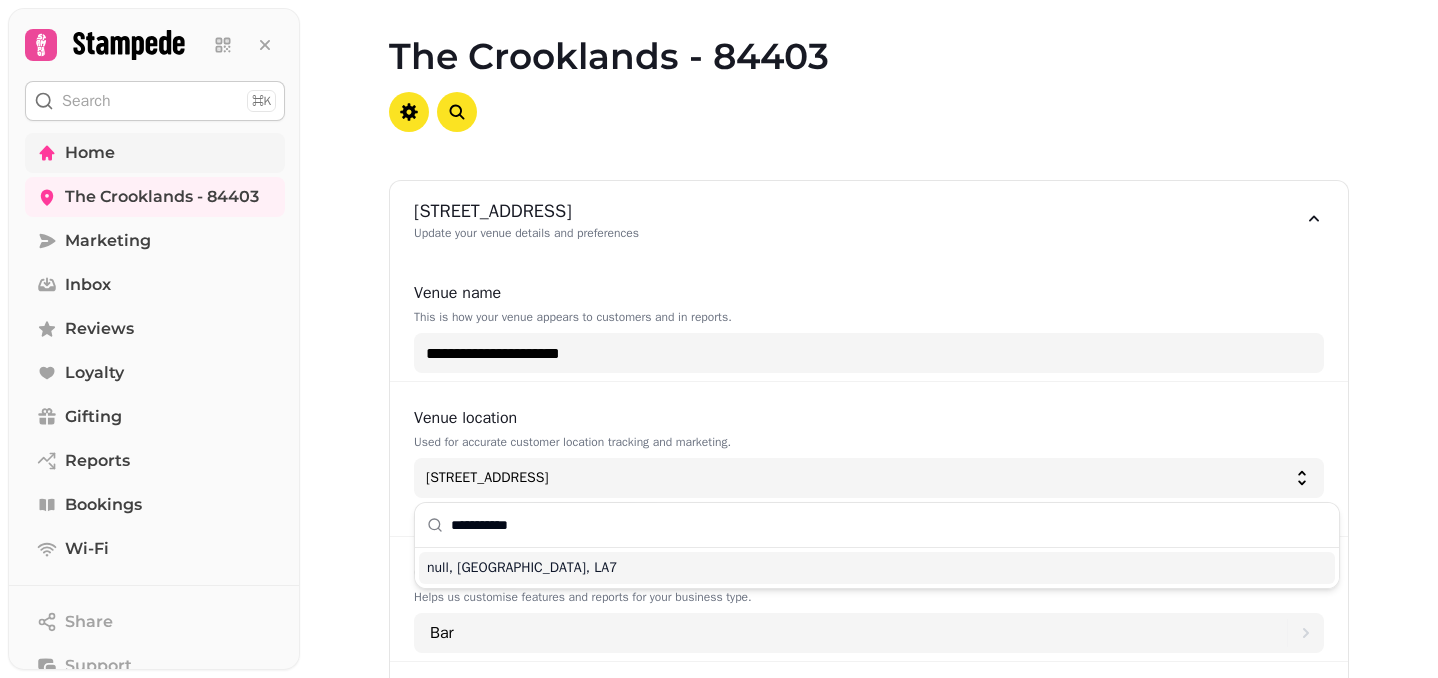 type on "**********" 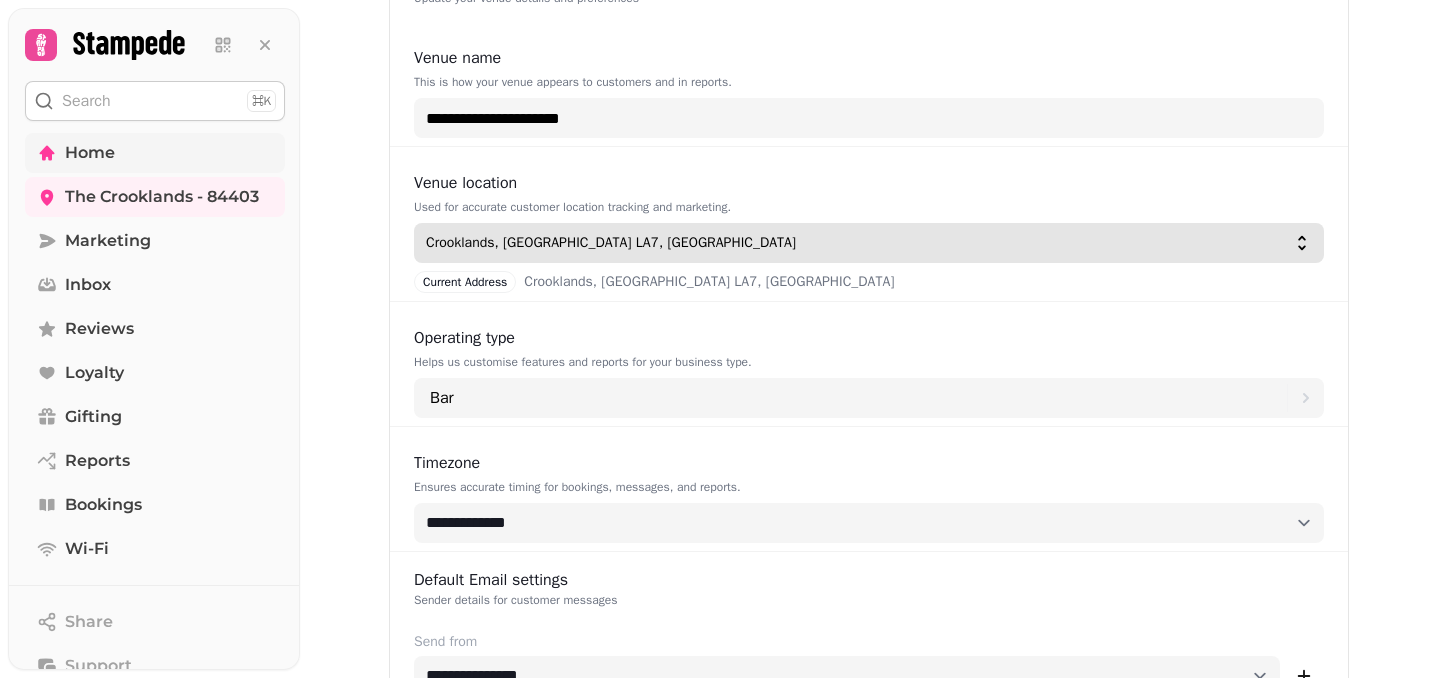 scroll, scrollTop: 248, scrollLeft: 0, axis: vertical 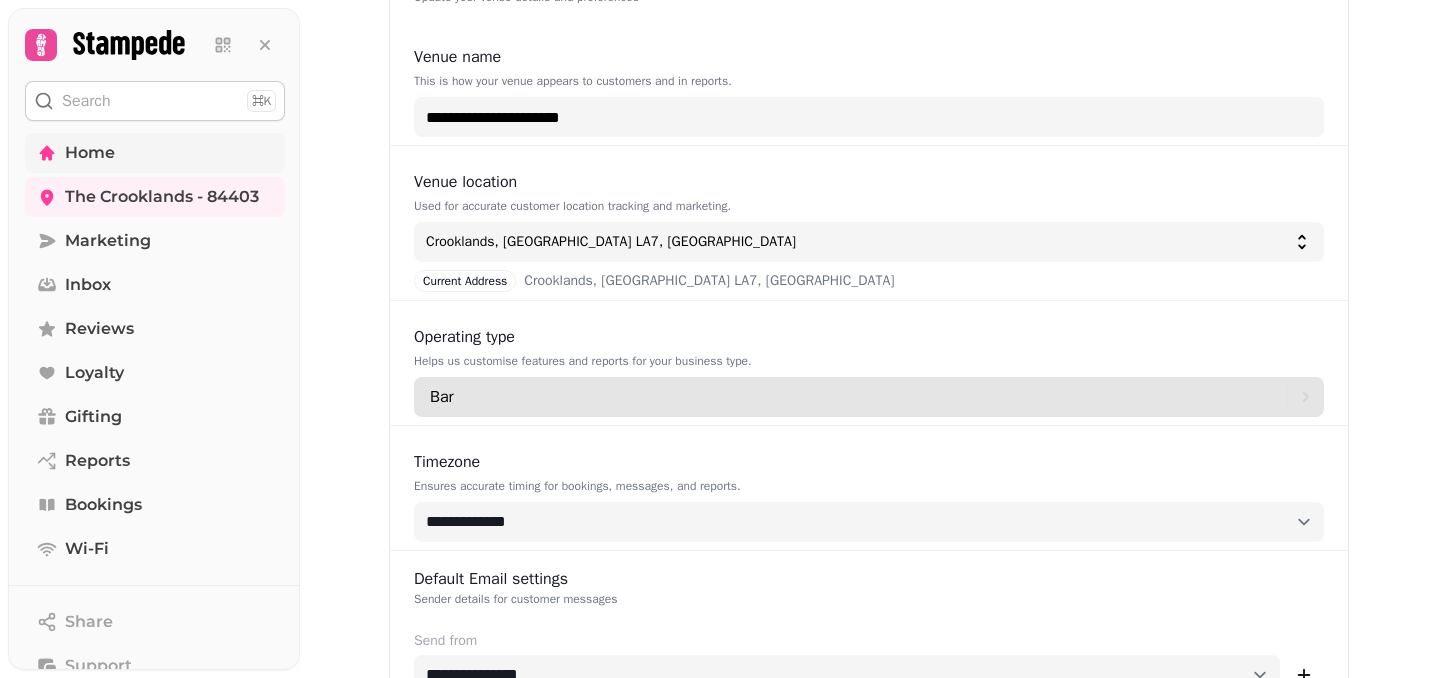 click on "Bar" at bounding box center [858, 397] 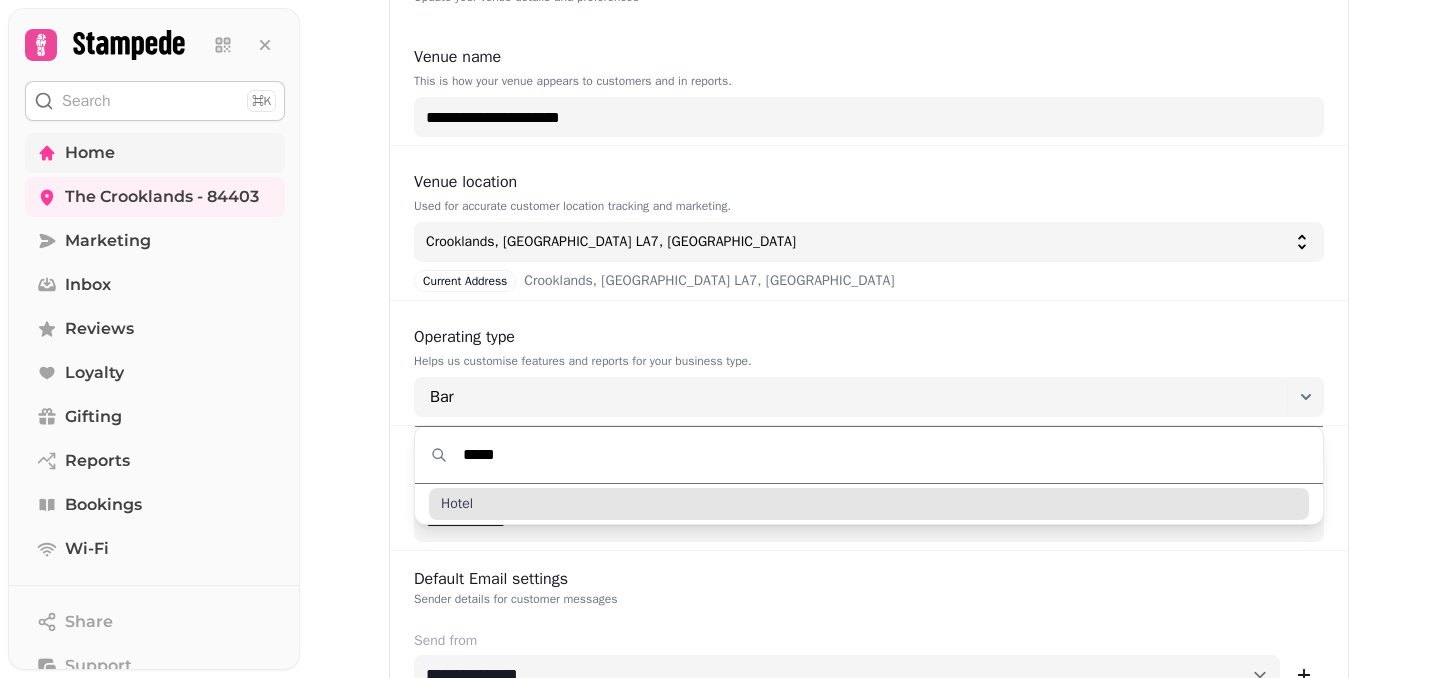 type on "*****" 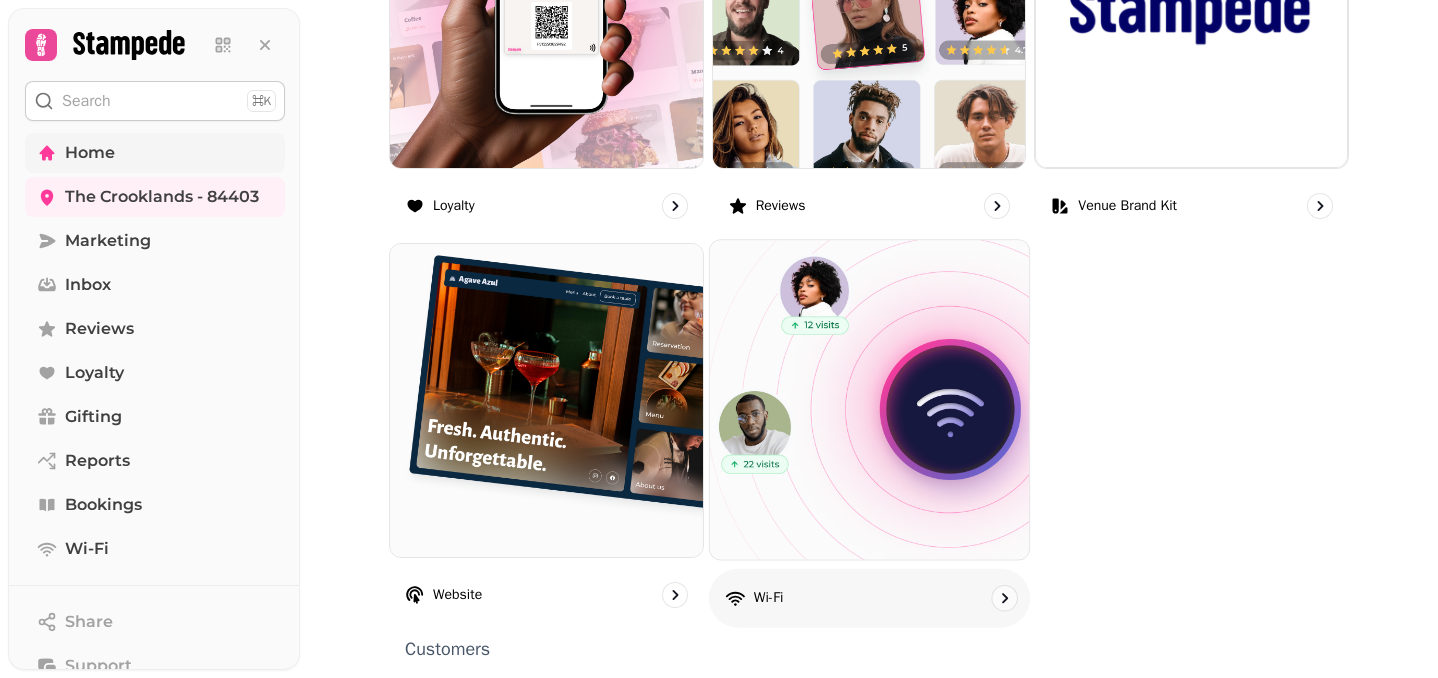 scroll, scrollTop: 2059, scrollLeft: 0, axis: vertical 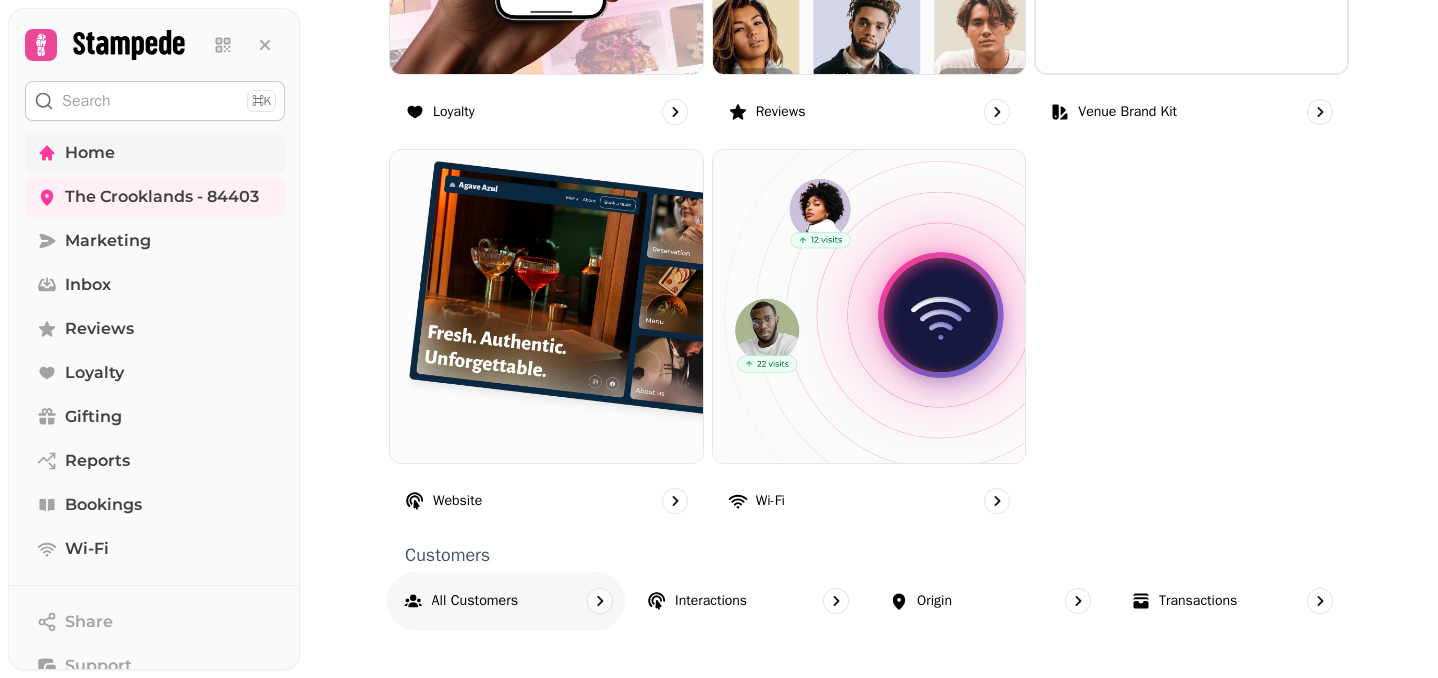 click on "All customers" at bounding box center (475, 601) 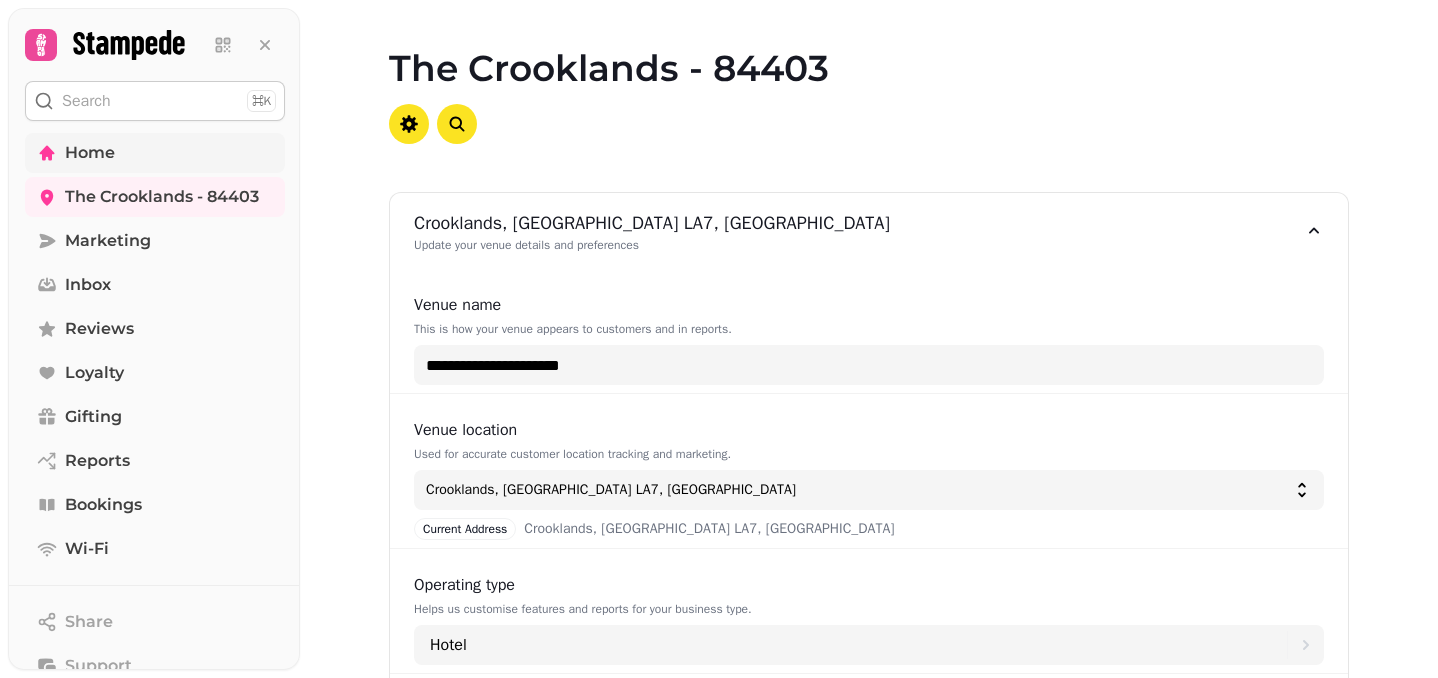 select on "**" 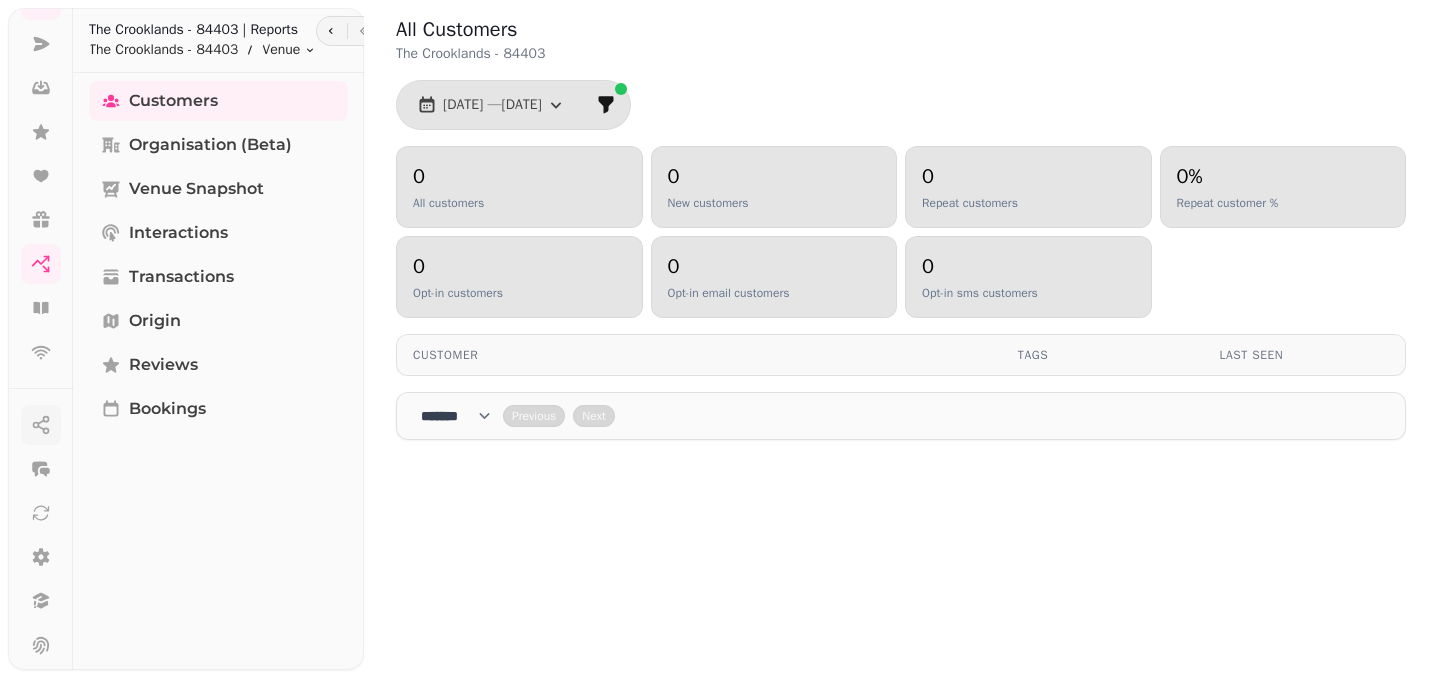 scroll, scrollTop: 206, scrollLeft: 0, axis: vertical 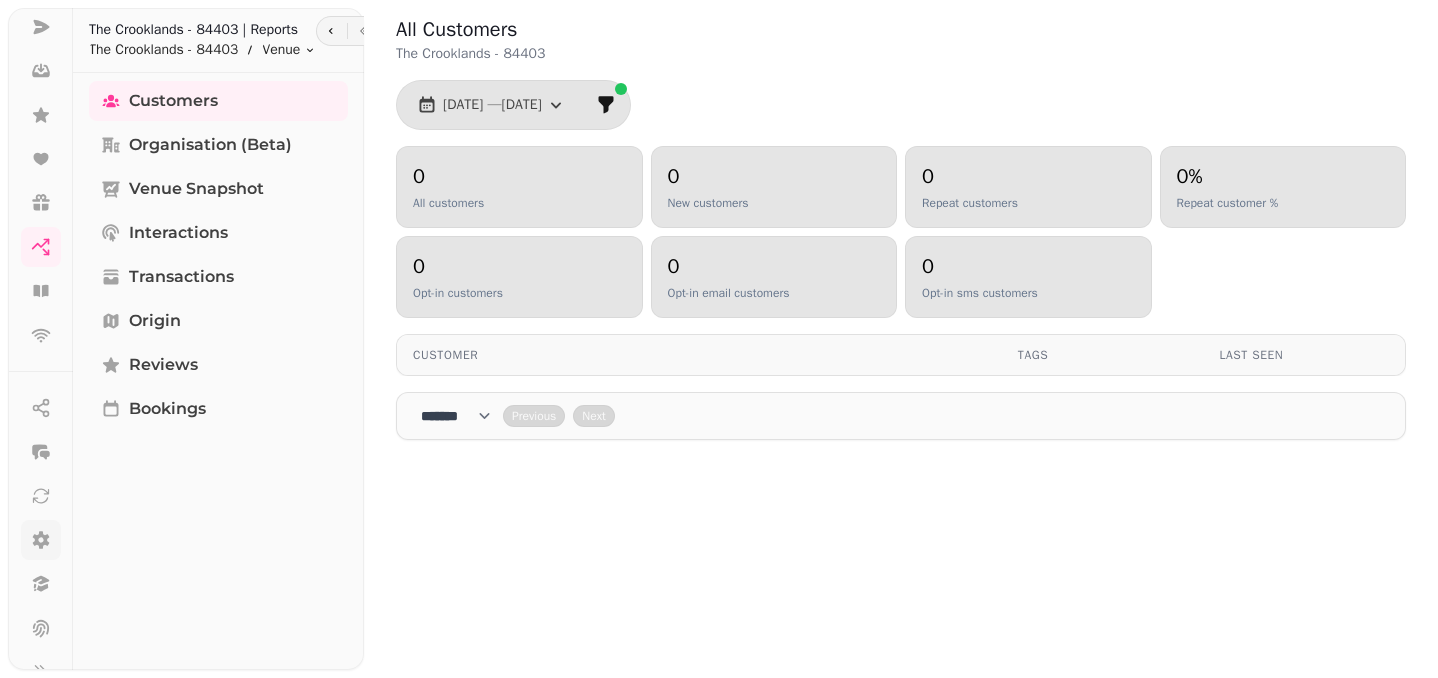 click 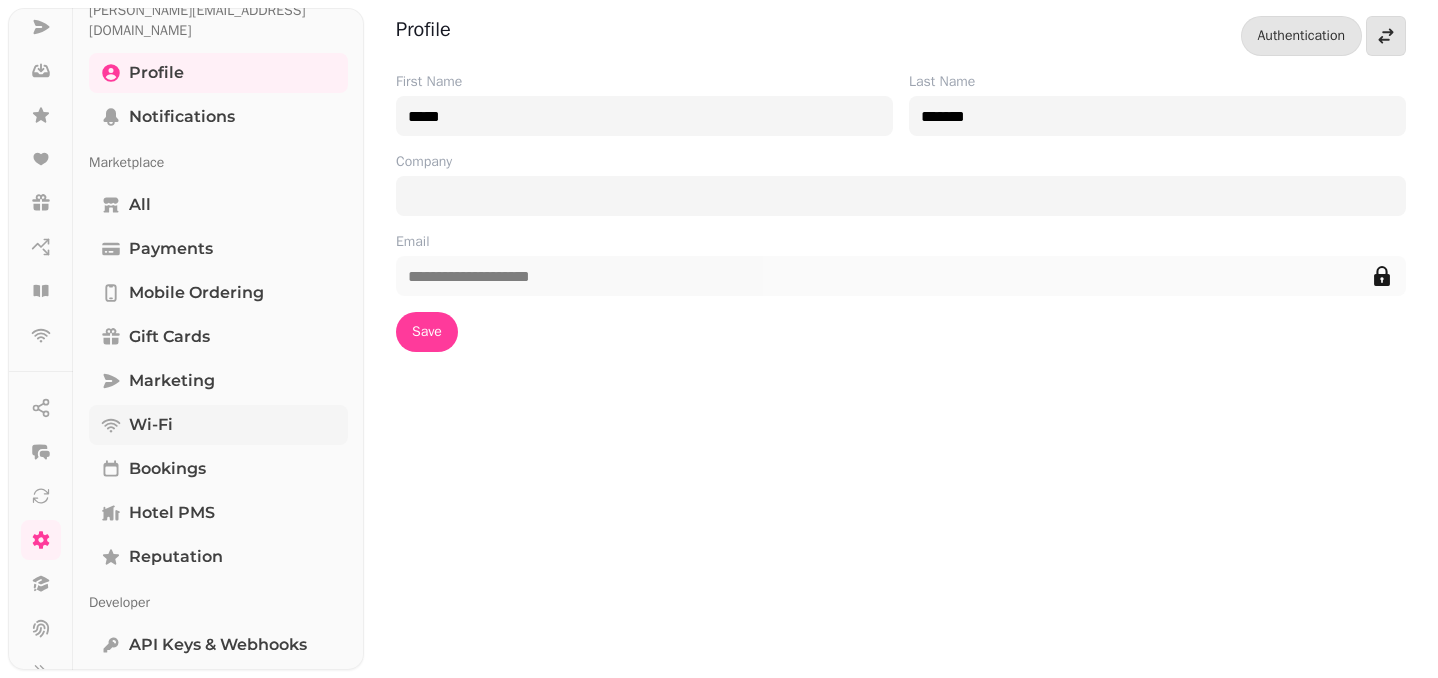 scroll, scrollTop: 465, scrollLeft: 0, axis: vertical 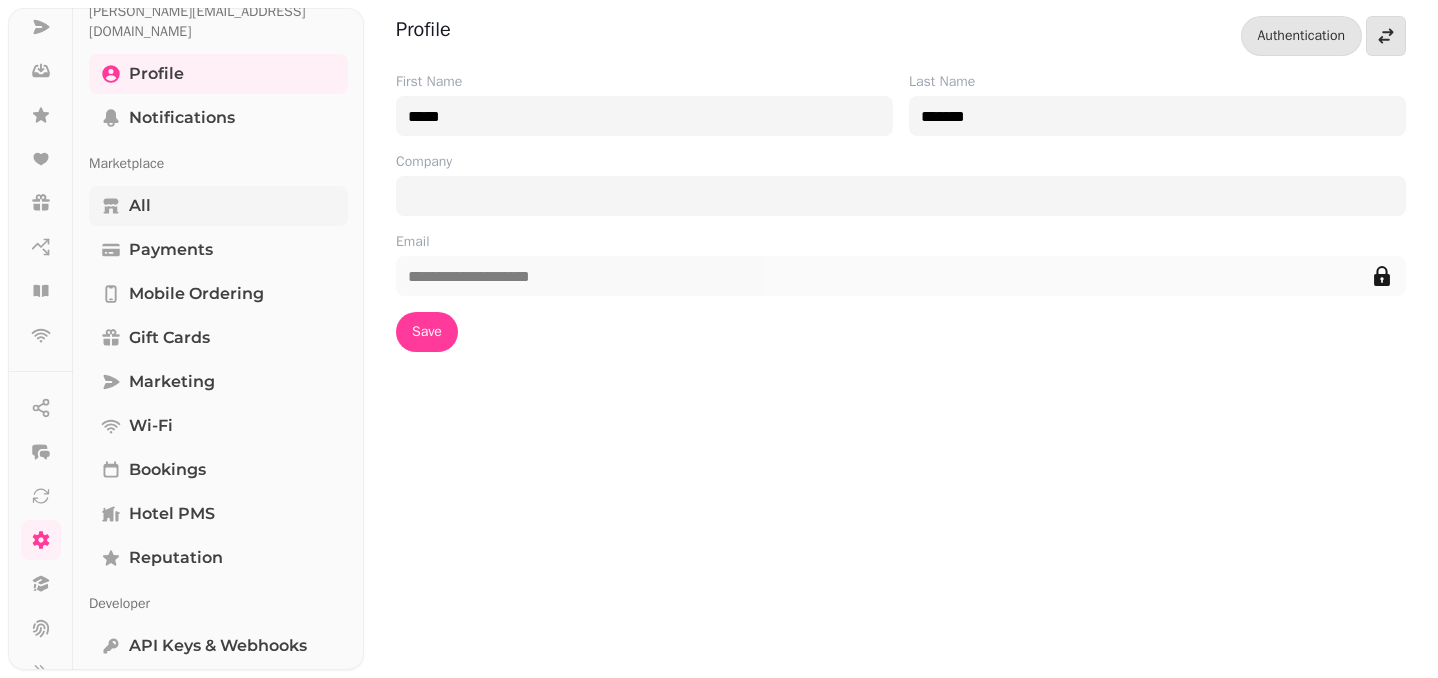 click on "All" at bounding box center (218, 206) 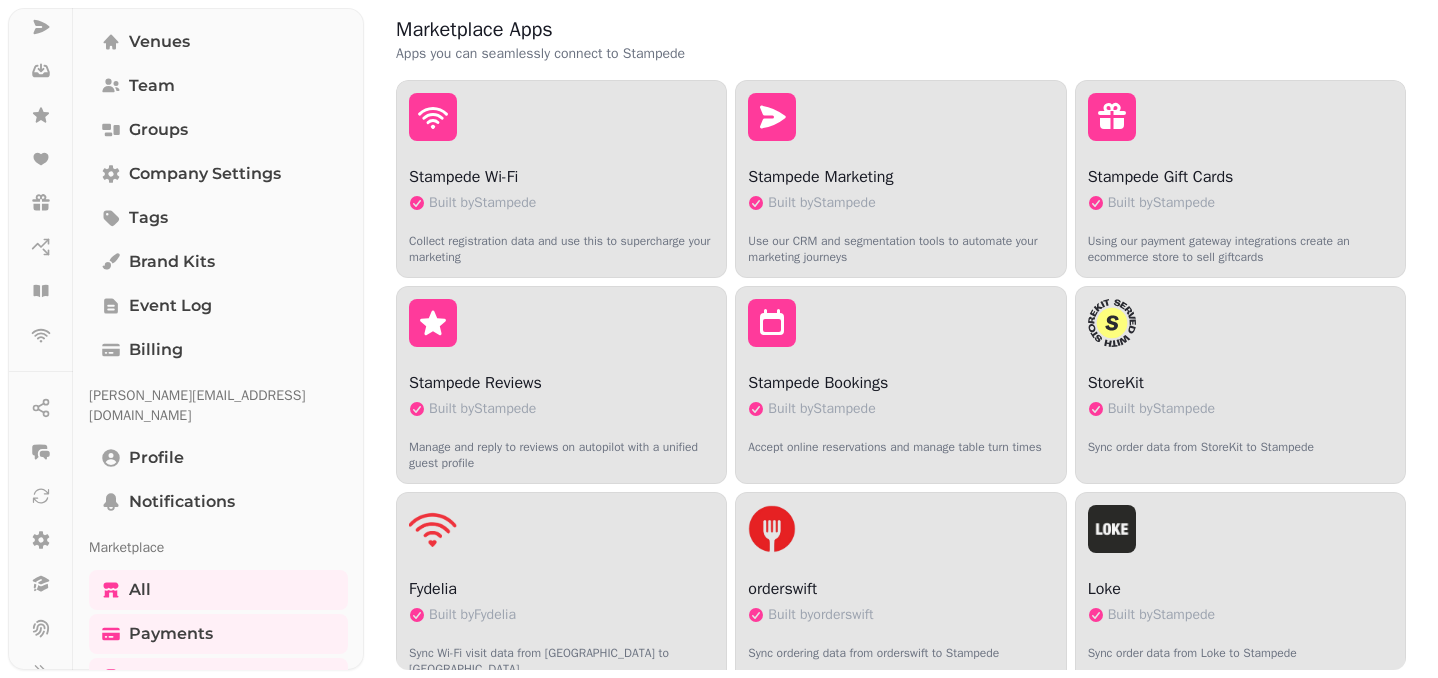 scroll, scrollTop: 0, scrollLeft: 0, axis: both 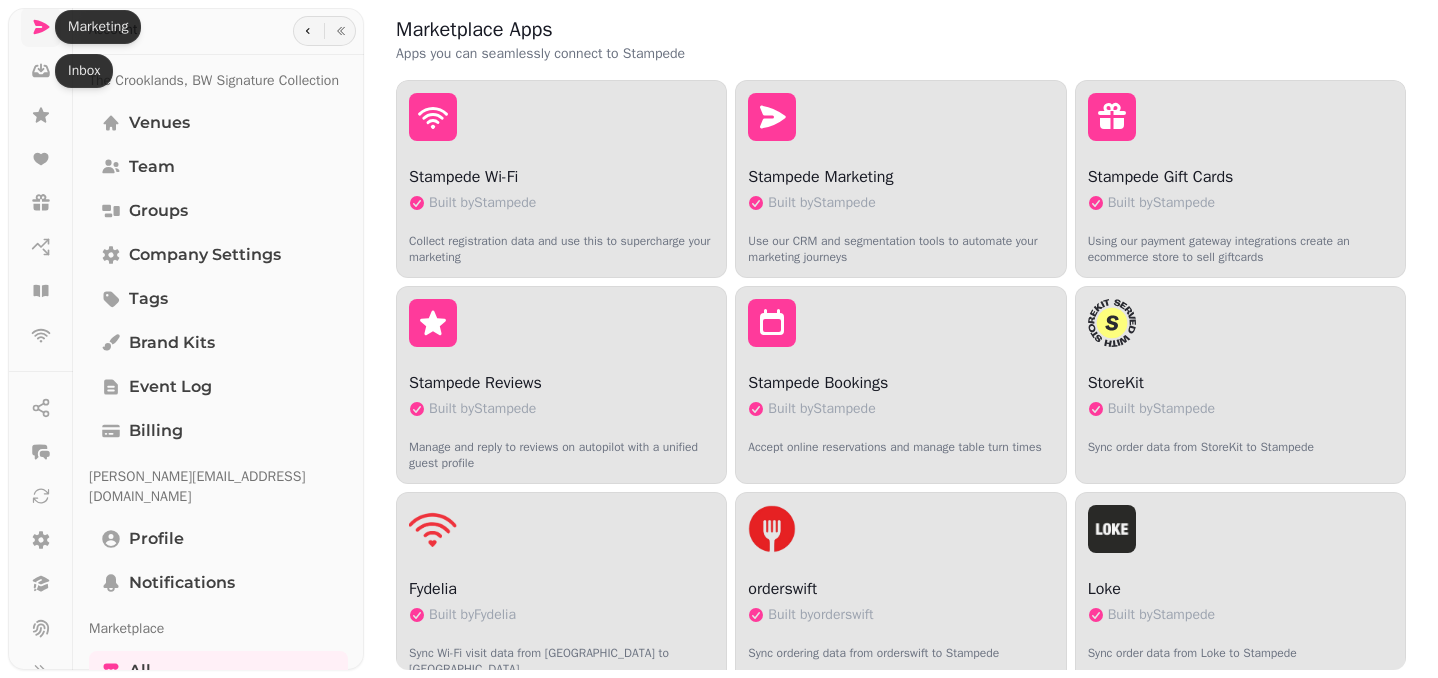 click 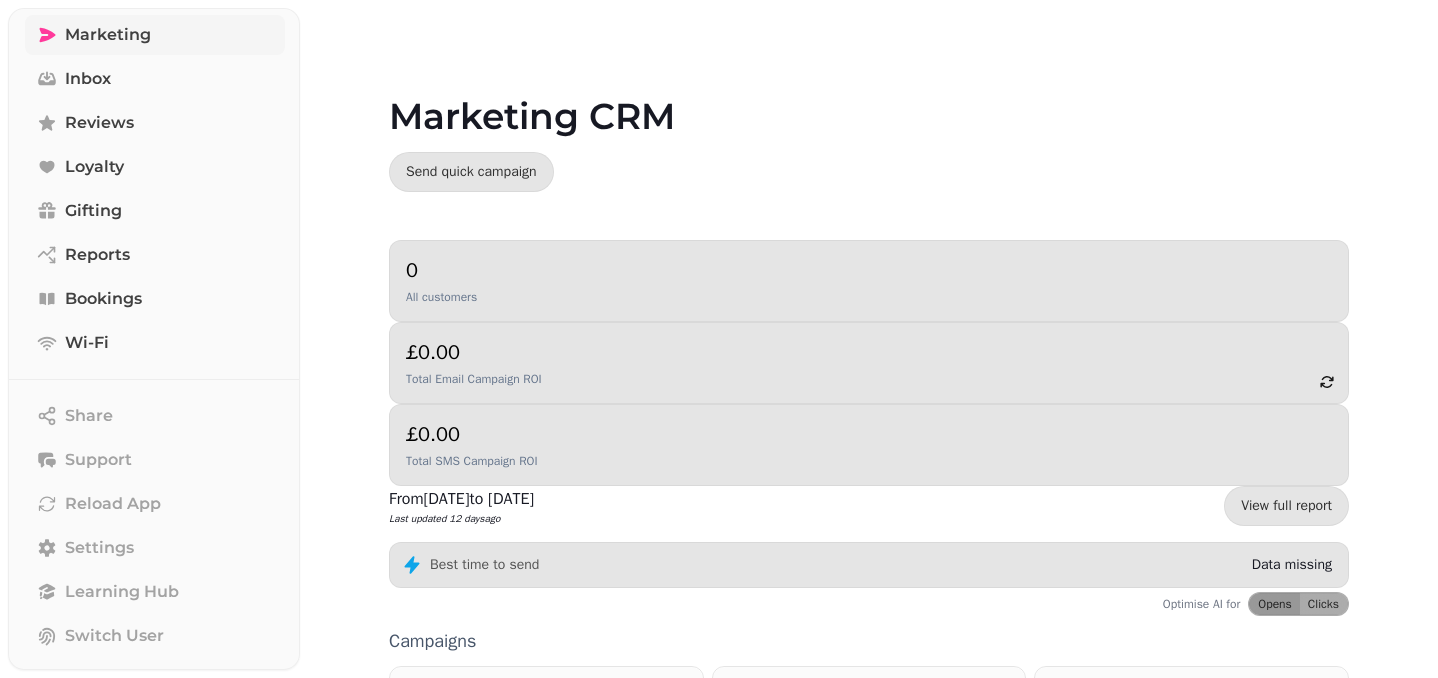 click on "0" at bounding box center (441, 271) 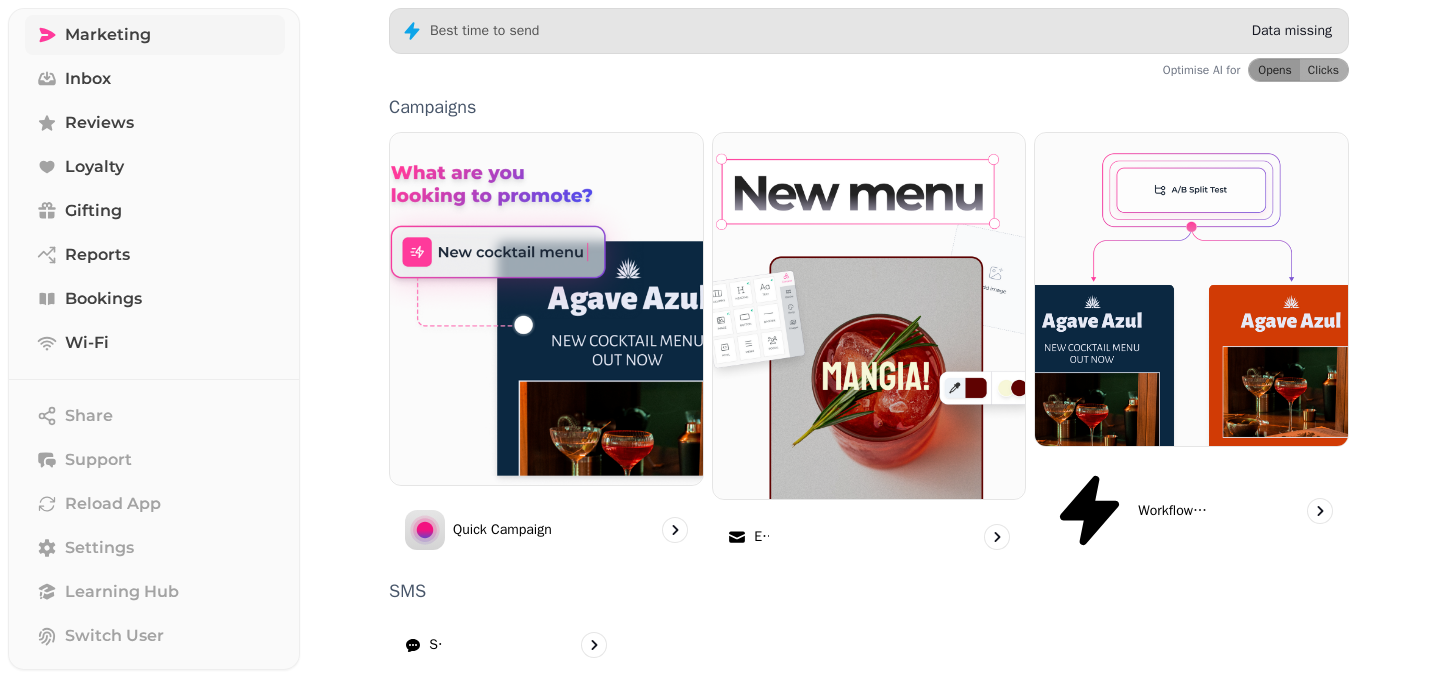 scroll, scrollTop: 570, scrollLeft: 0, axis: vertical 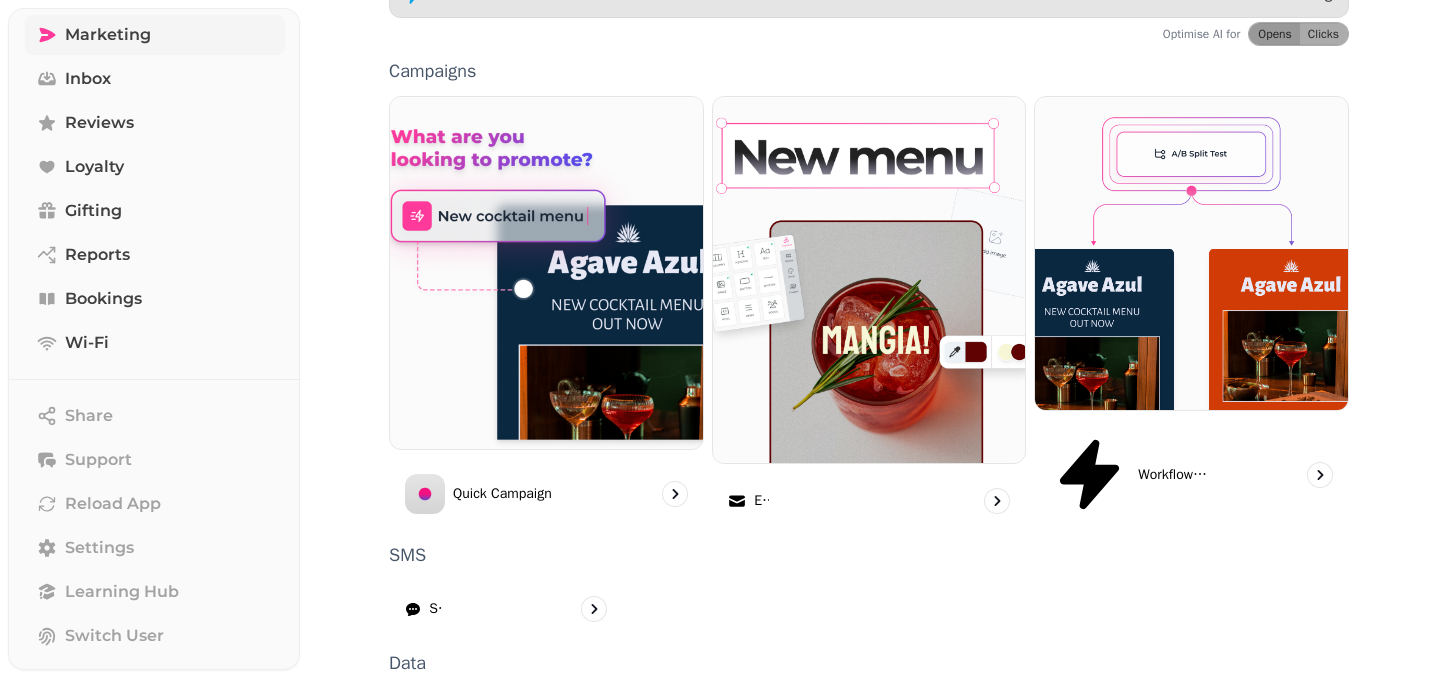 click on "Upload" at bounding box center [1171, 717] 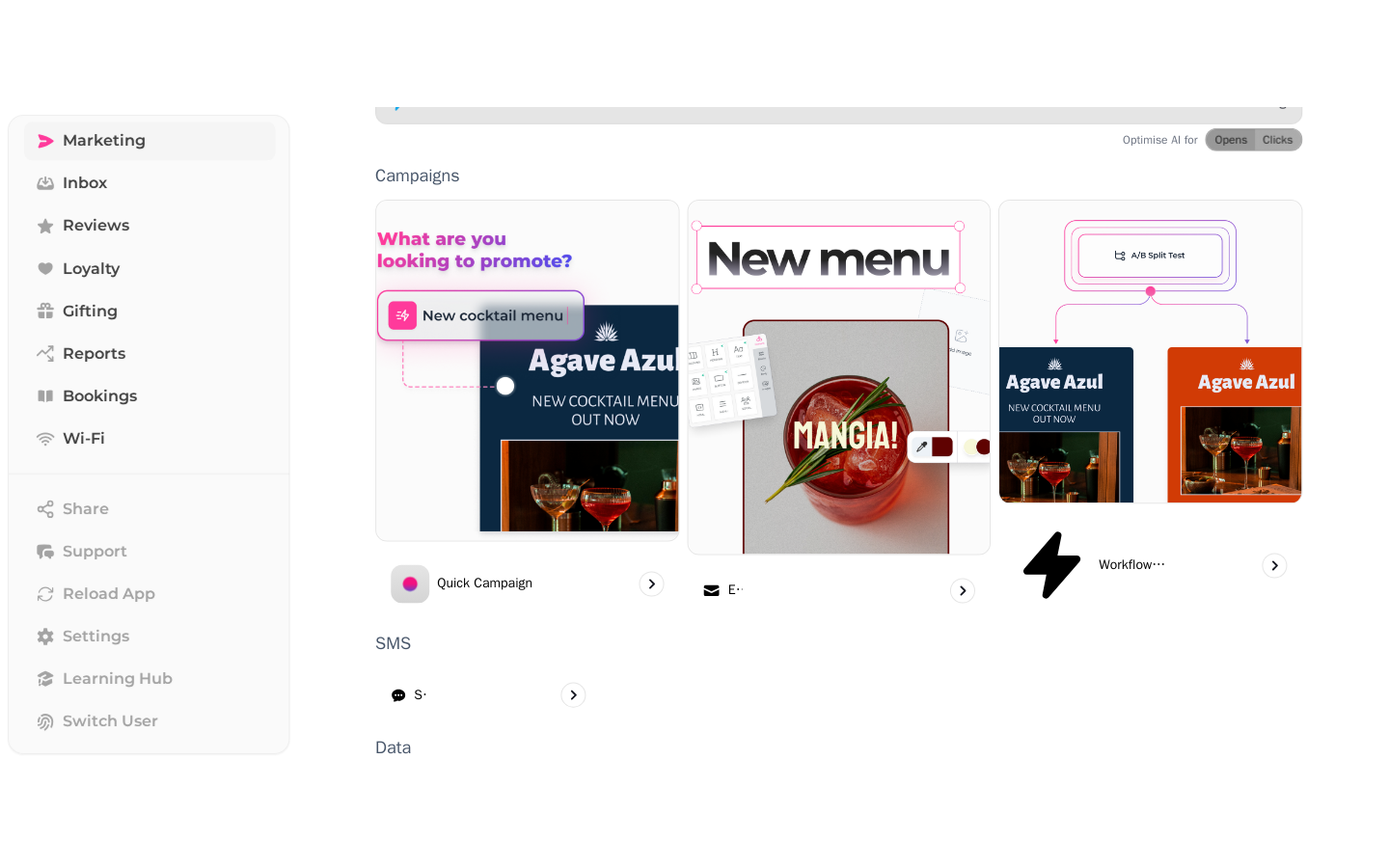scroll, scrollTop: 0, scrollLeft: 0, axis: both 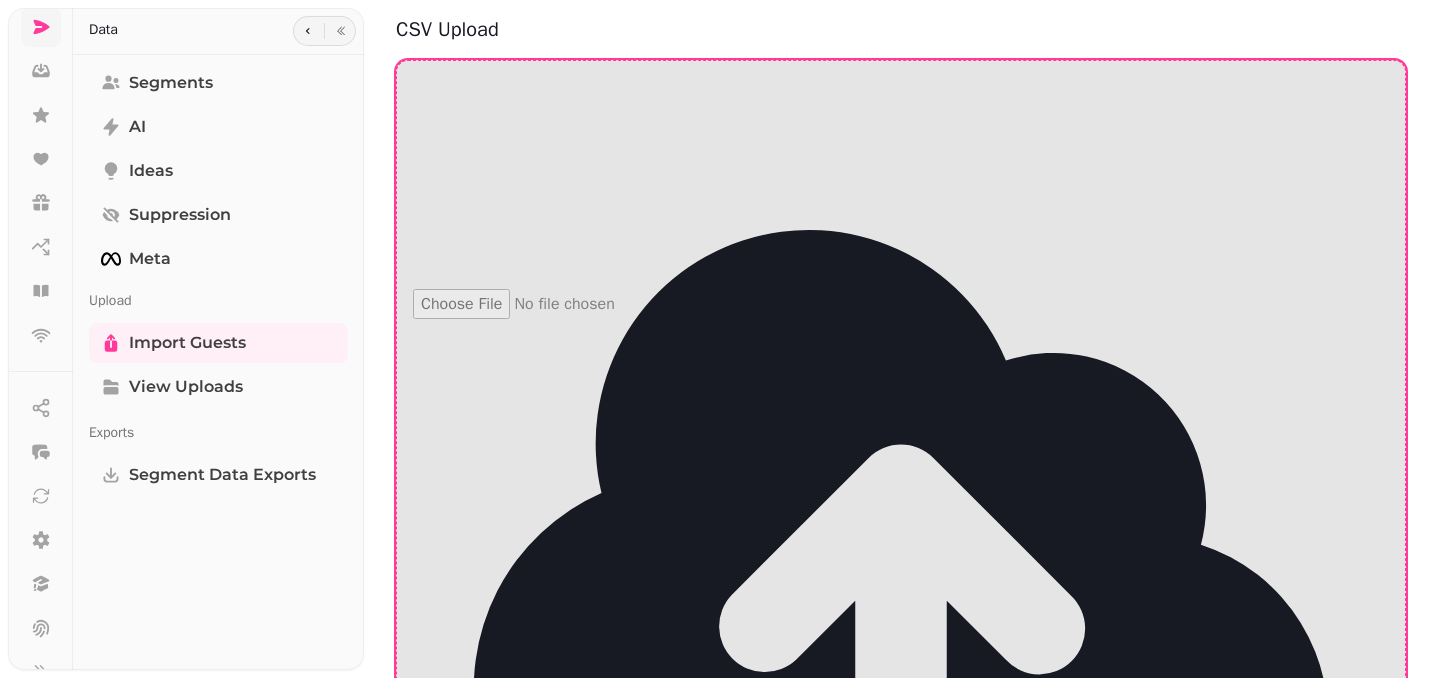click on "Click to upload  or drag and drop a CSV file Accepted headers:  email, dateOfBirth, first, last, phone, postcode, createdAt, transactionAmount, currency" at bounding box center (866, 745) 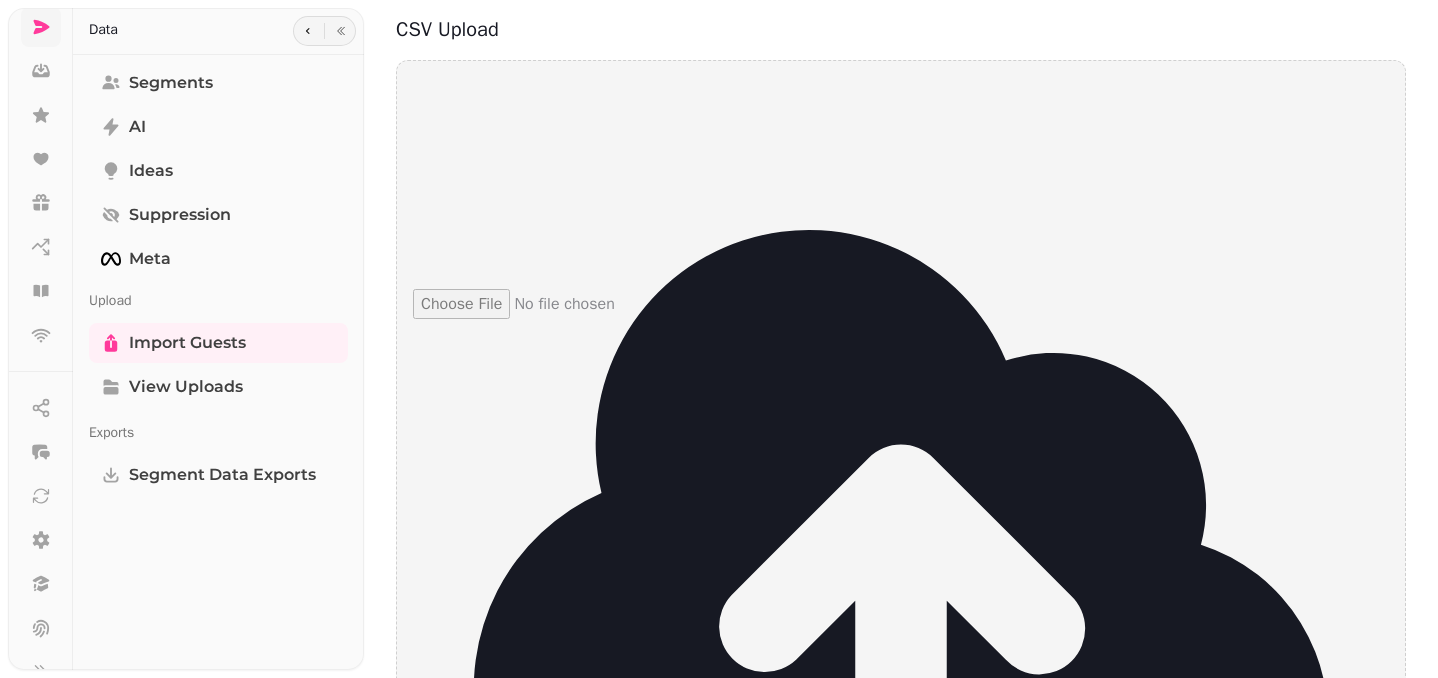 scroll, scrollTop: 71, scrollLeft: 0, axis: vertical 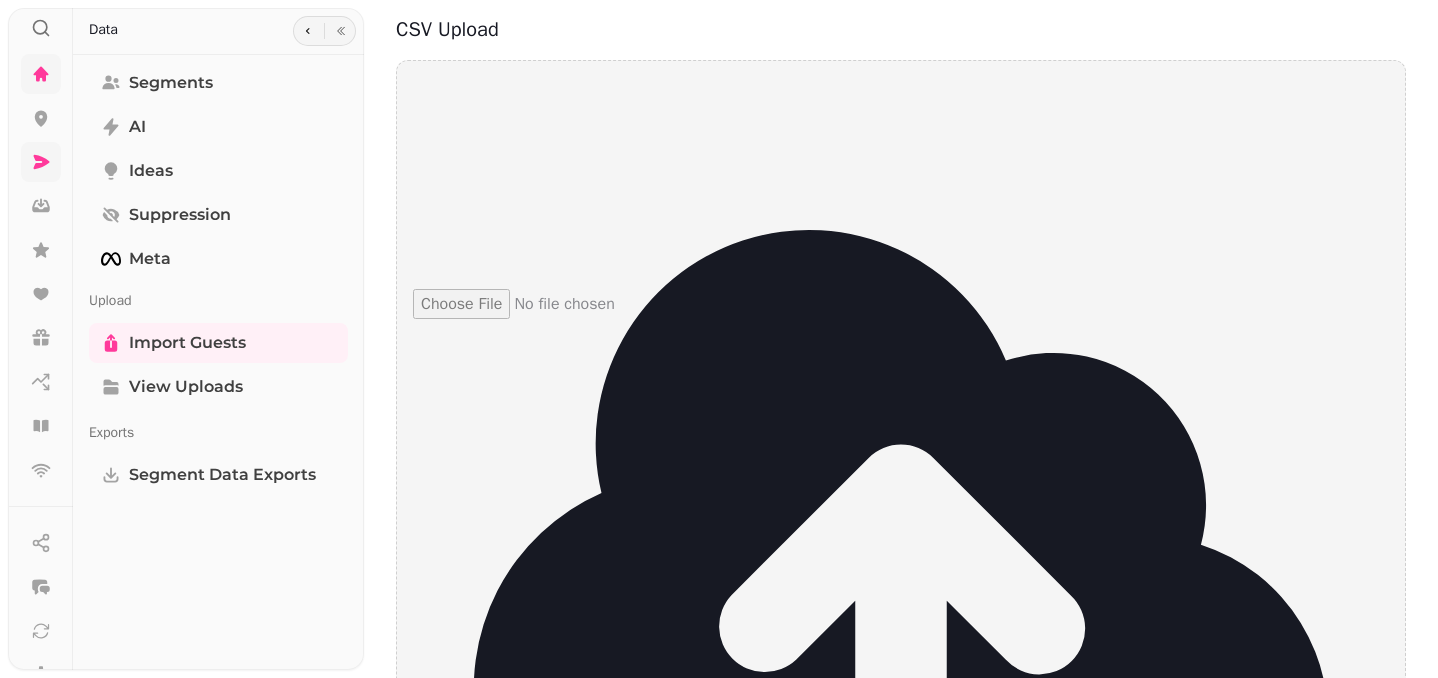 type on "**********" 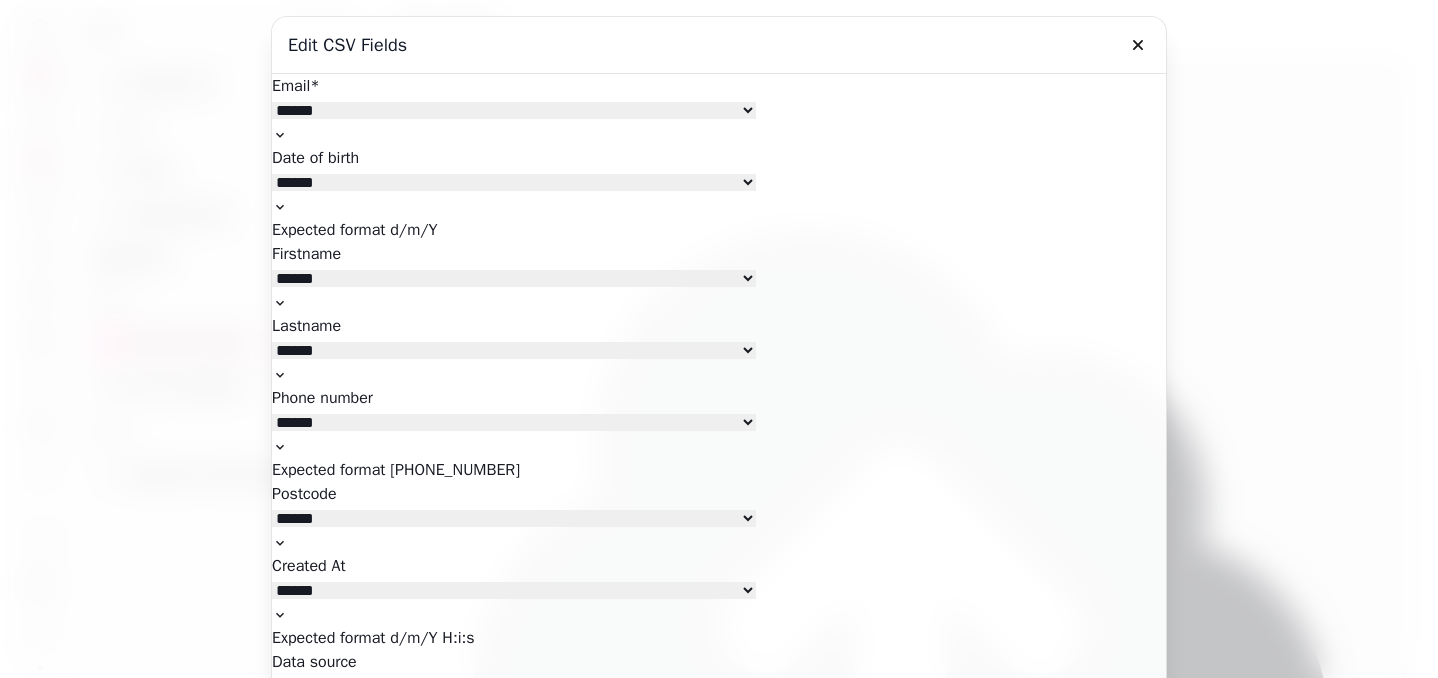 click on "**********" at bounding box center [514, 110] 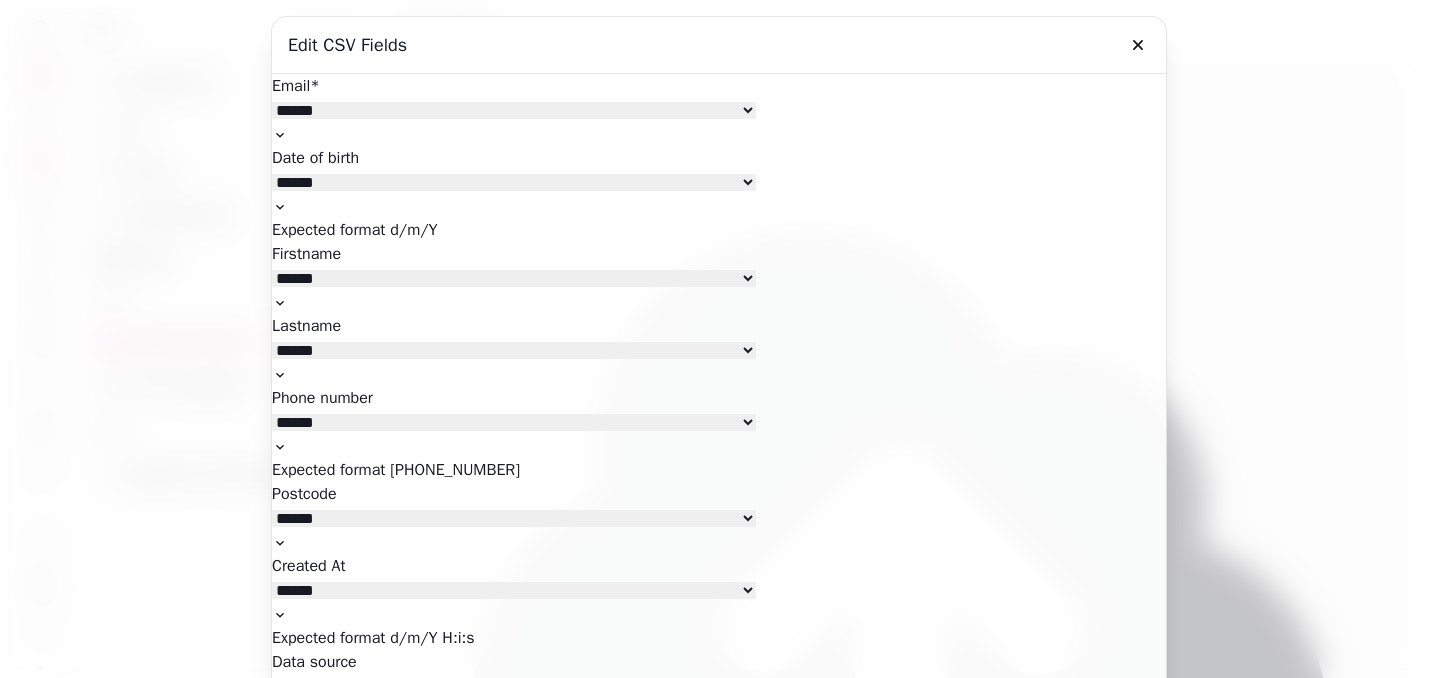 click on "**********" at bounding box center (514, 278) 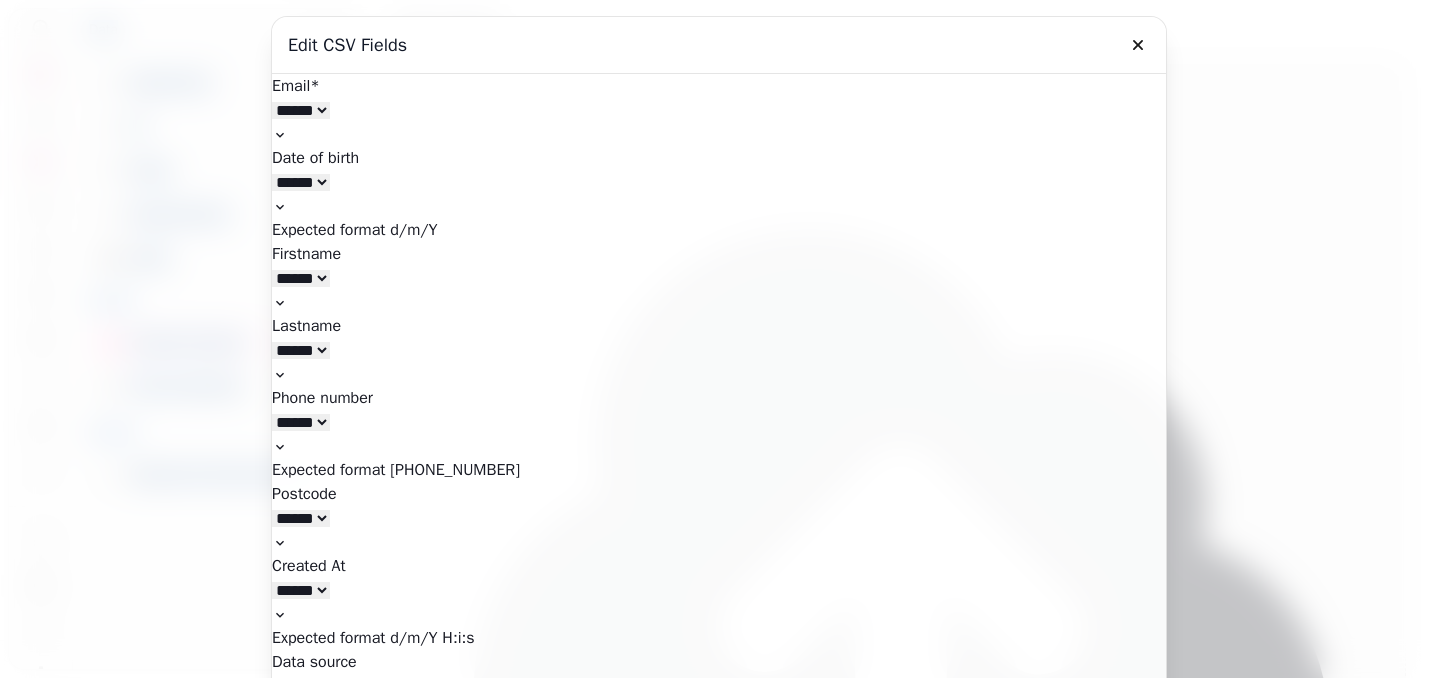 drag, startPoint x: 110, startPoint y: 98, endPoint x: -217, endPoint y: -31, distance: 351.52524 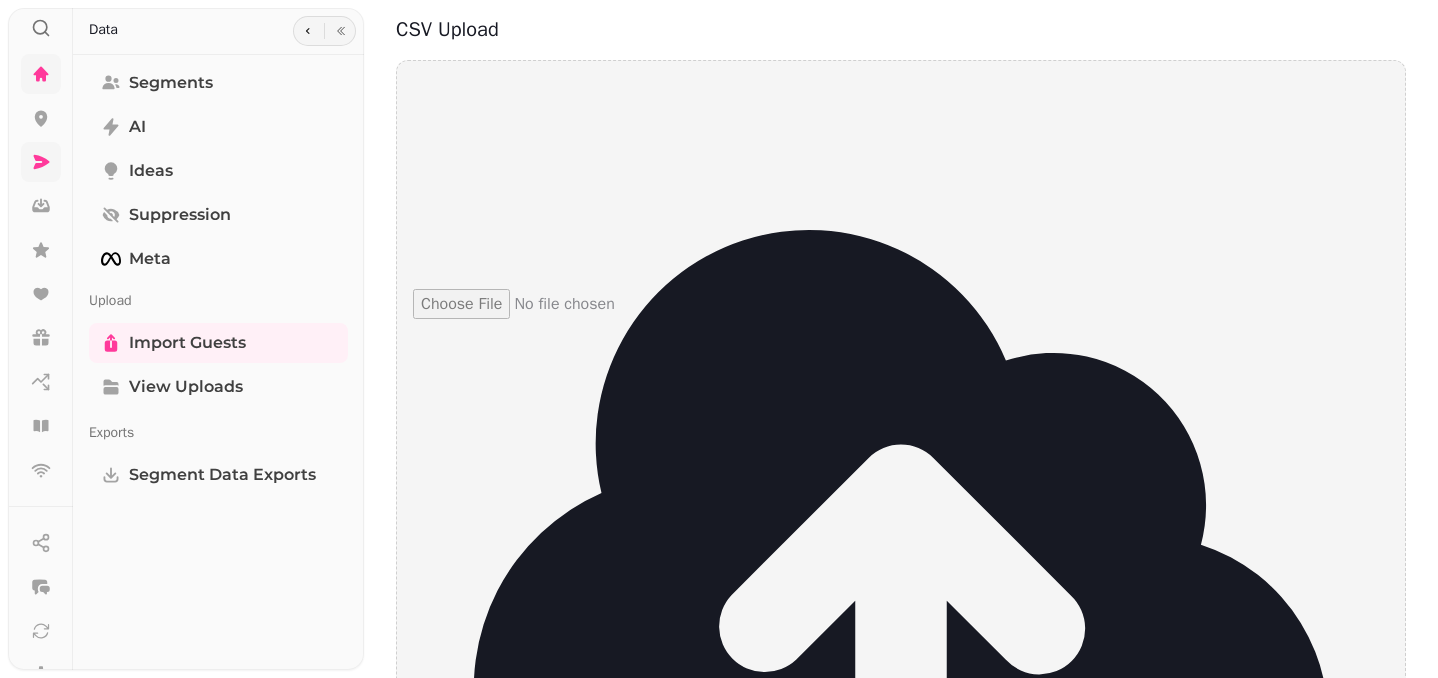 click on "CSV Upload Click to upload  or drag and drop a CSV file Accepted headers:  email, dateOfBirth, first, last, phone, postcode, createdAt, transactionAmount, currency" at bounding box center (901, 339) 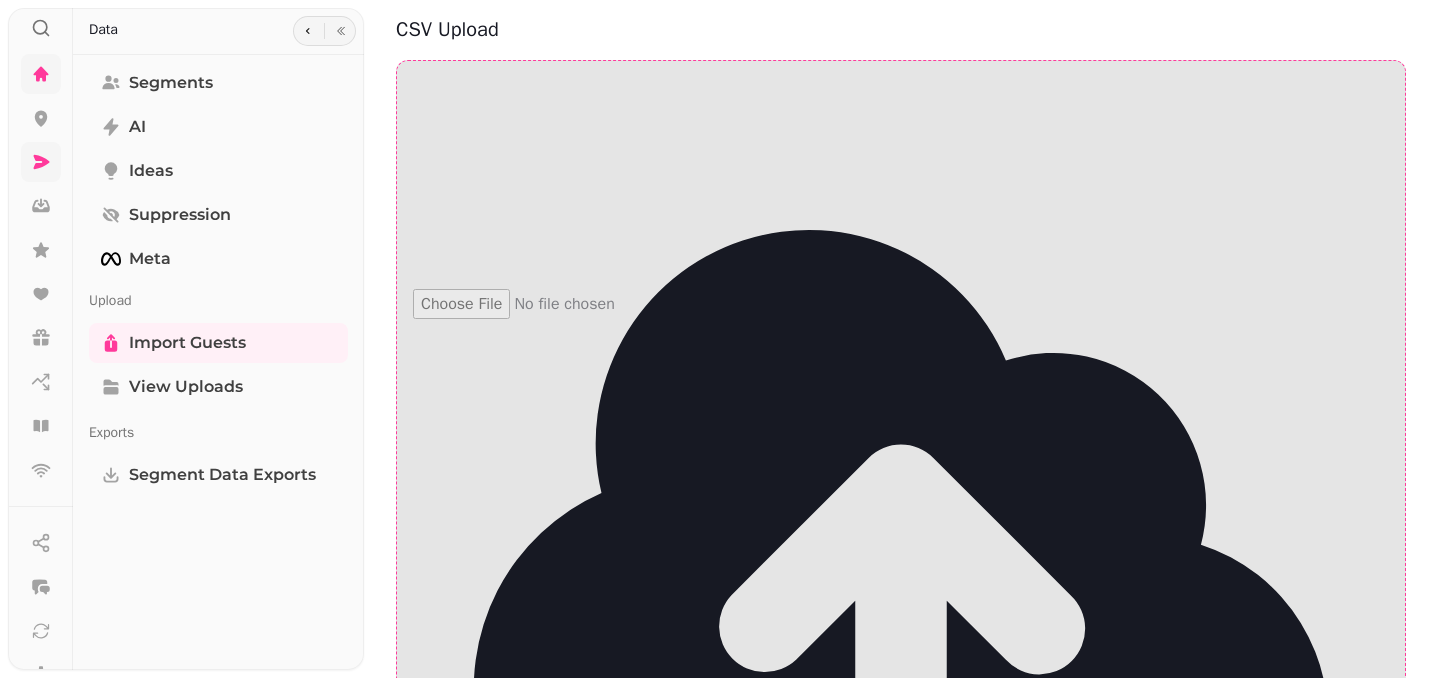 click on "Click to upload  or drag and drop a CSV file Accepted headers:  email, dateOfBirth, first, last, phone, postcode, createdAt, transactionAmount, currency" at bounding box center [866, 745] 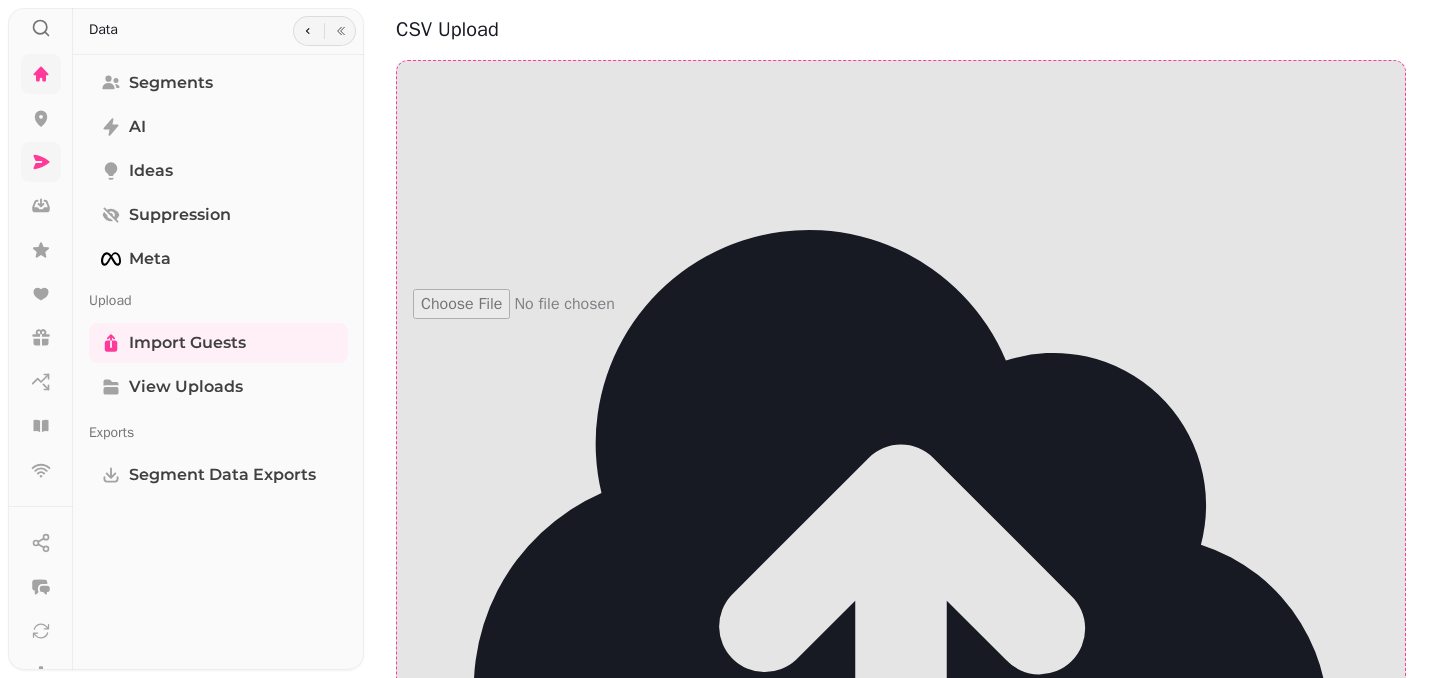 type on "**********" 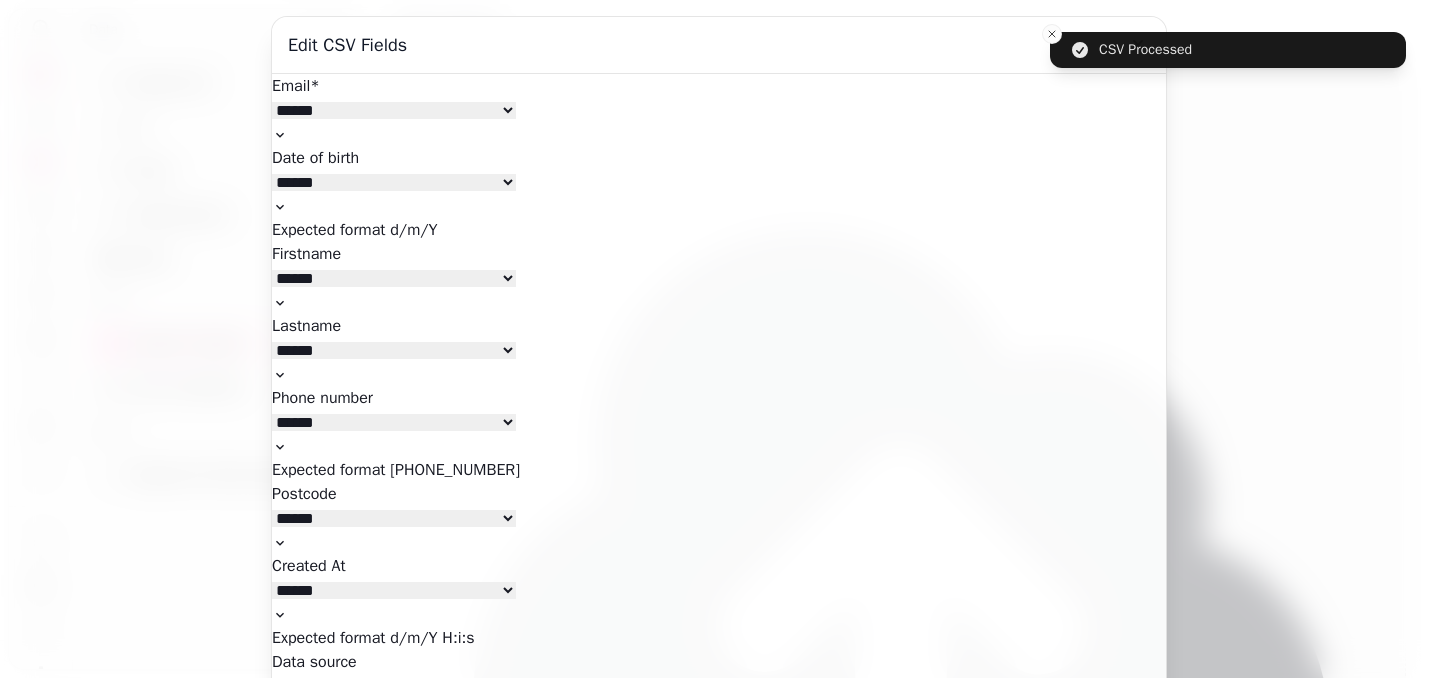 click on "**********" at bounding box center (394, 110) 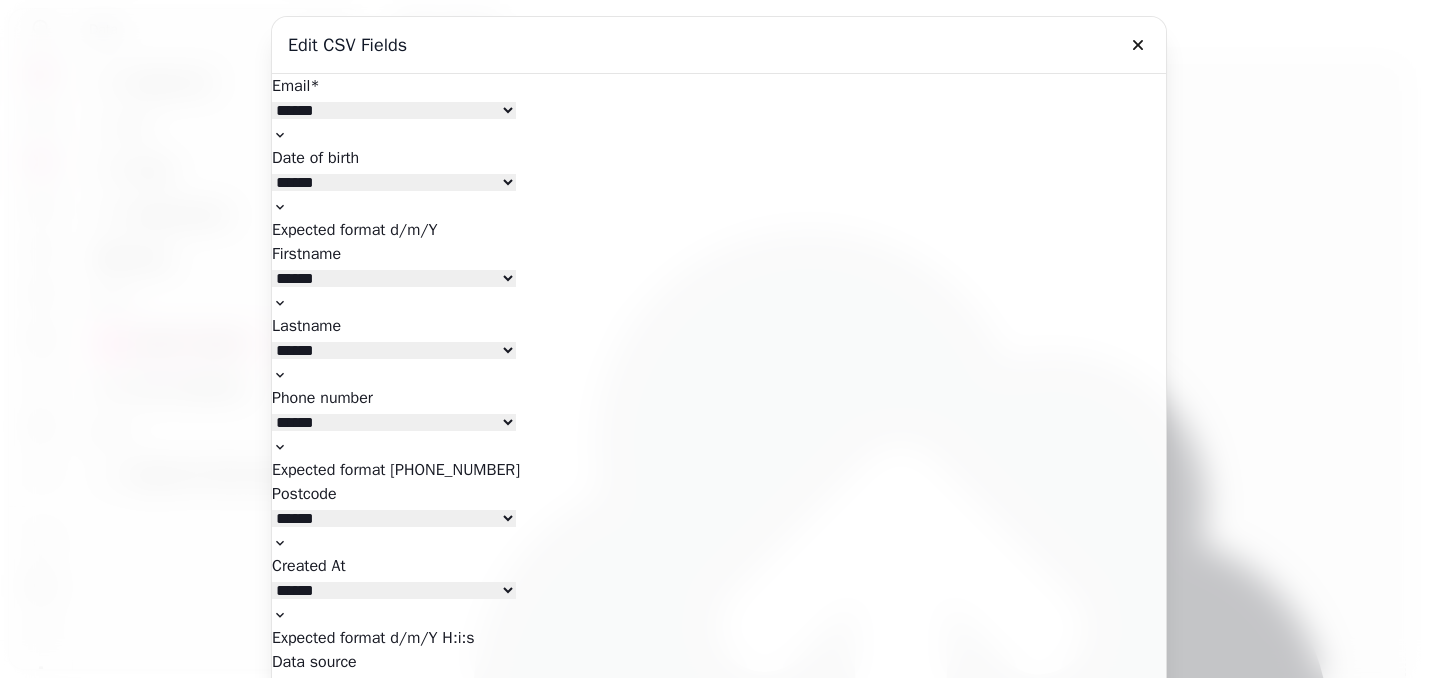 select on "**********" 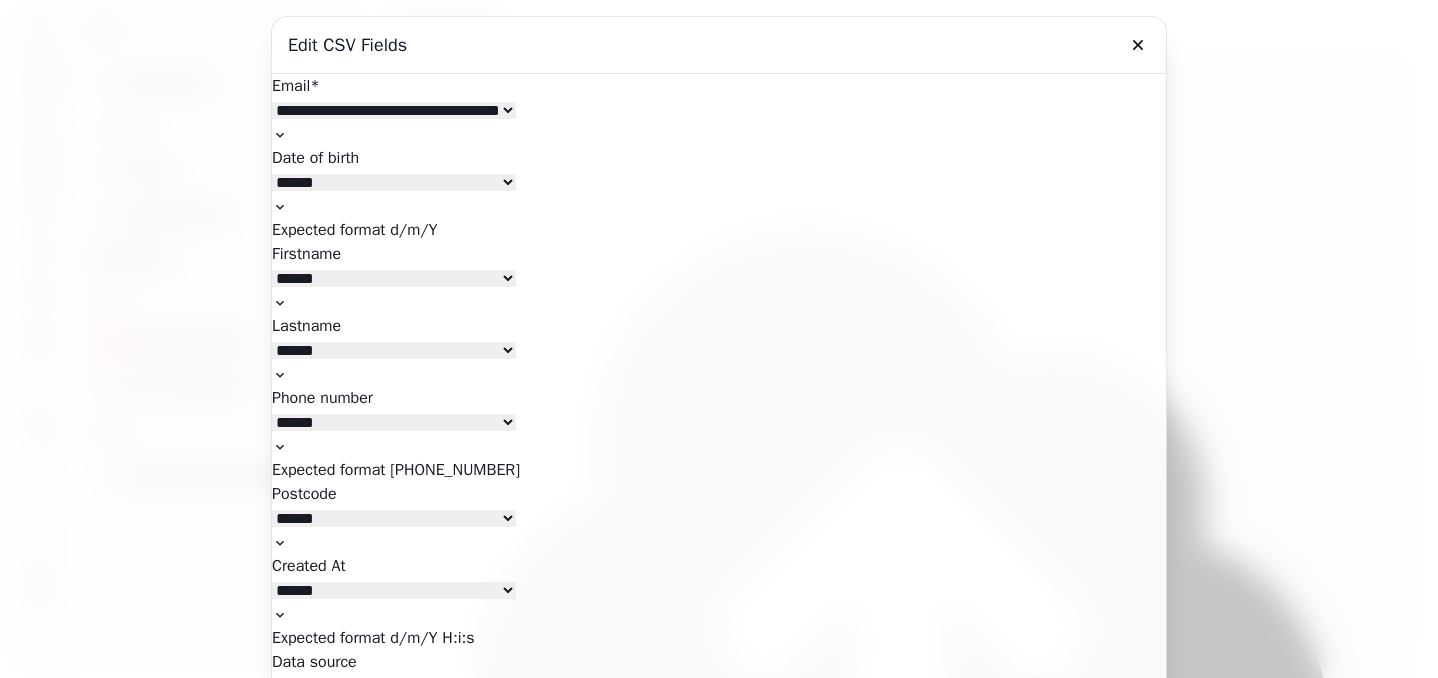 click on "**********" at bounding box center (394, 278) 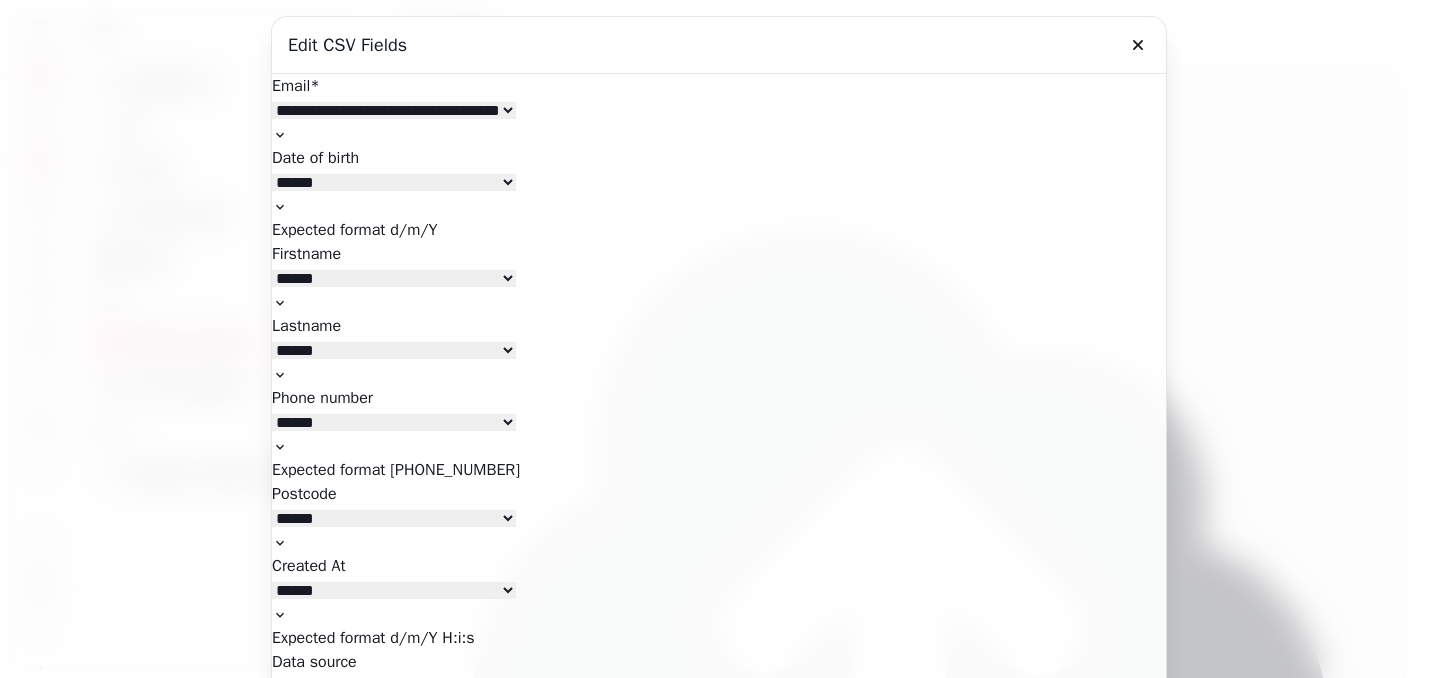 select on "****" 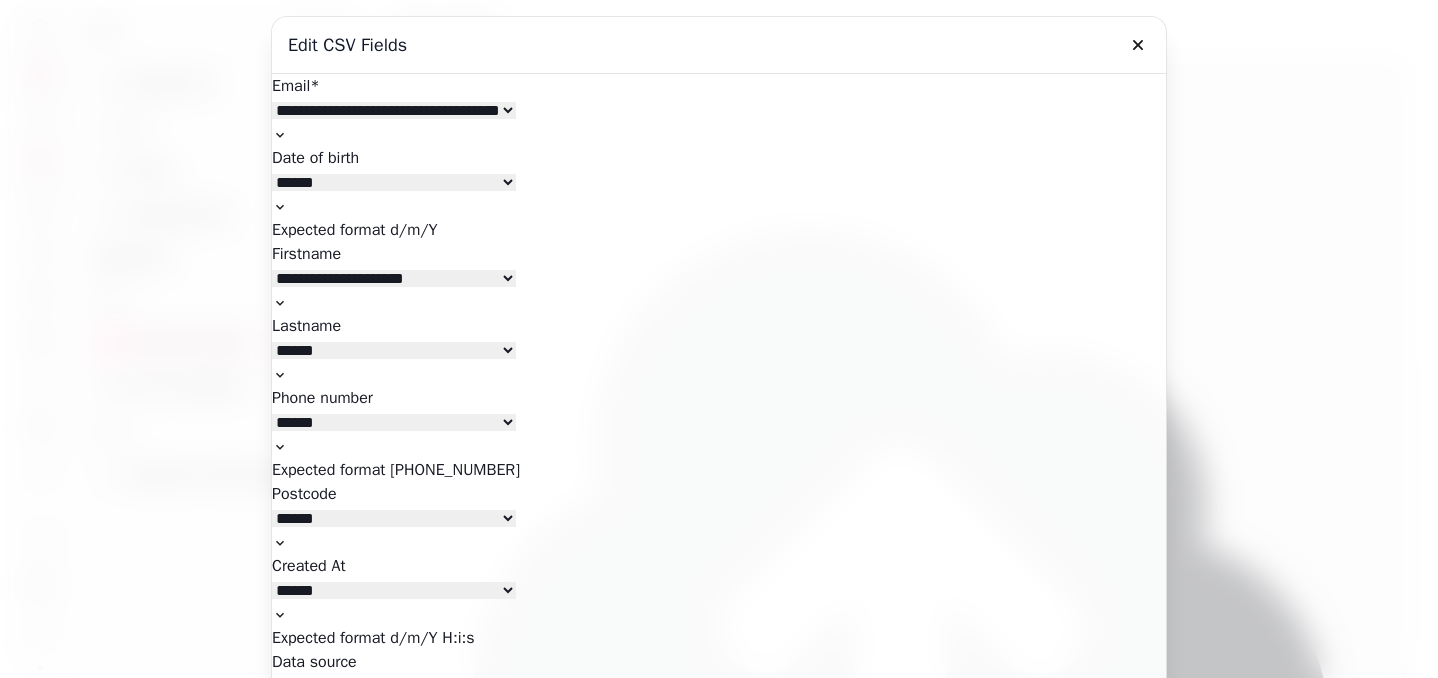 click on "Upload" at bounding box center (296, 1195) 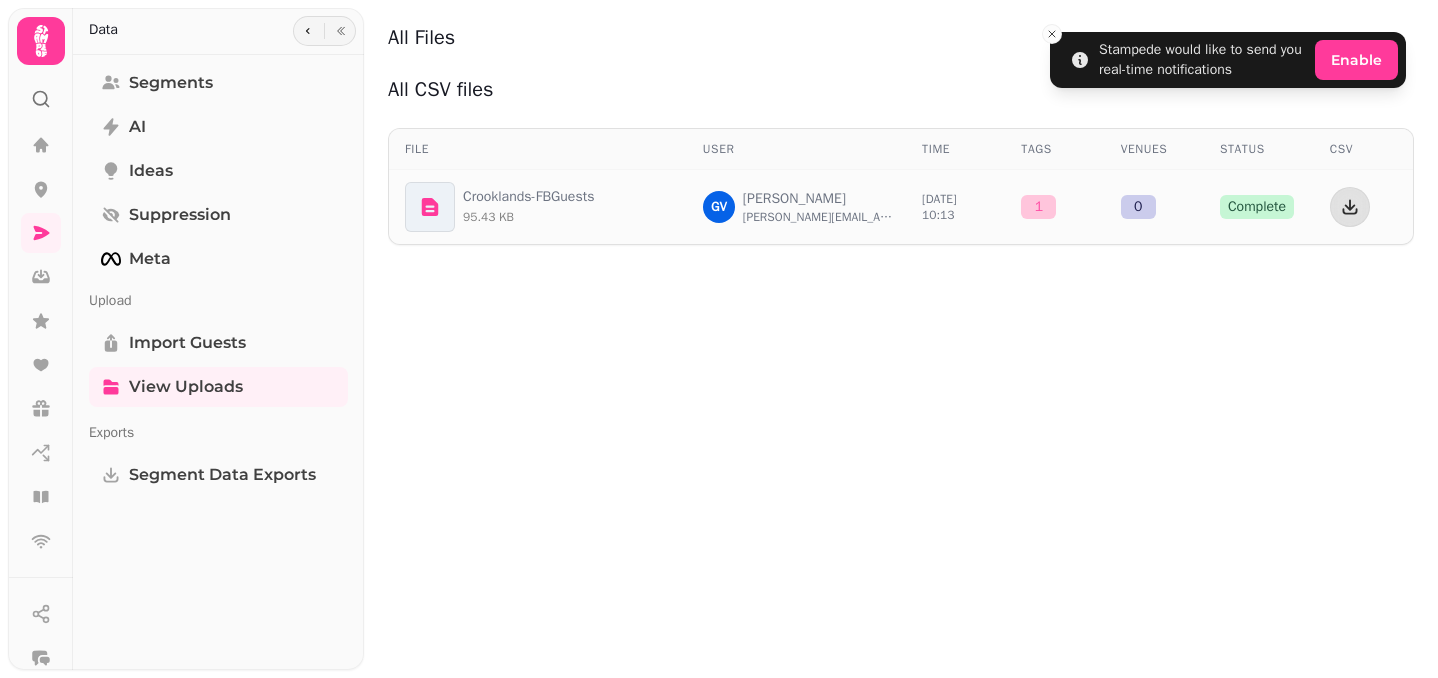scroll, scrollTop: 0, scrollLeft: 0, axis: both 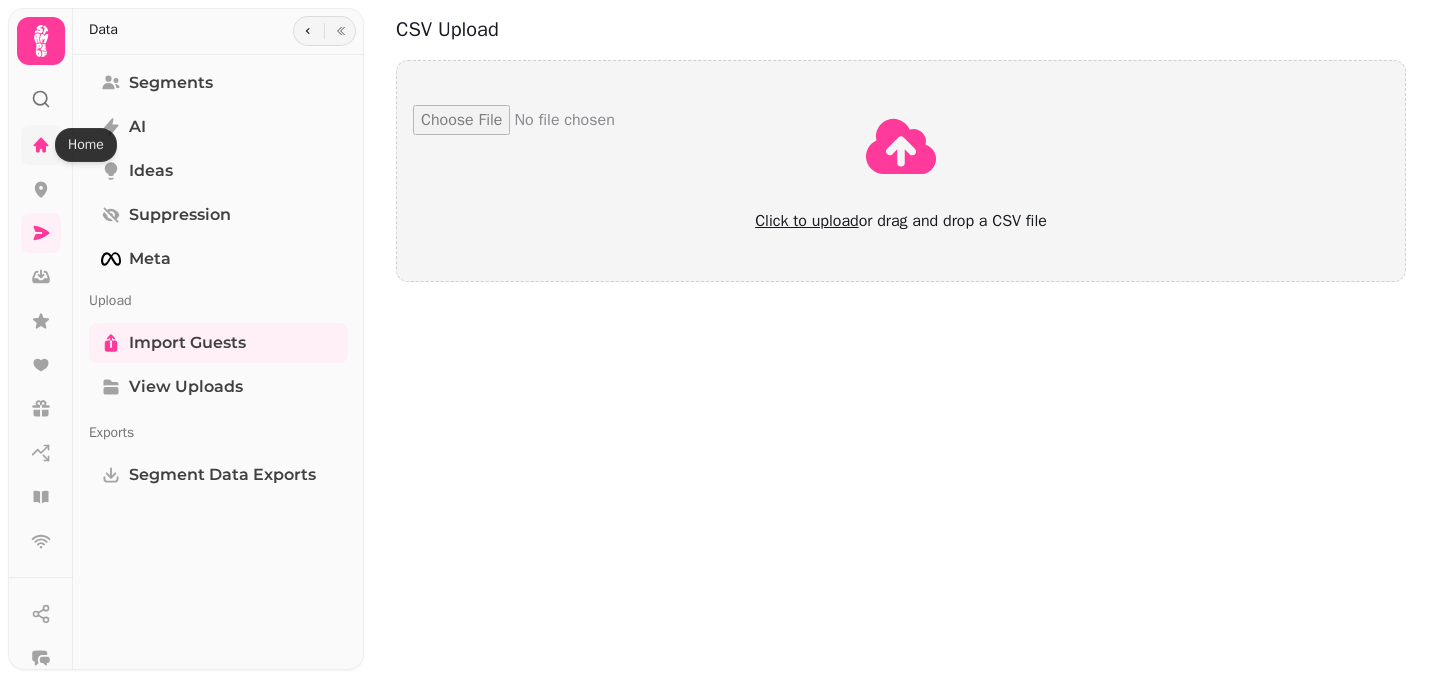 click 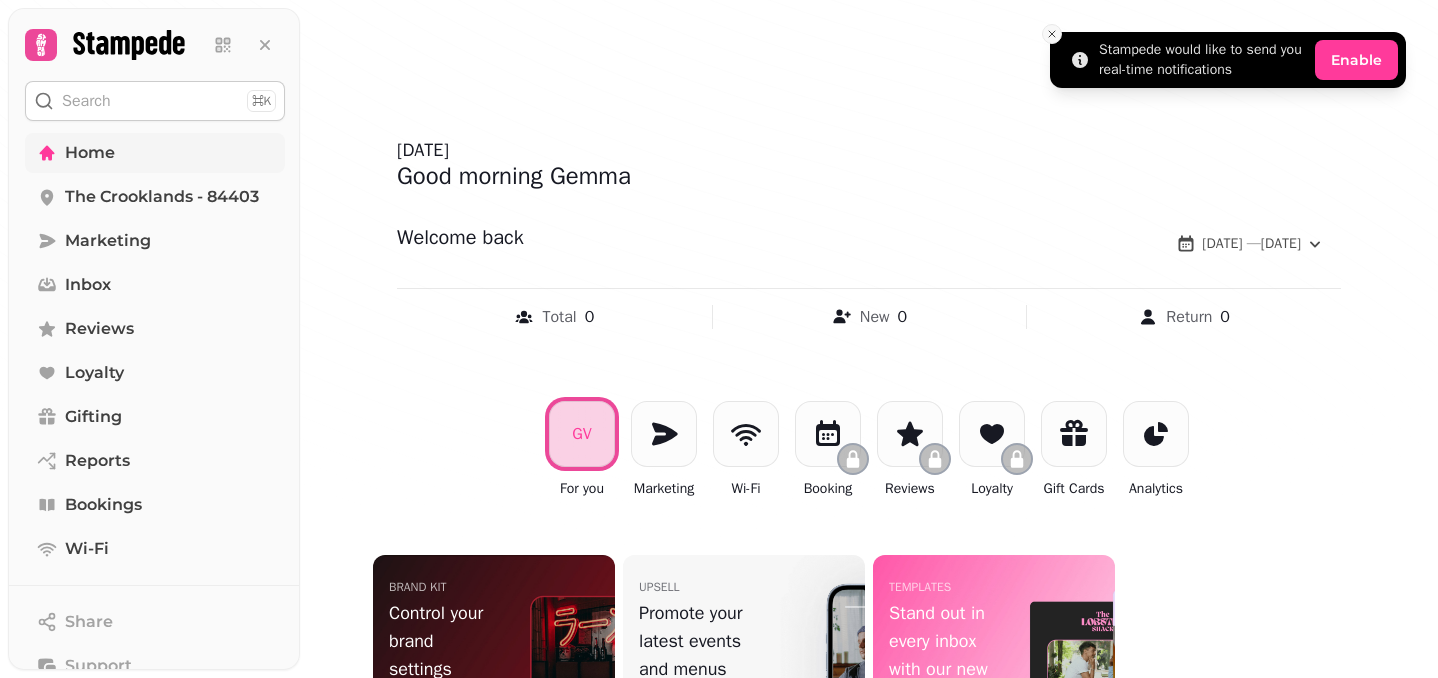 click 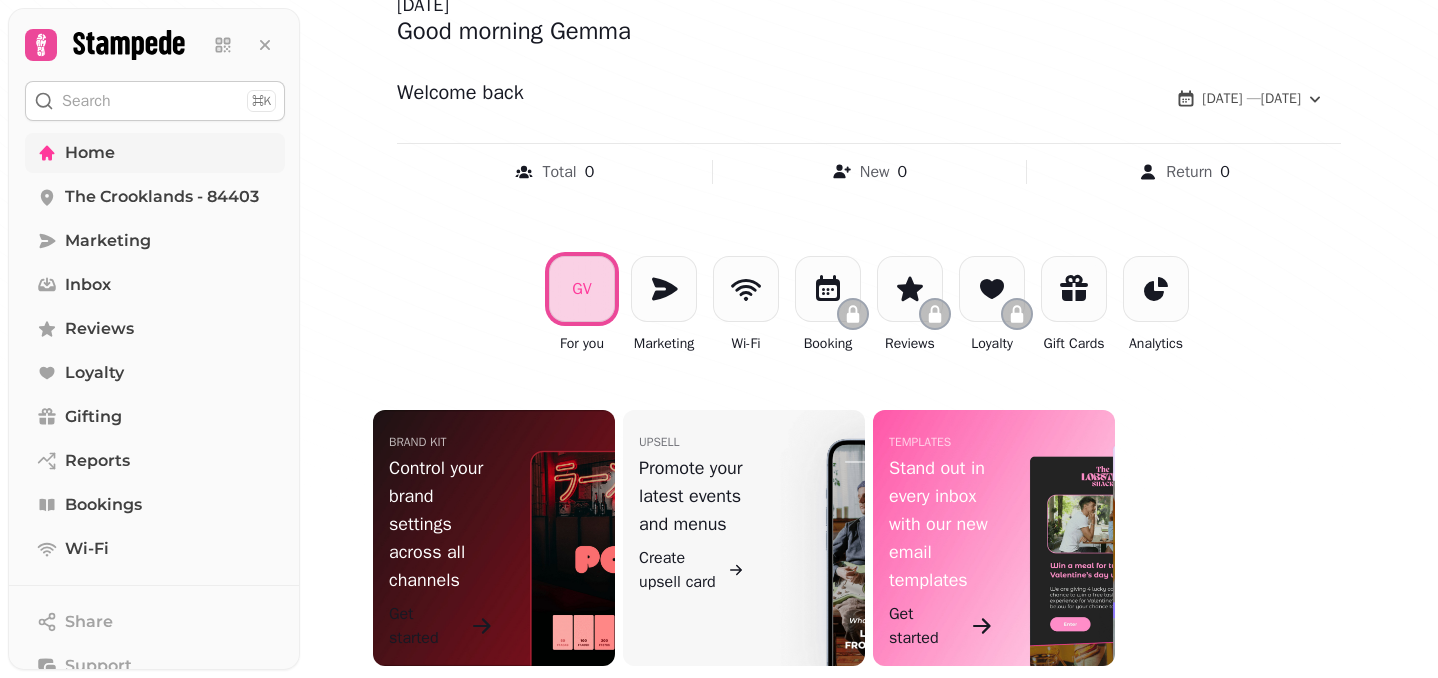 scroll, scrollTop: 157, scrollLeft: 0, axis: vertical 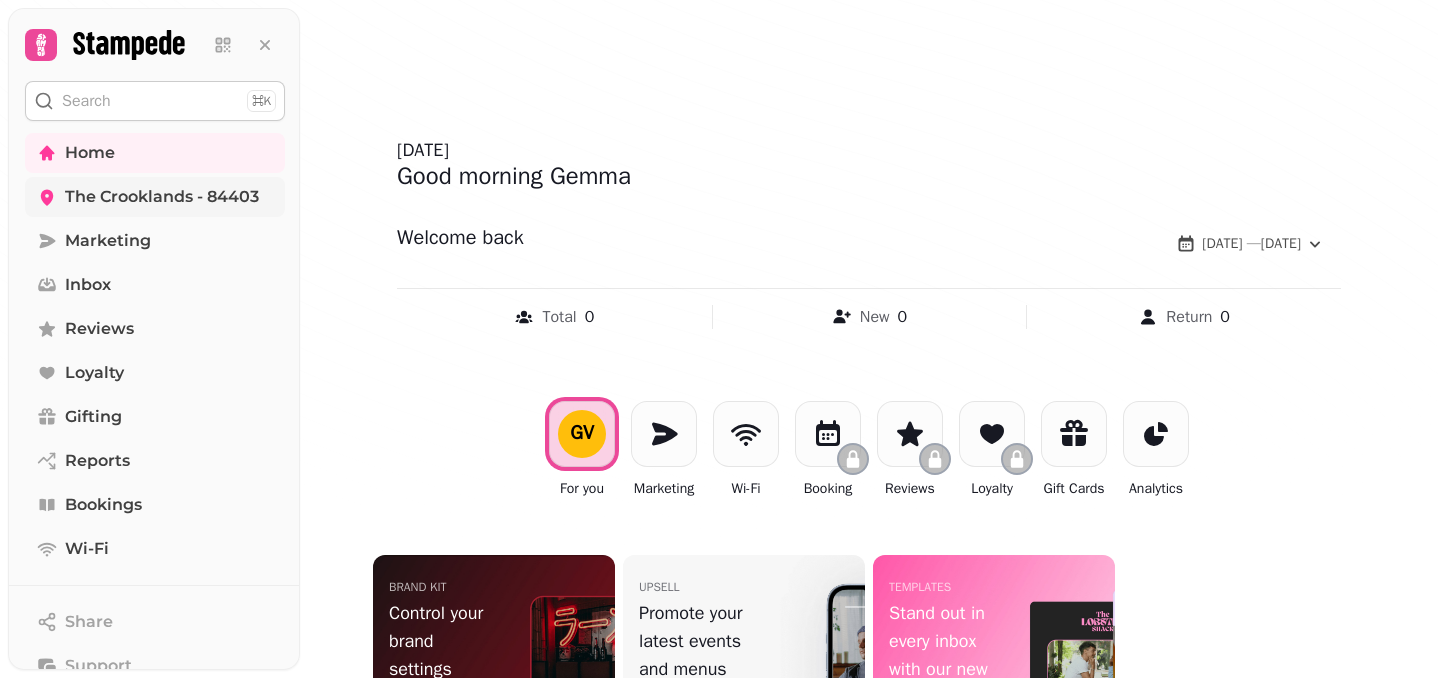 click on "The Crooklands - 84403" at bounding box center [162, 197] 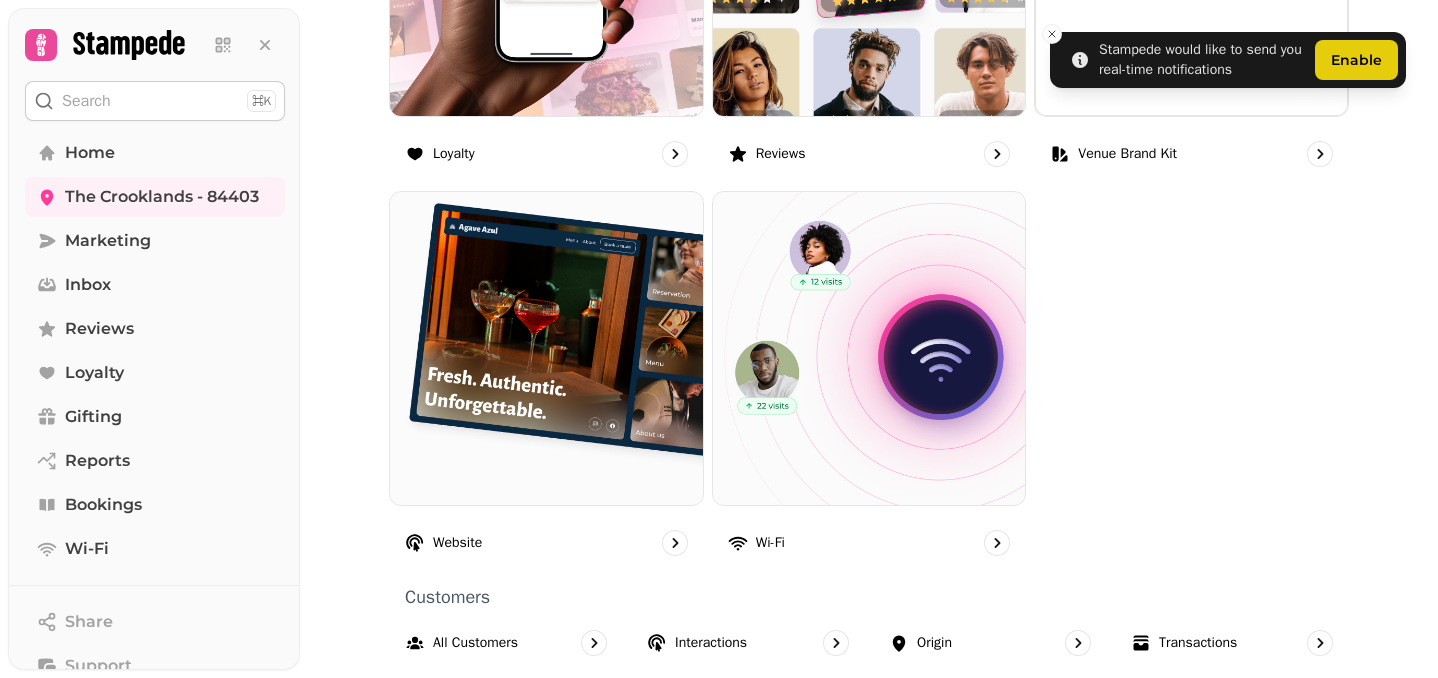 scroll, scrollTop: 1353, scrollLeft: 0, axis: vertical 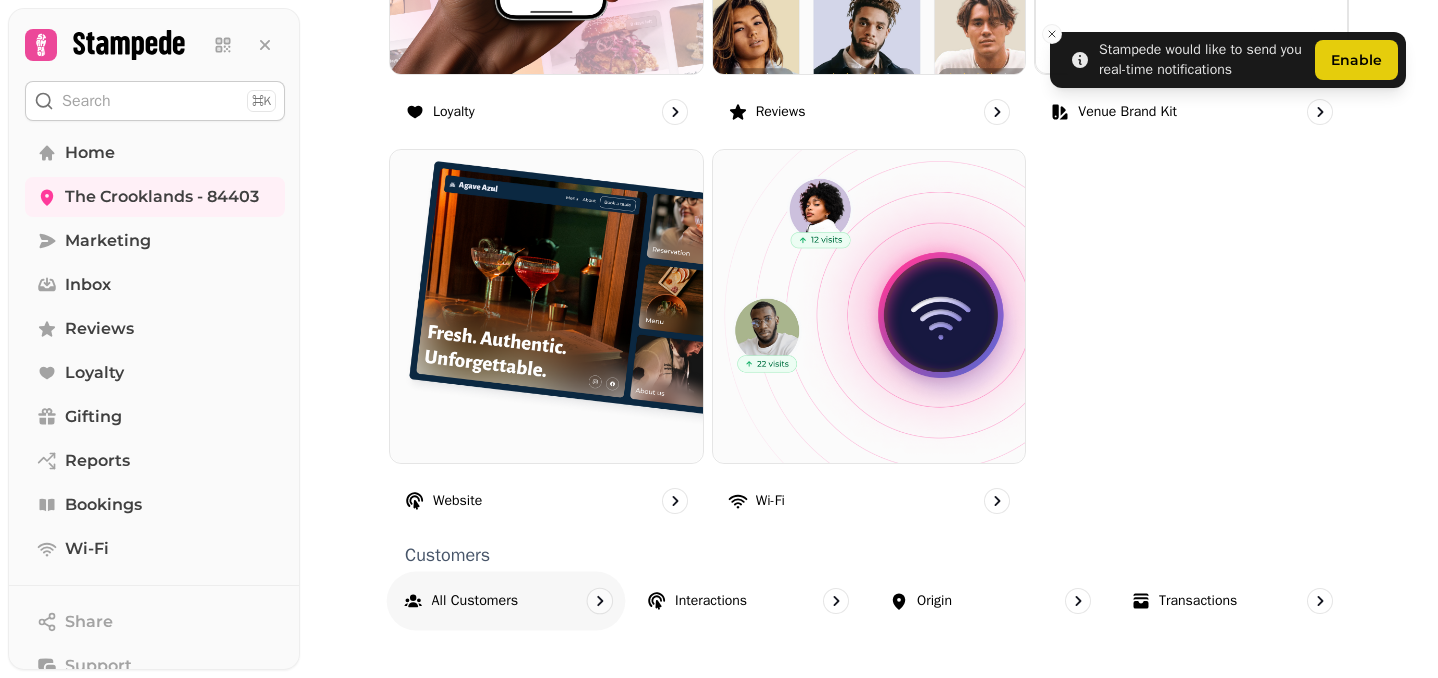 click on "All customers" at bounding box center (475, 601) 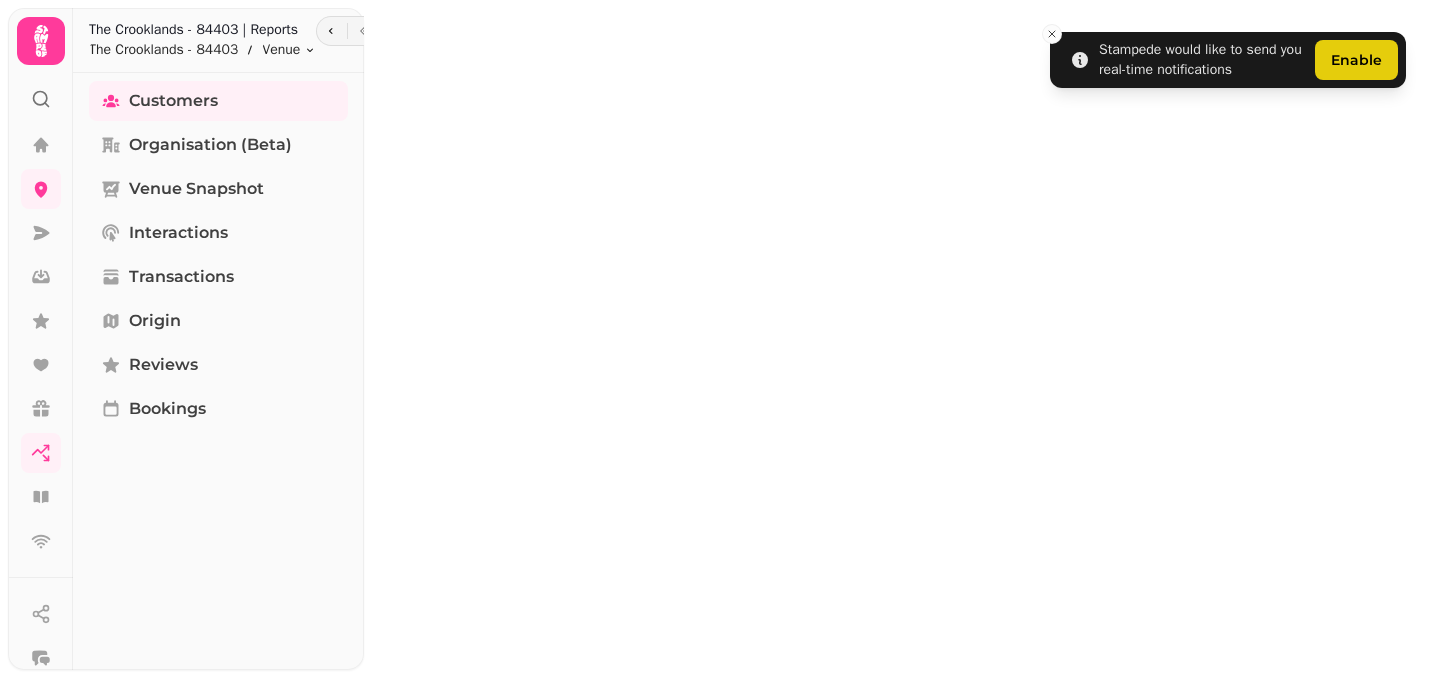 scroll, scrollTop: 0, scrollLeft: 0, axis: both 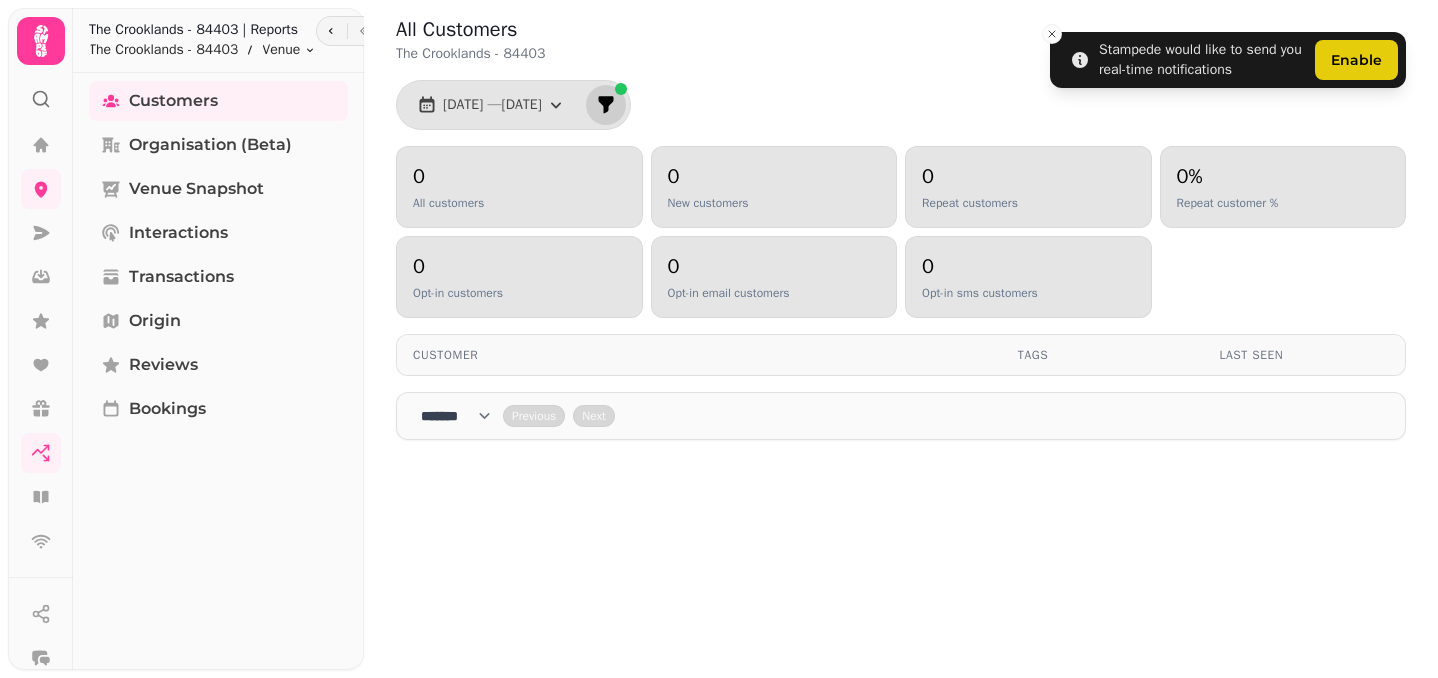 click 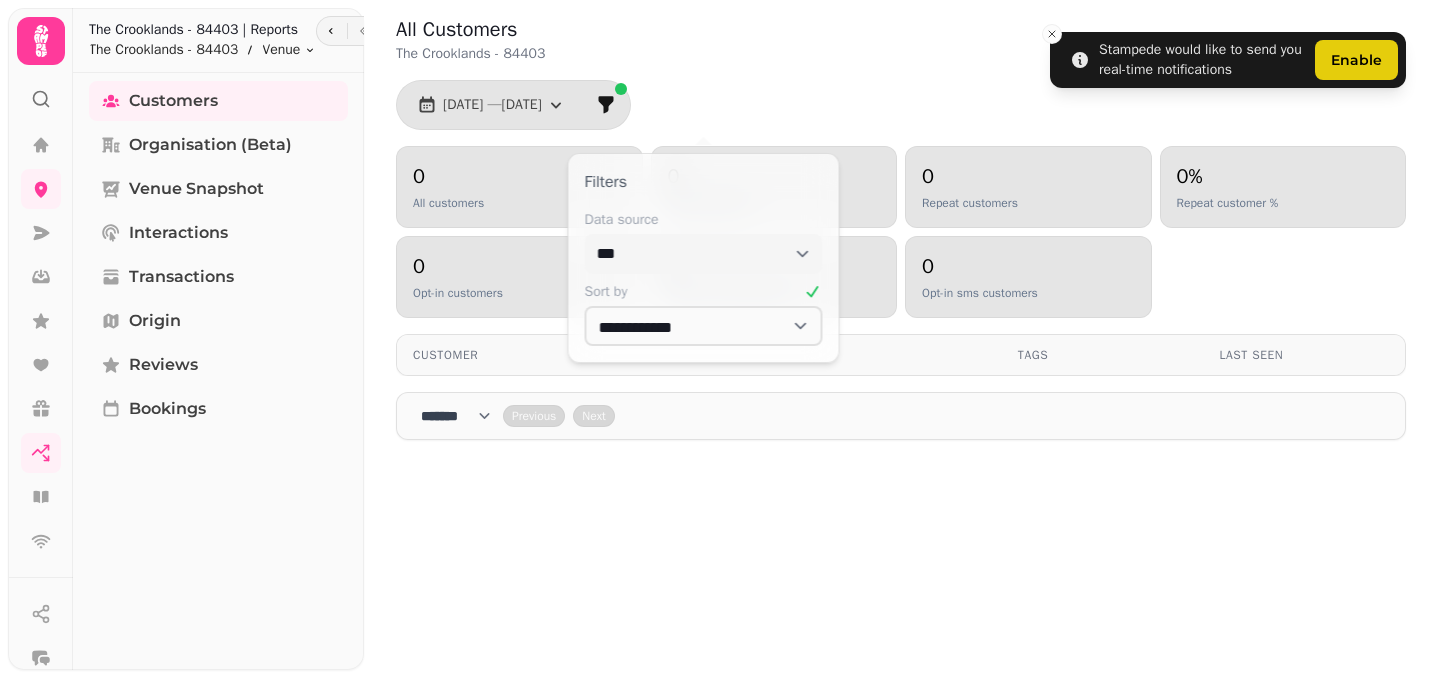 click on "**** * **** ** **** ** **** ** **** *** **** *** **** ***" at bounding box center [462, 416] 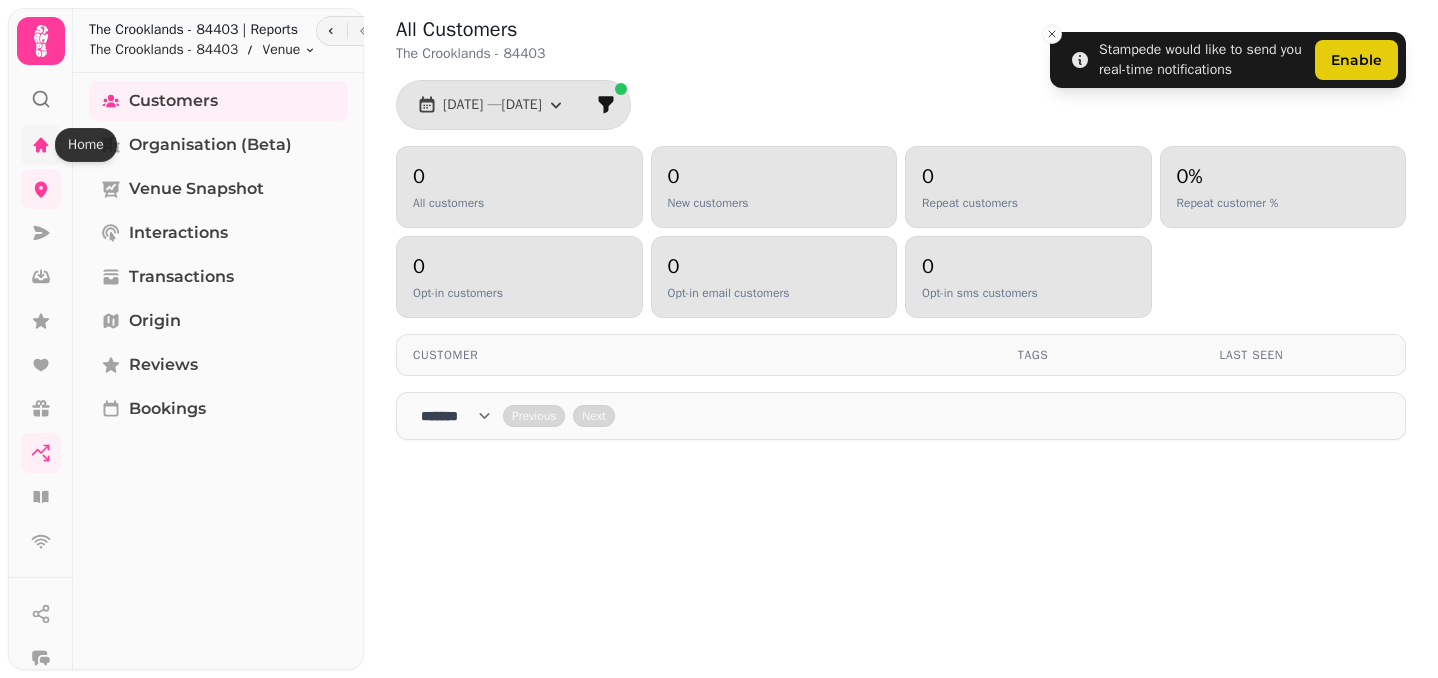 click 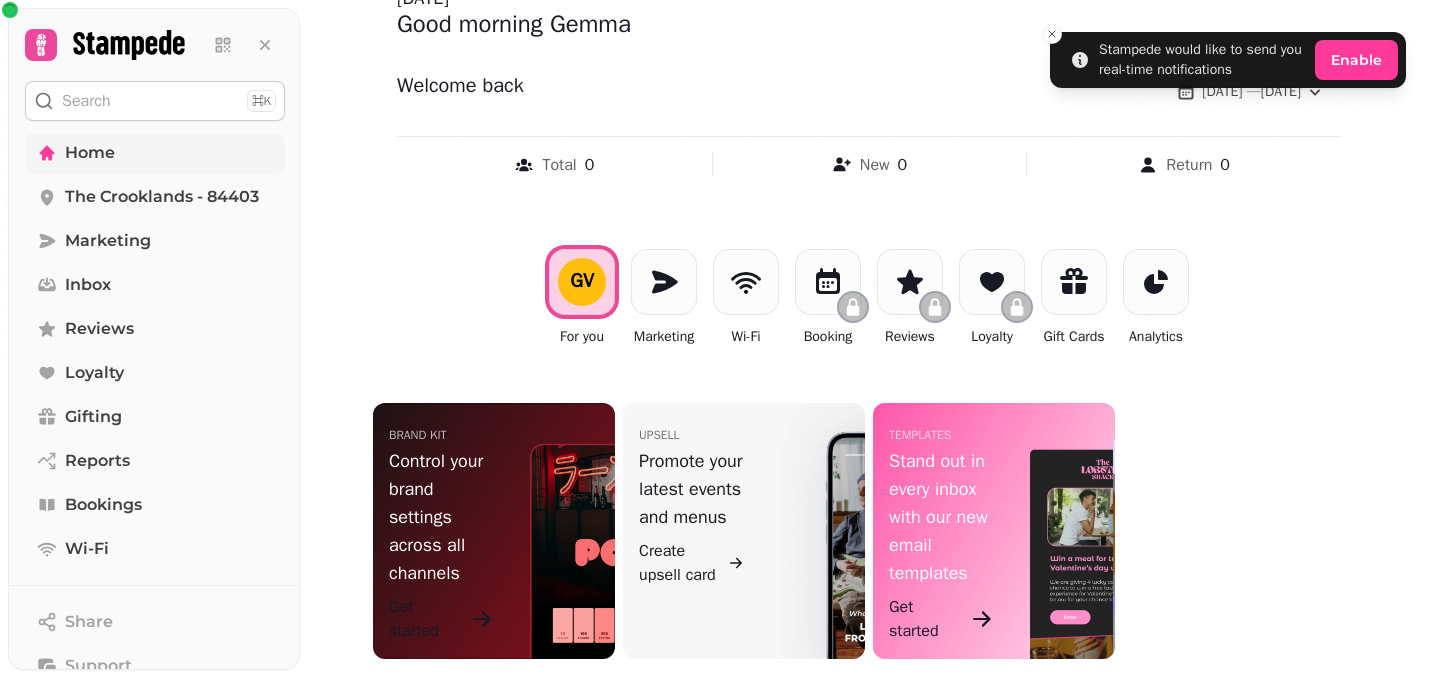 scroll, scrollTop: 157, scrollLeft: 0, axis: vertical 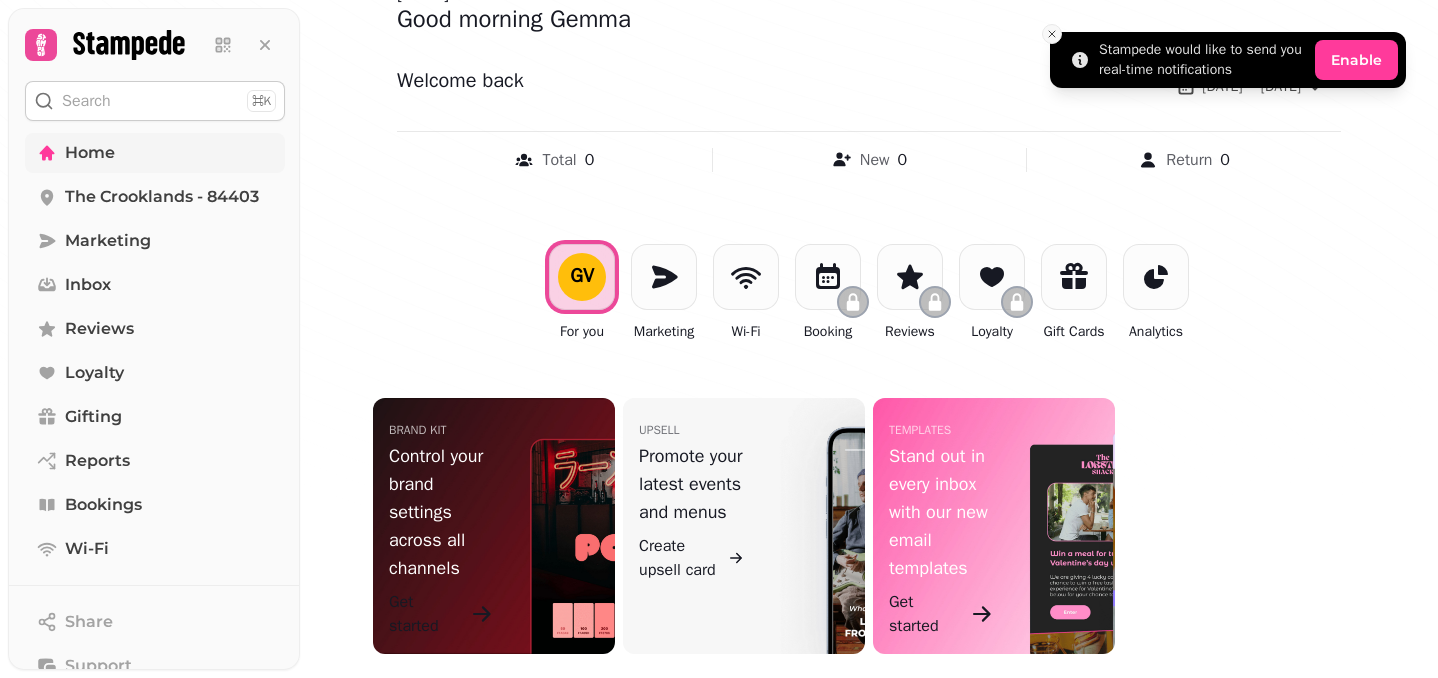 click 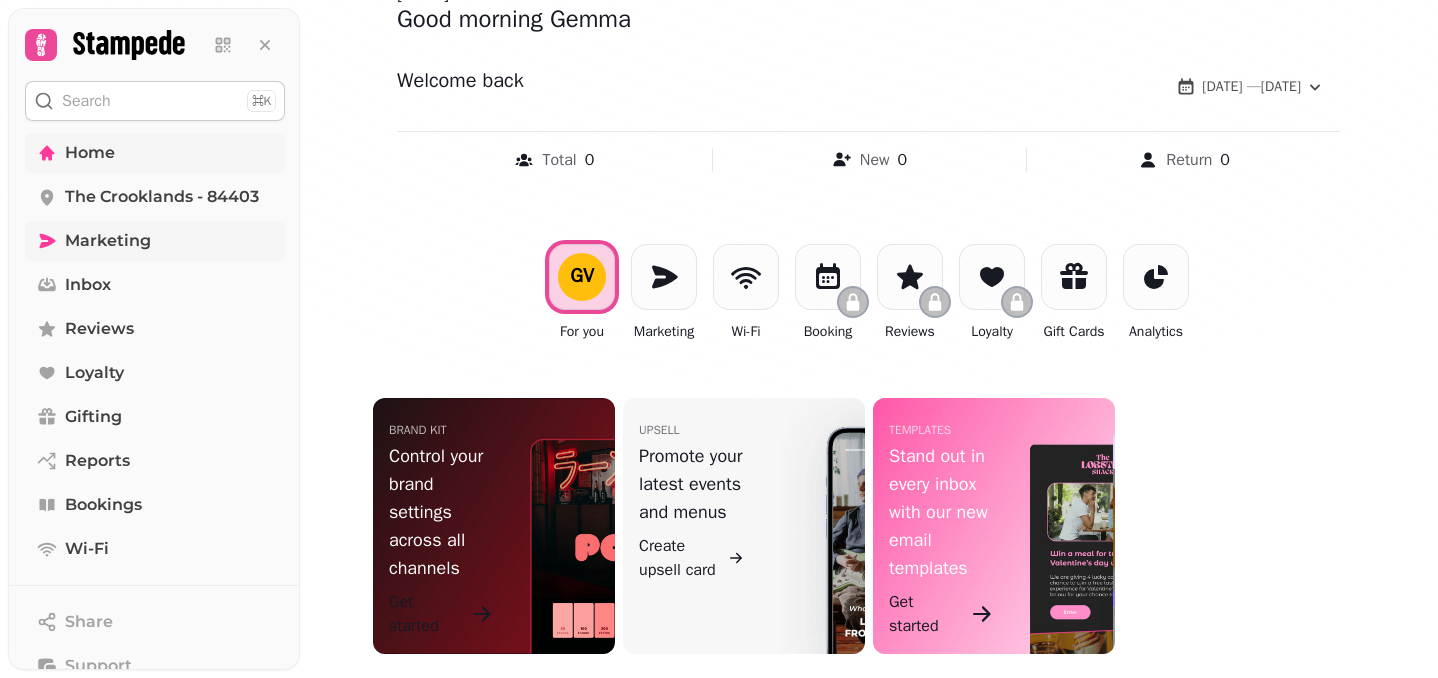 click on "Marketing" at bounding box center [155, 241] 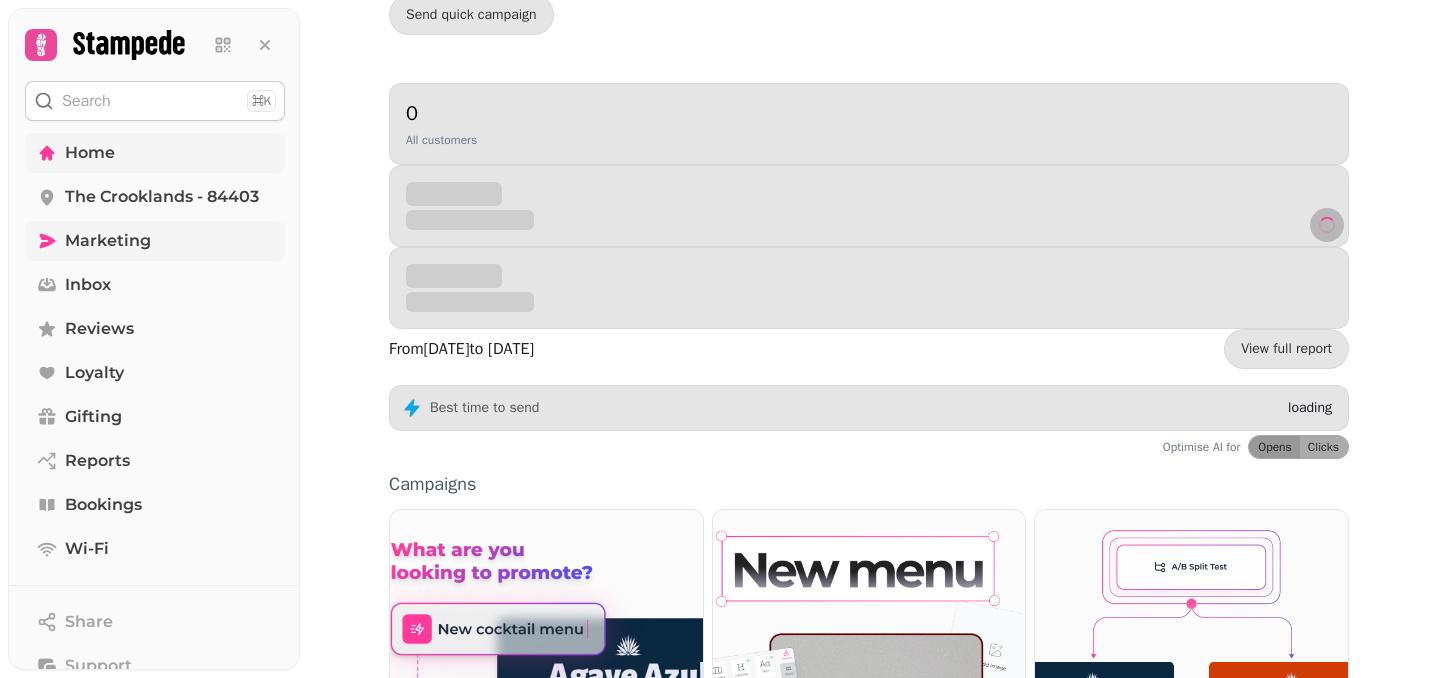 scroll, scrollTop: 0, scrollLeft: 0, axis: both 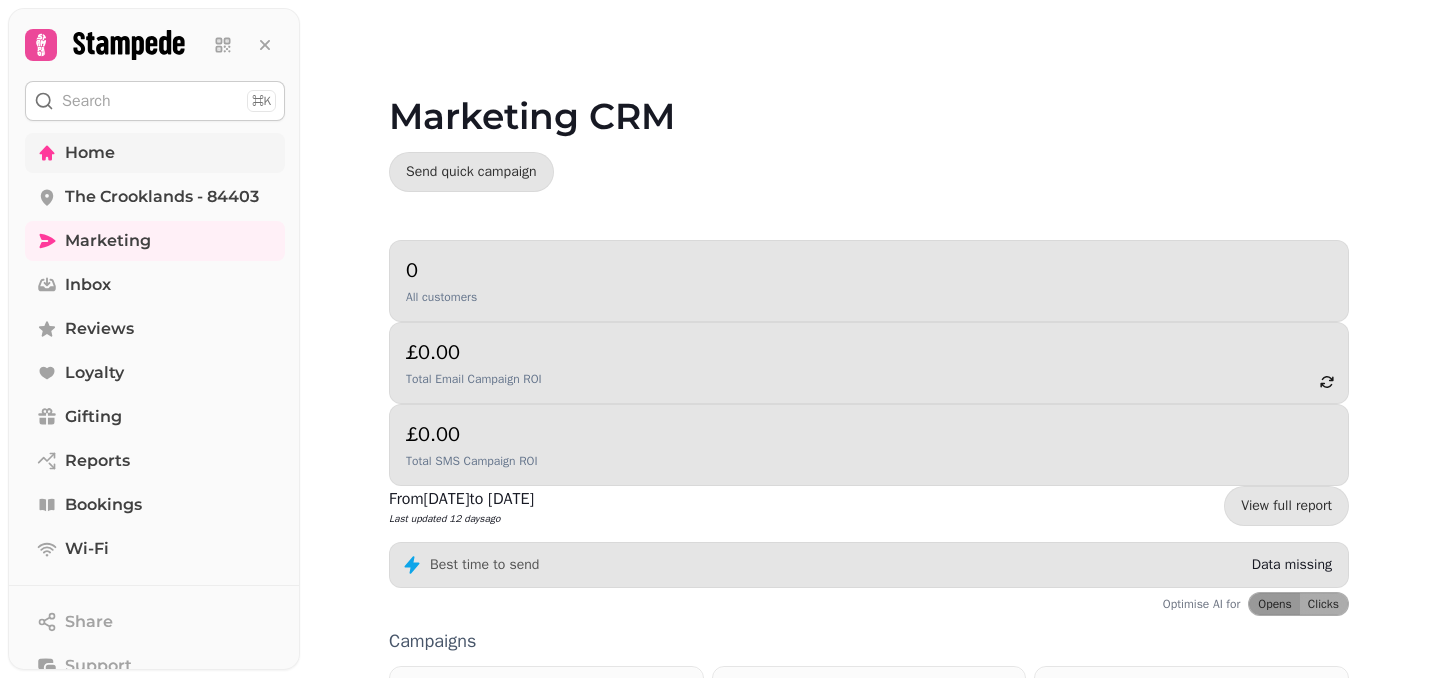 click on "0 All customers" at bounding box center (869, 281) 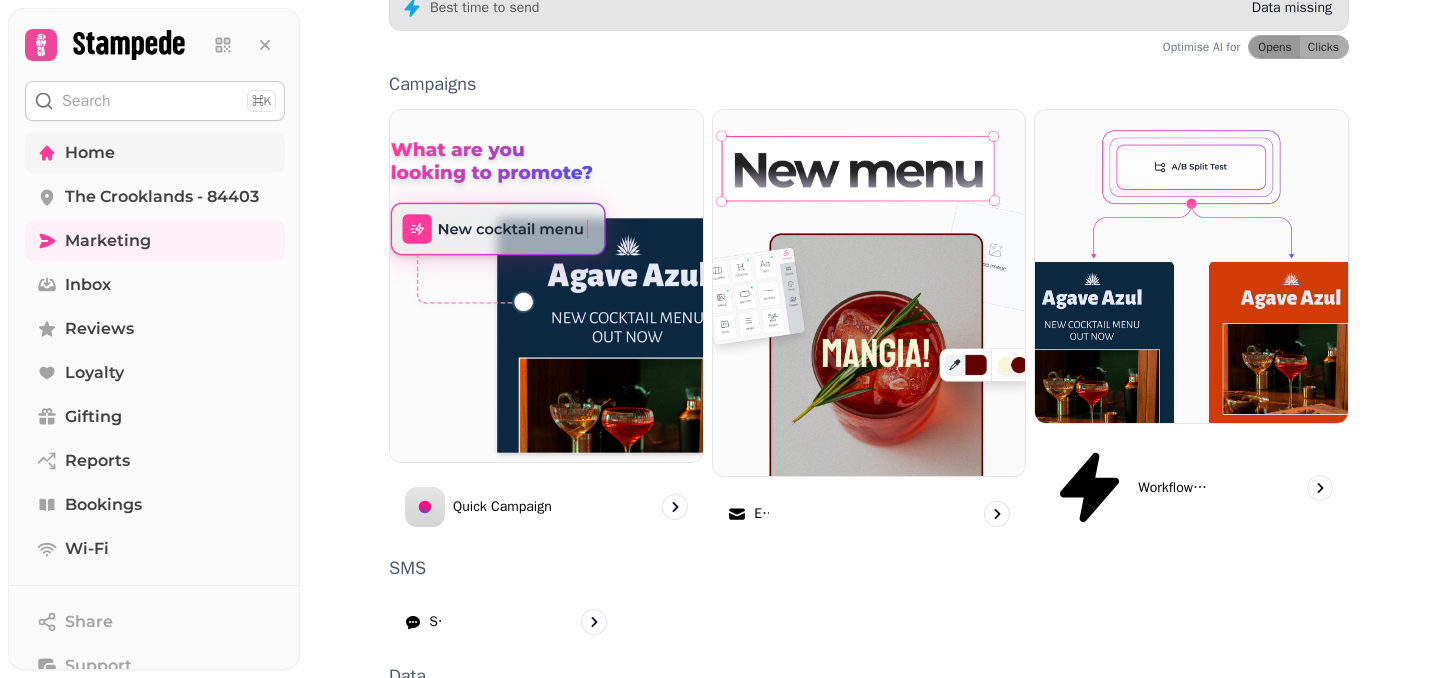 scroll, scrollTop: 570, scrollLeft: 0, axis: vertical 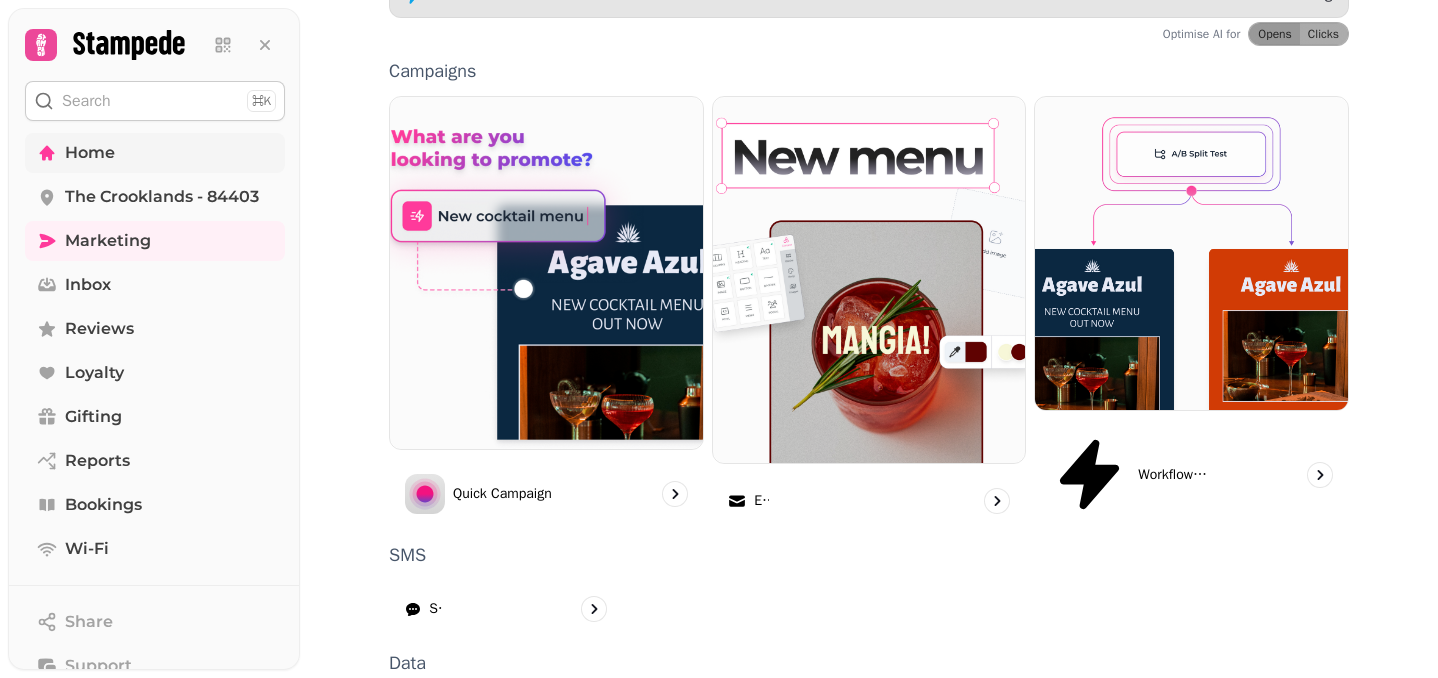 click on "Upload" at bounding box center (1155, 718) 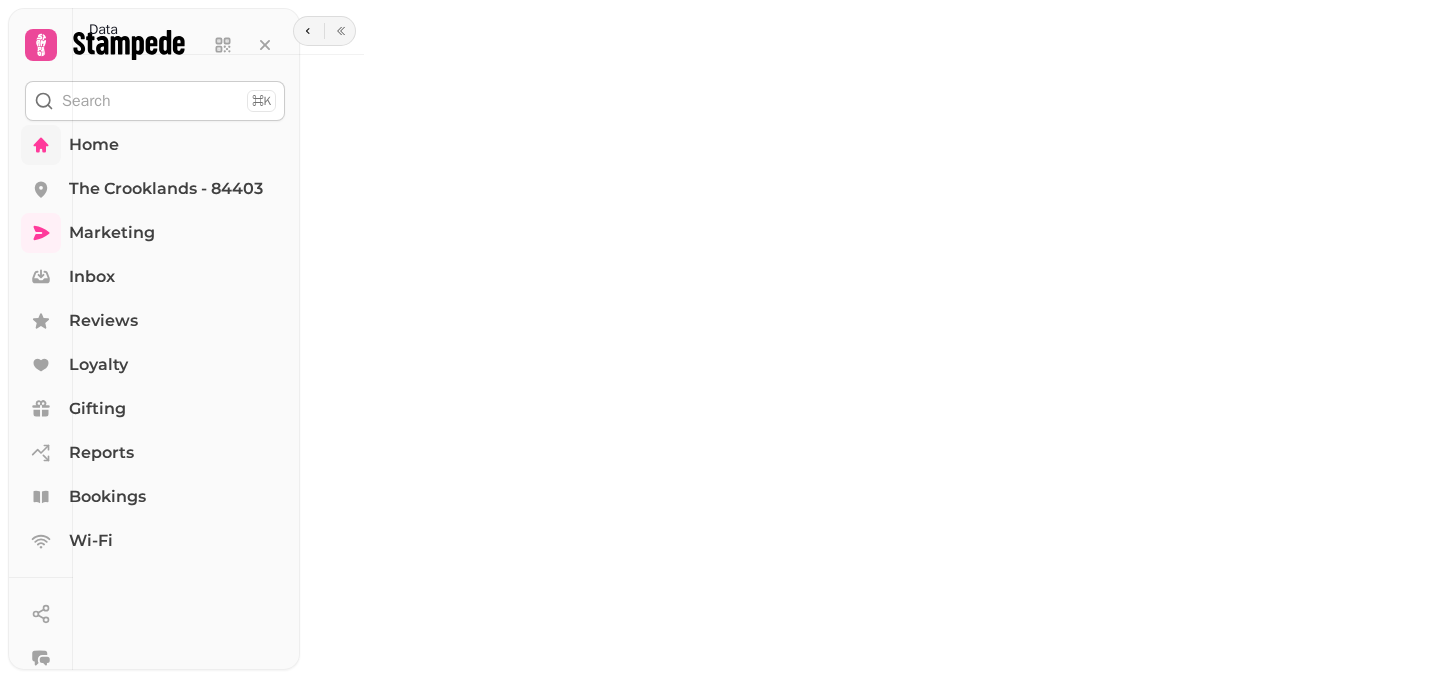 scroll, scrollTop: 0, scrollLeft: 0, axis: both 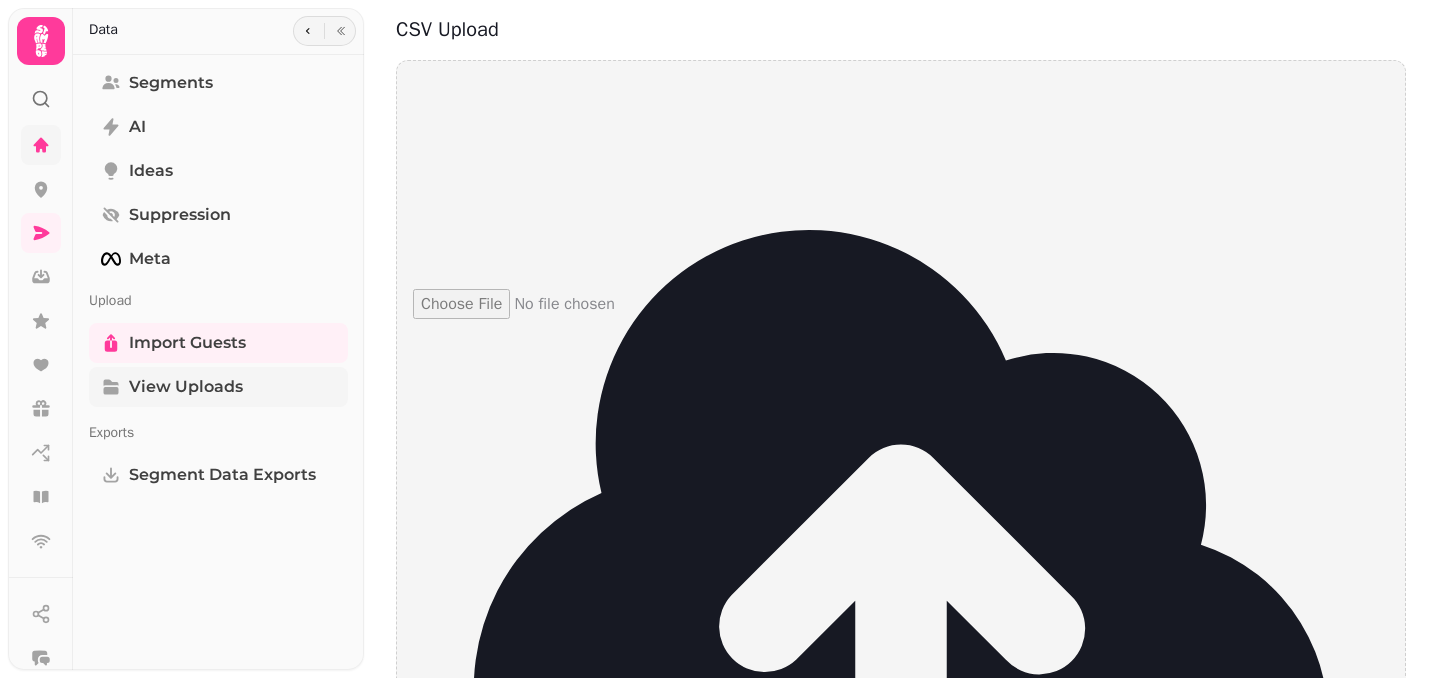 click on "View Uploads" at bounding box center (218, 387) 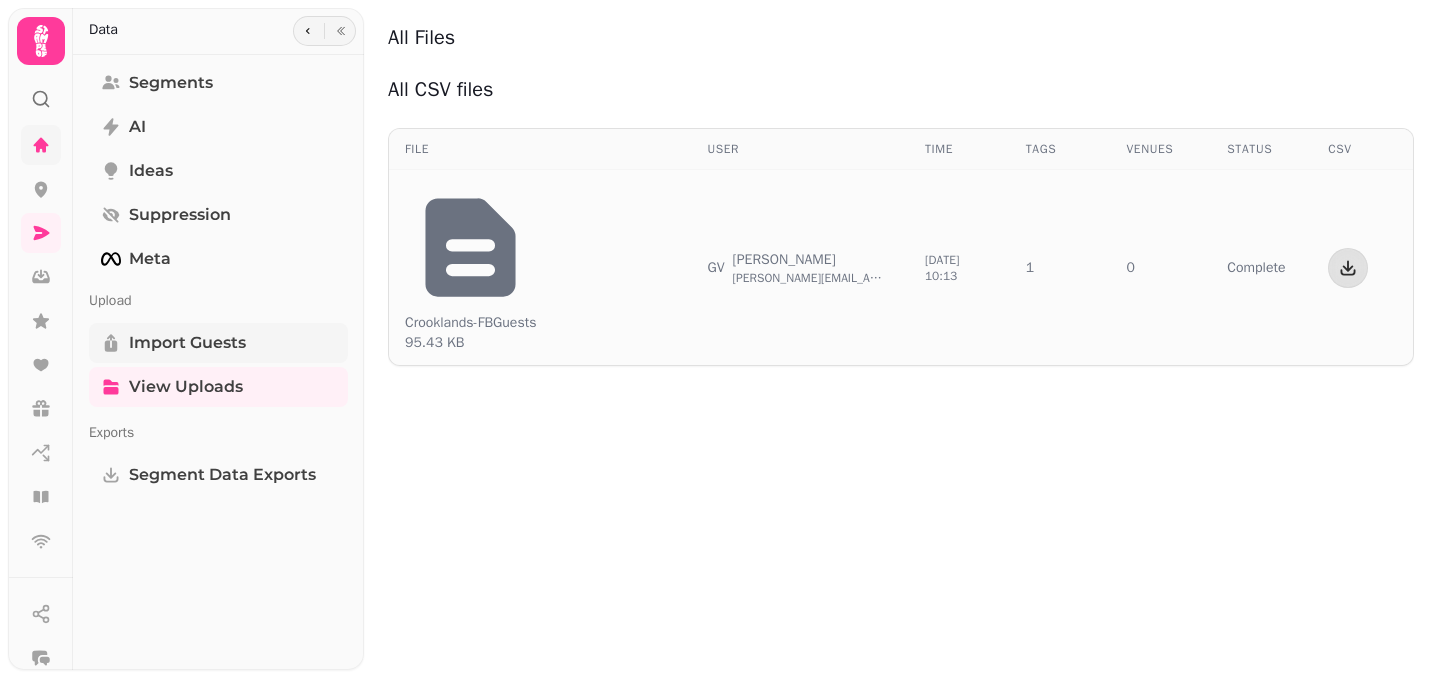 click on "Import Guests" at bounding box center [218, 343] 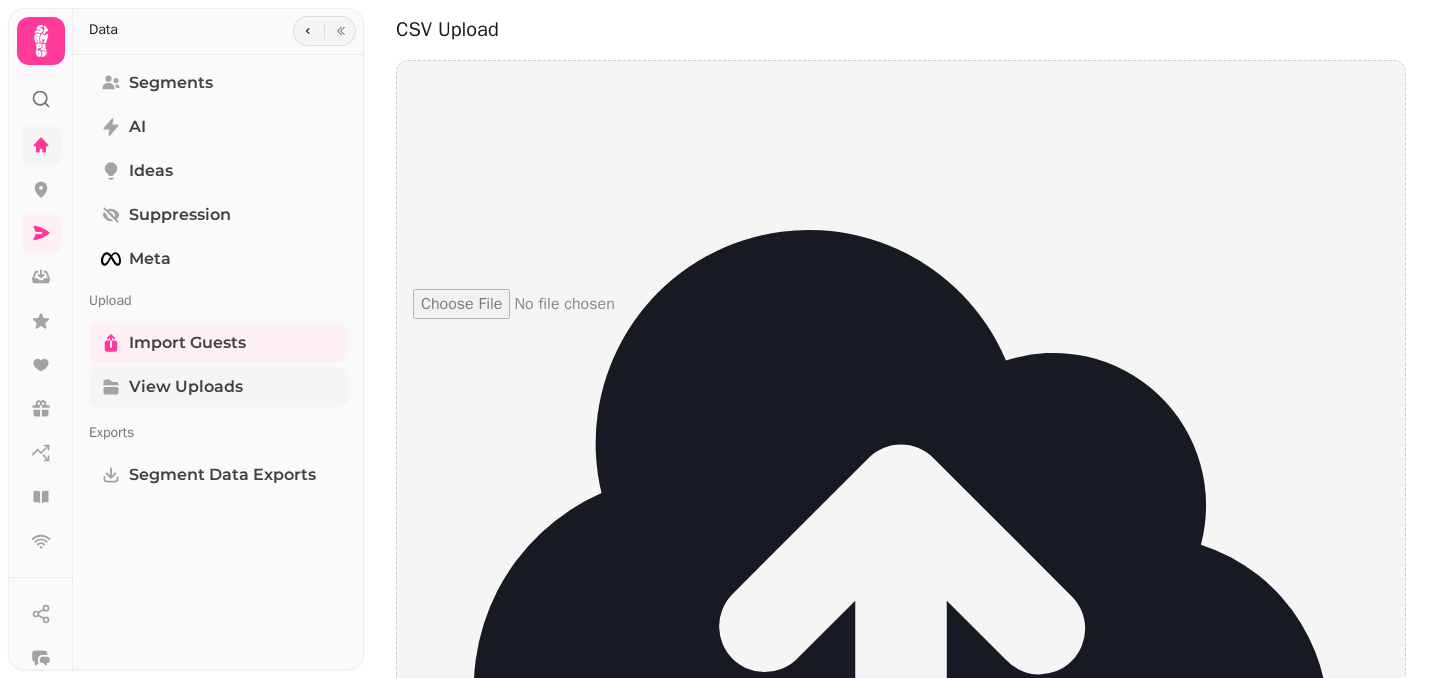 click on "View Uploads" at bounding box center [186, 387] 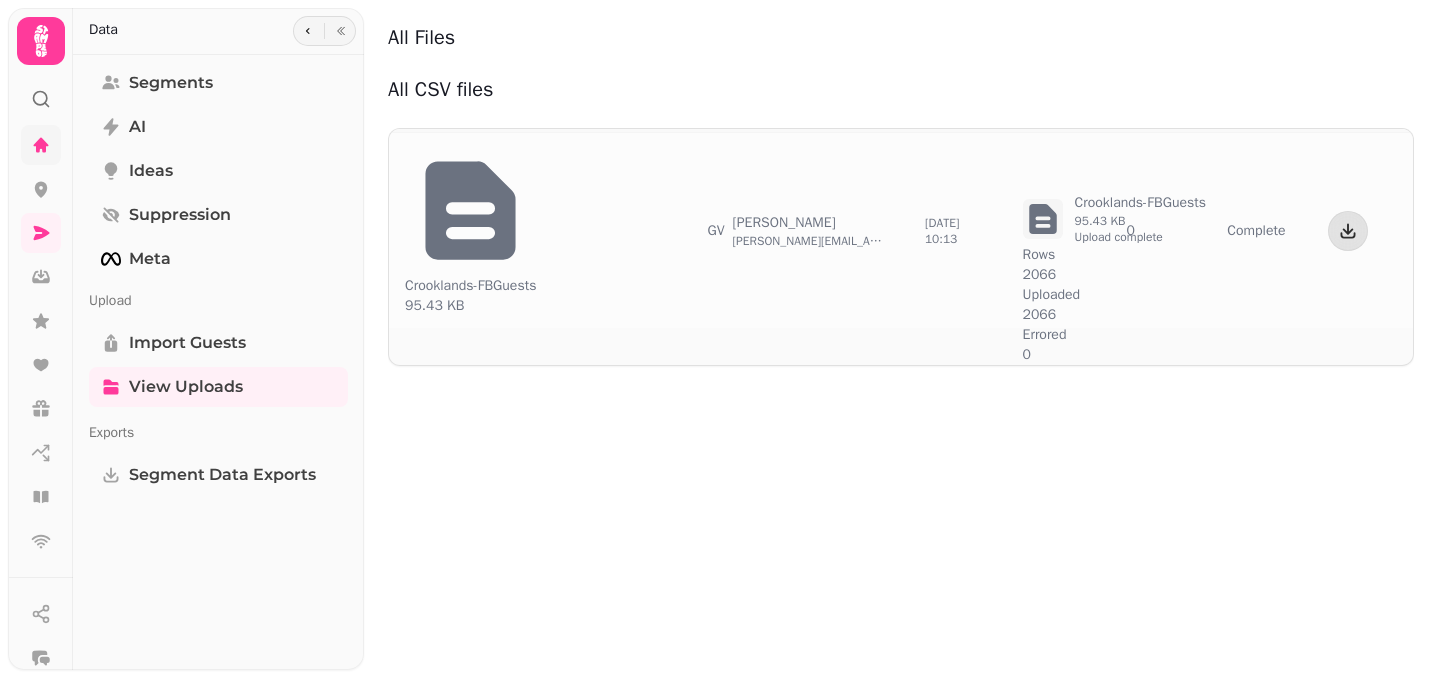 scroll, scrollTop: 0, scrollLeft: 0, axis: both 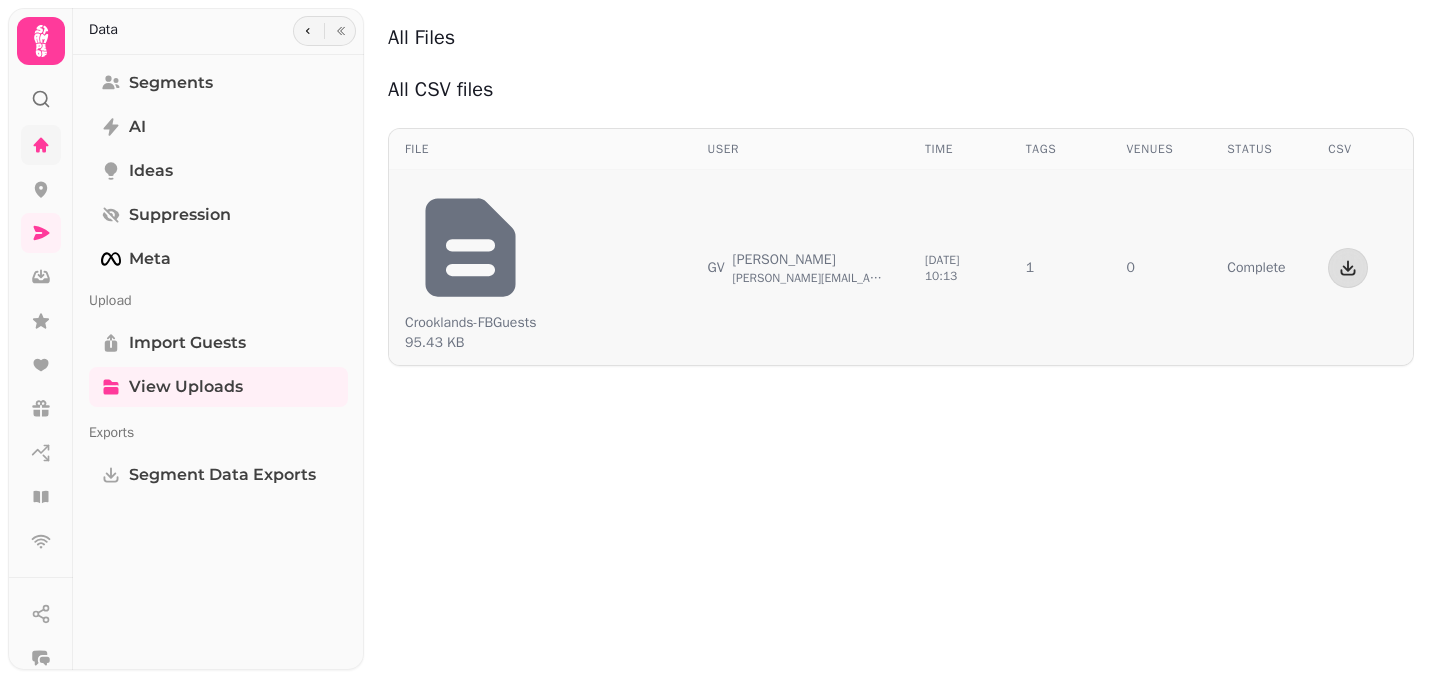 click on "1" at bounding box center [1060, 268] 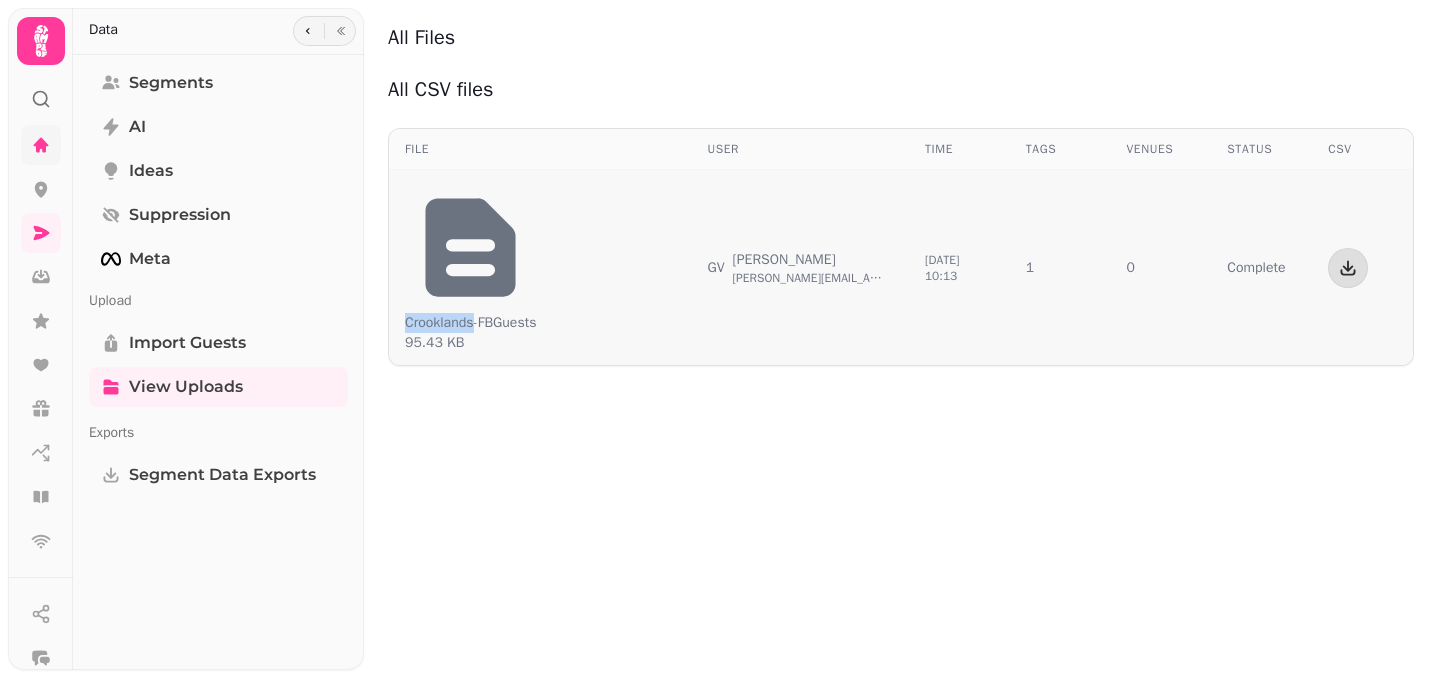 click at bounding box center (470, 247) 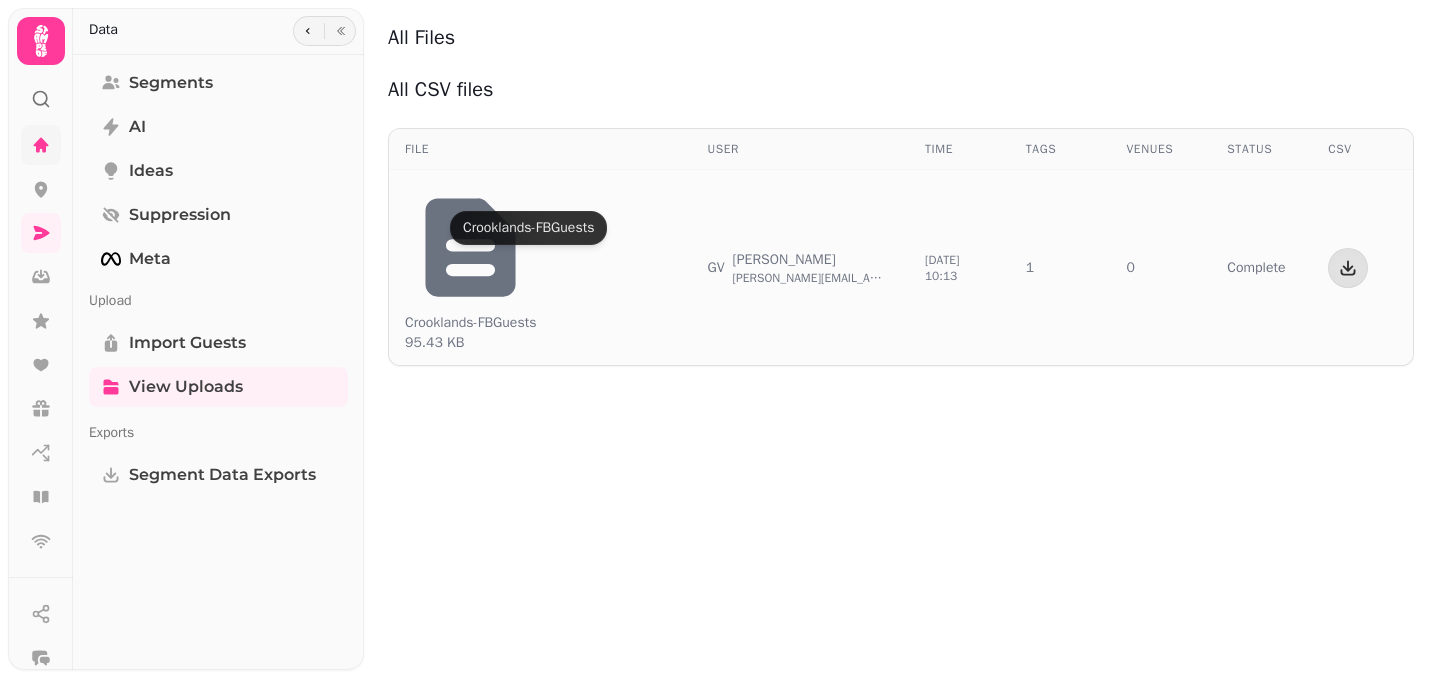 click on "Crooklands-FBGuests Crooklands-FBGuests" at bounding box center (528, 228) 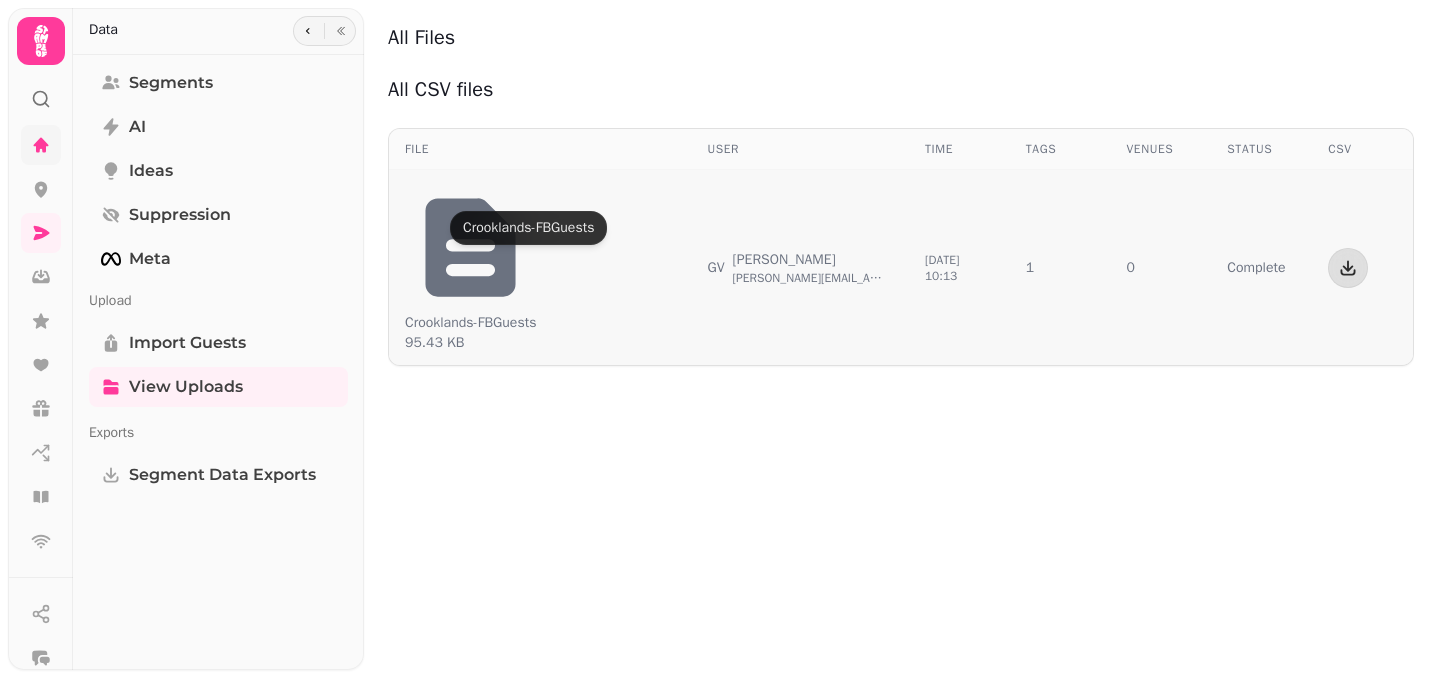click on "Crooklands-FBGuests" at bounding box center (470, 323) 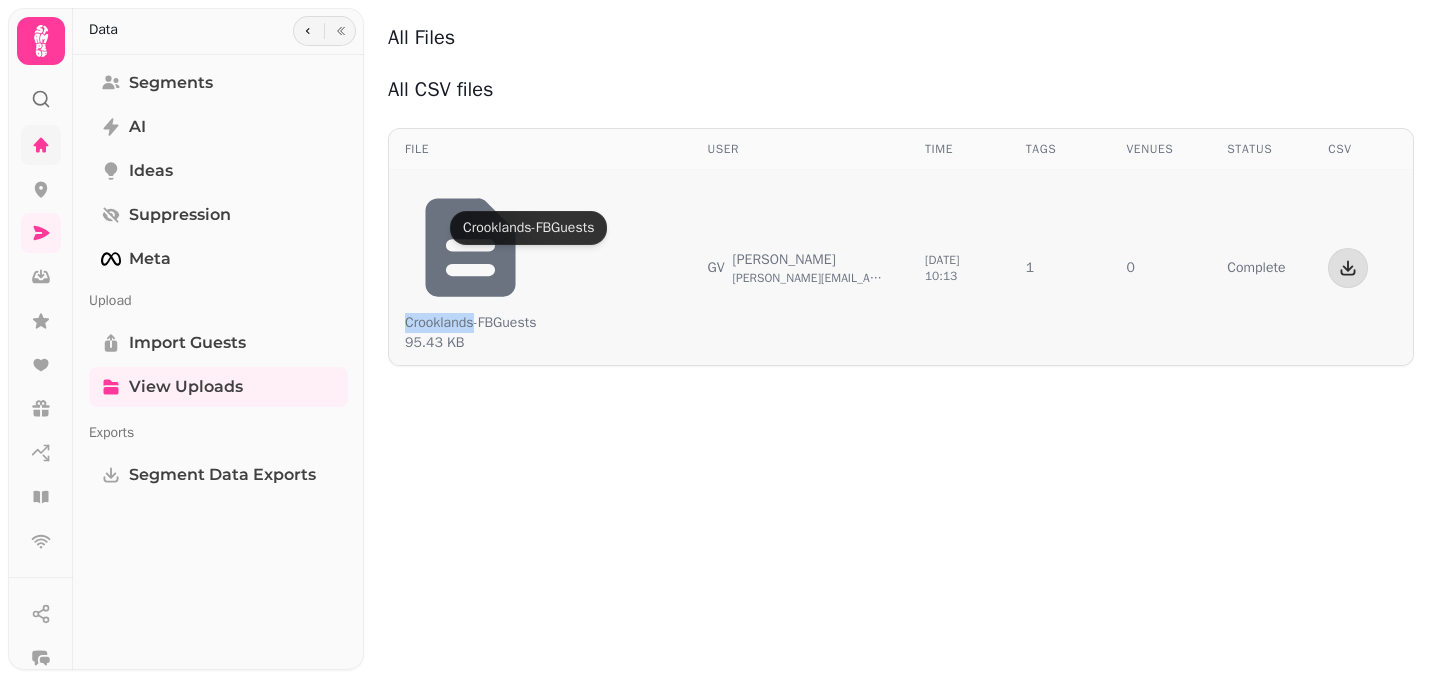 click on "Crooklands-FBGuests" at bounding box center (470, 323) 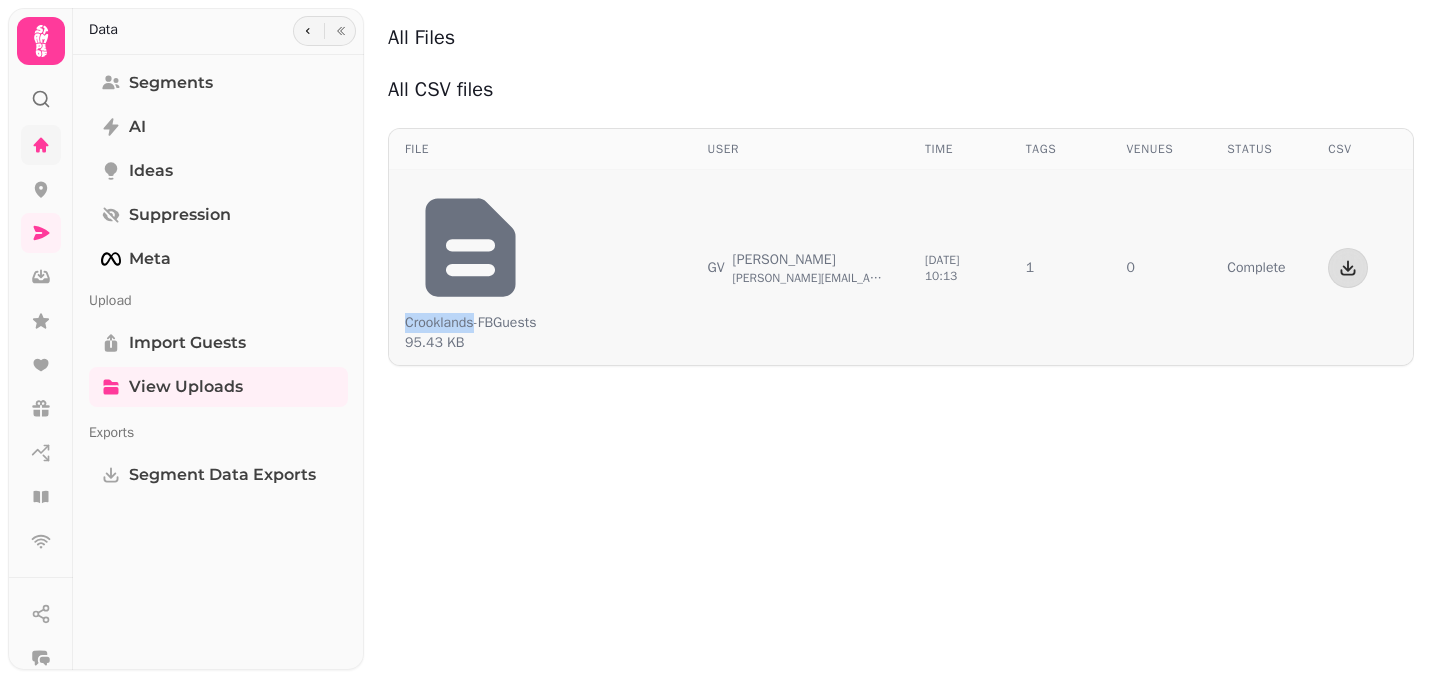 click on "Crooklands-FBGuests" at bounding box center [470, 323] 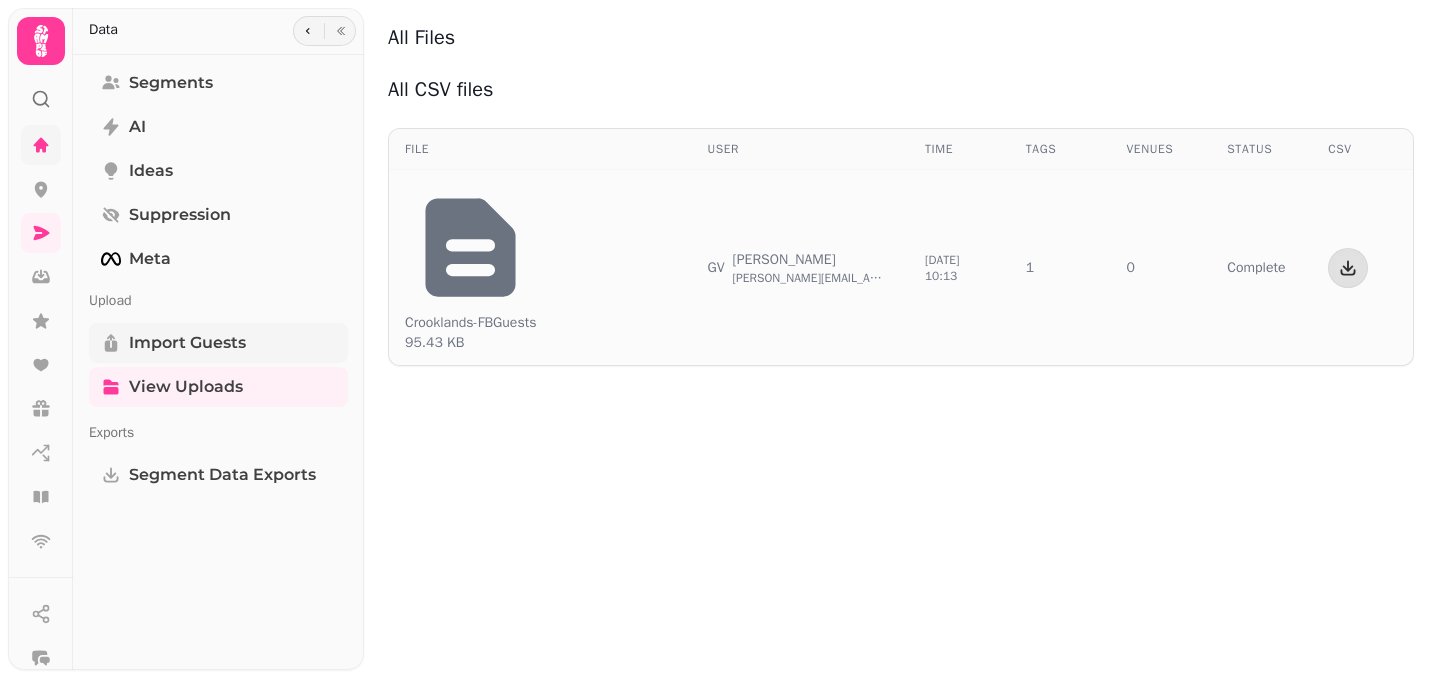 click on "Import Guests" at bounding box center [187, 343] 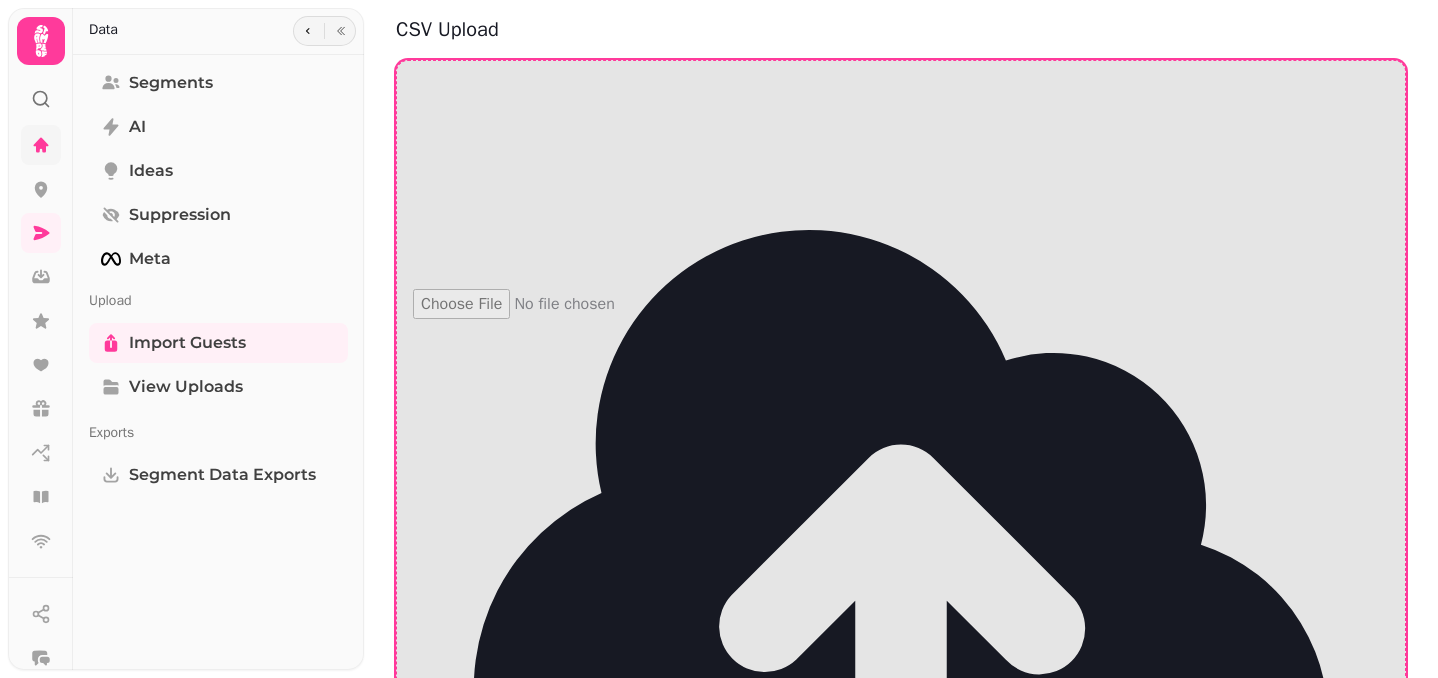click on "Click to upload  or drag and drop a CSV file Accepted headers:  email, dateOfBirth, first, last, phone, postcode, createdAt, transactionAmount, currency" at bounding box center [866, 745] 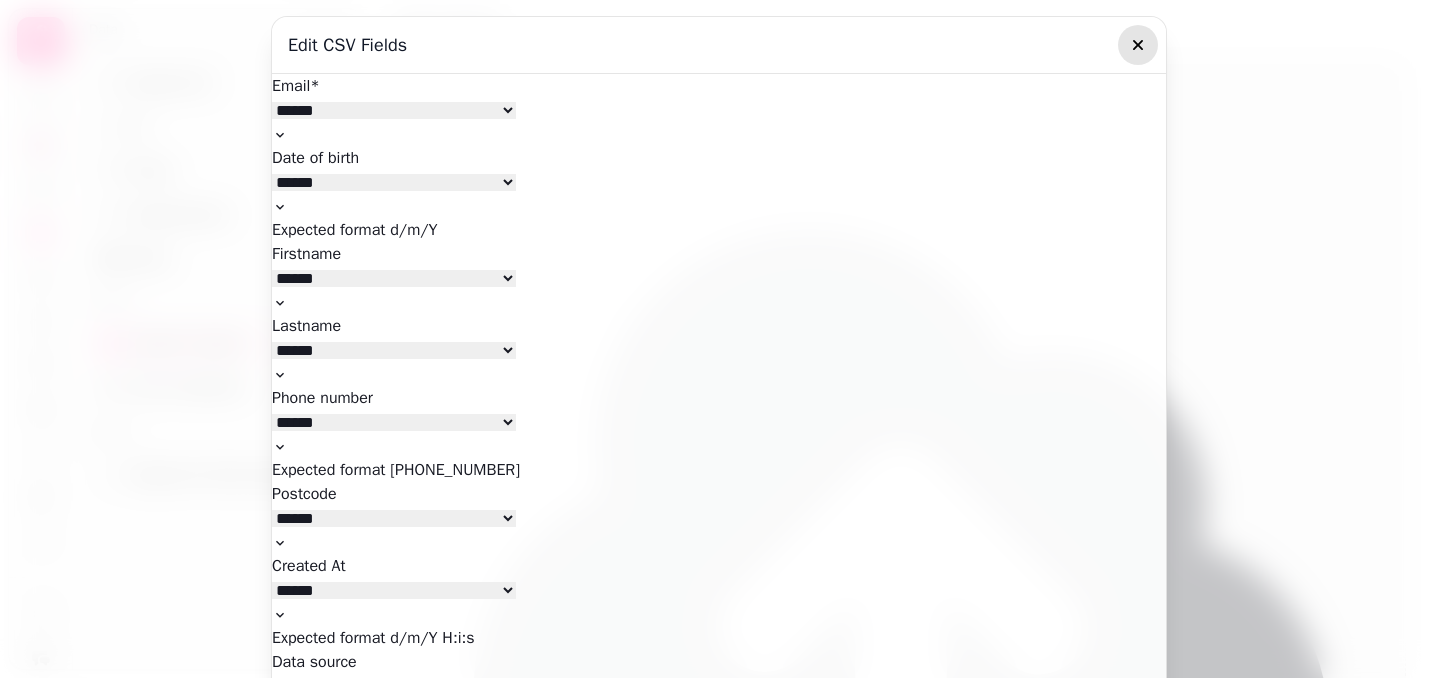 click 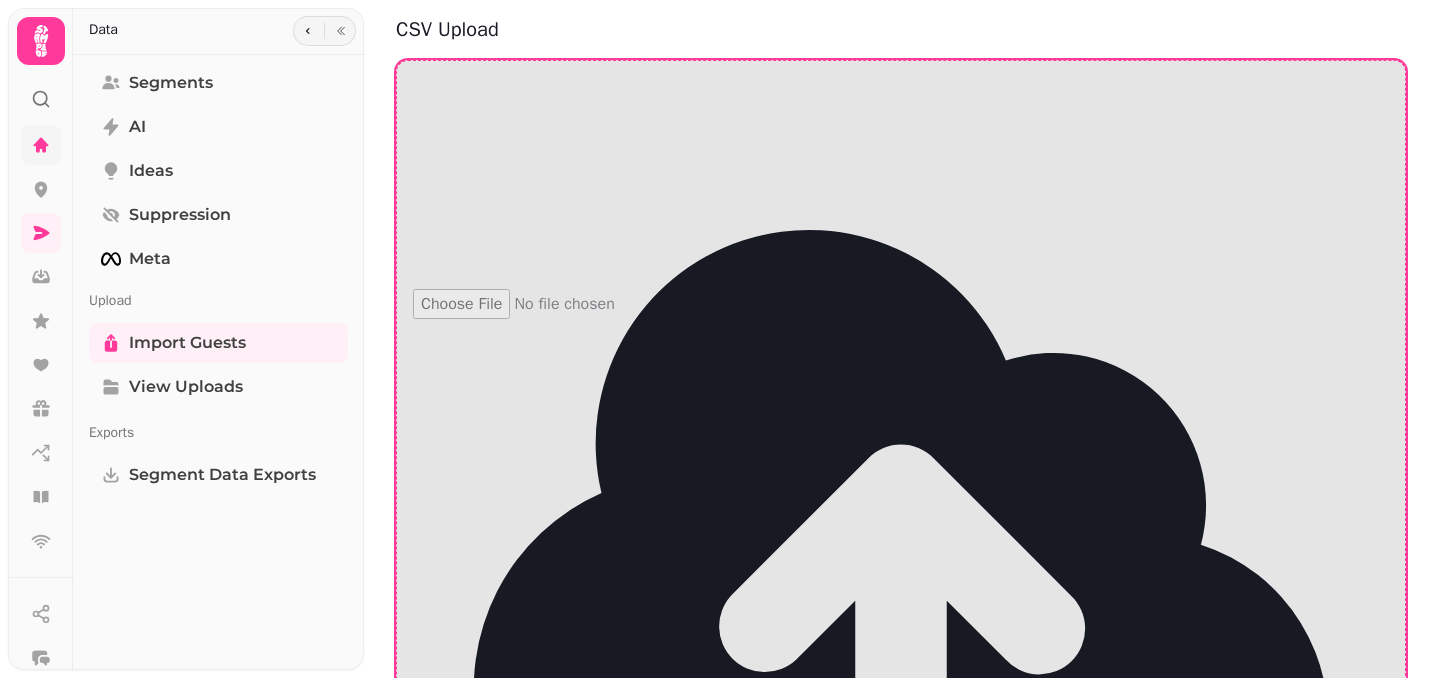click on "Click to upload  or drag and drop a CSV file Accepted headers:  email, dateOfBirth, first, last, phone, postcode, createdAt, transactionAmount, currency" at bounding box center (866, 745) 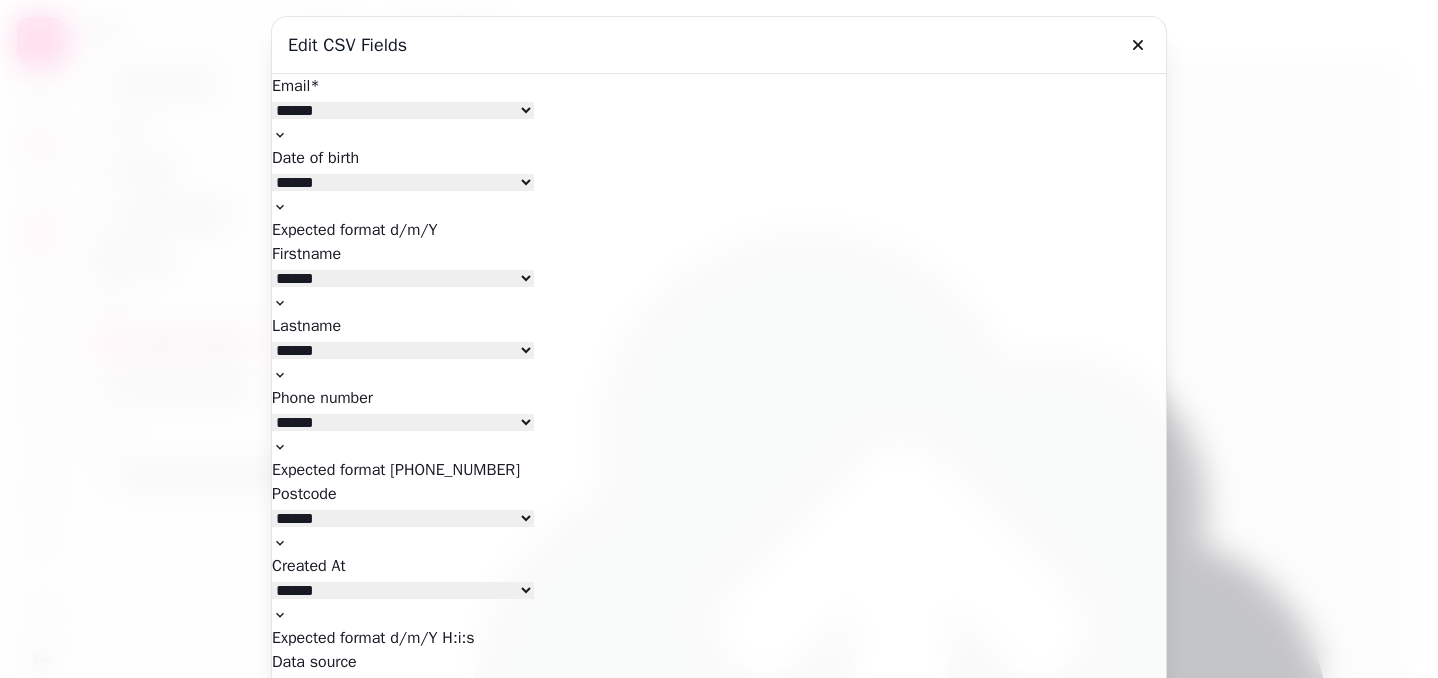 drag, startPoint x: 1133, startPoint y: 48, endPoint x: 1091, endPoint y: 11, distance: 55.97321 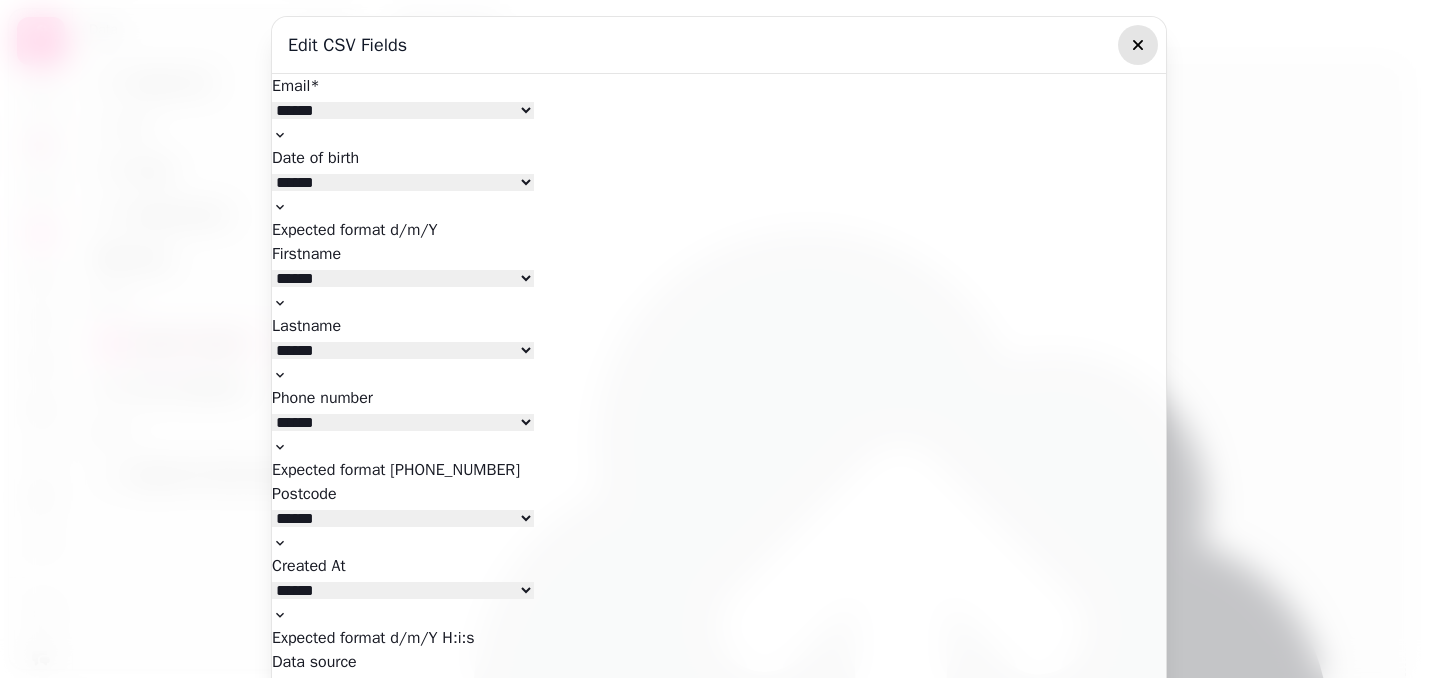 click 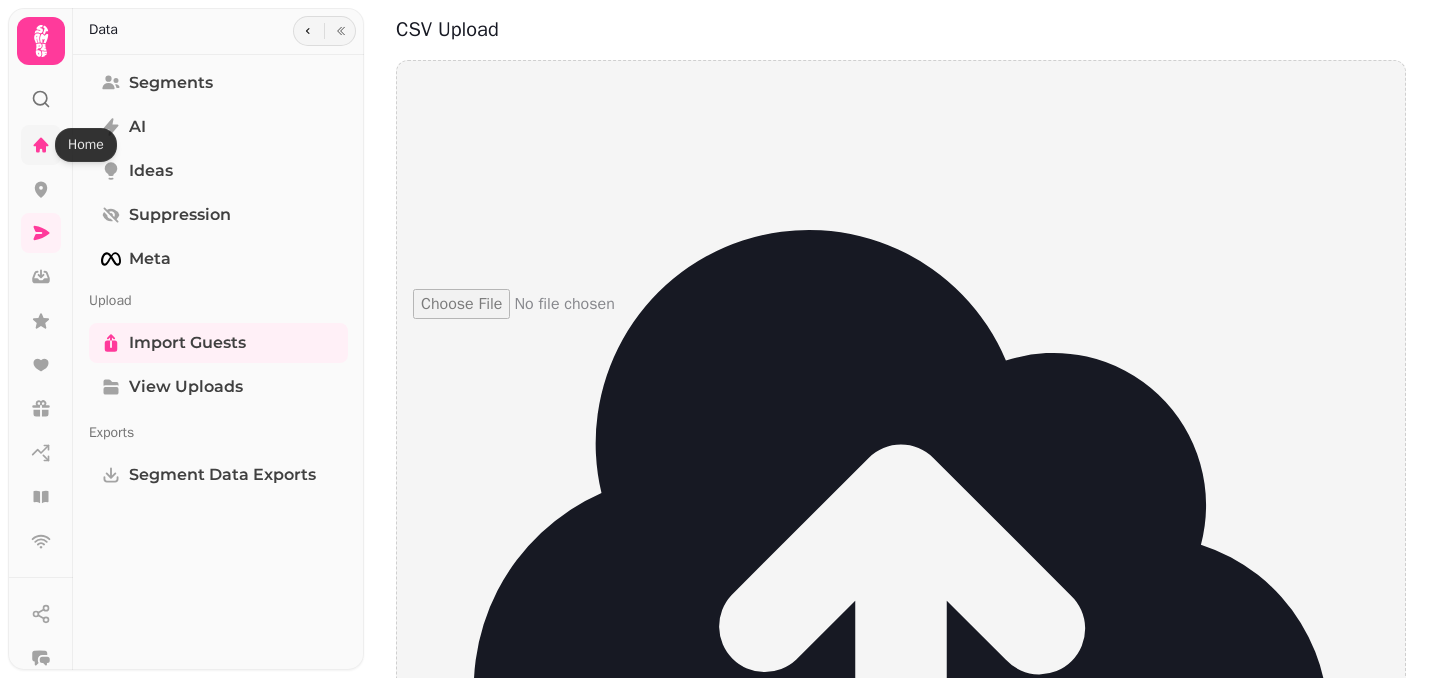 click 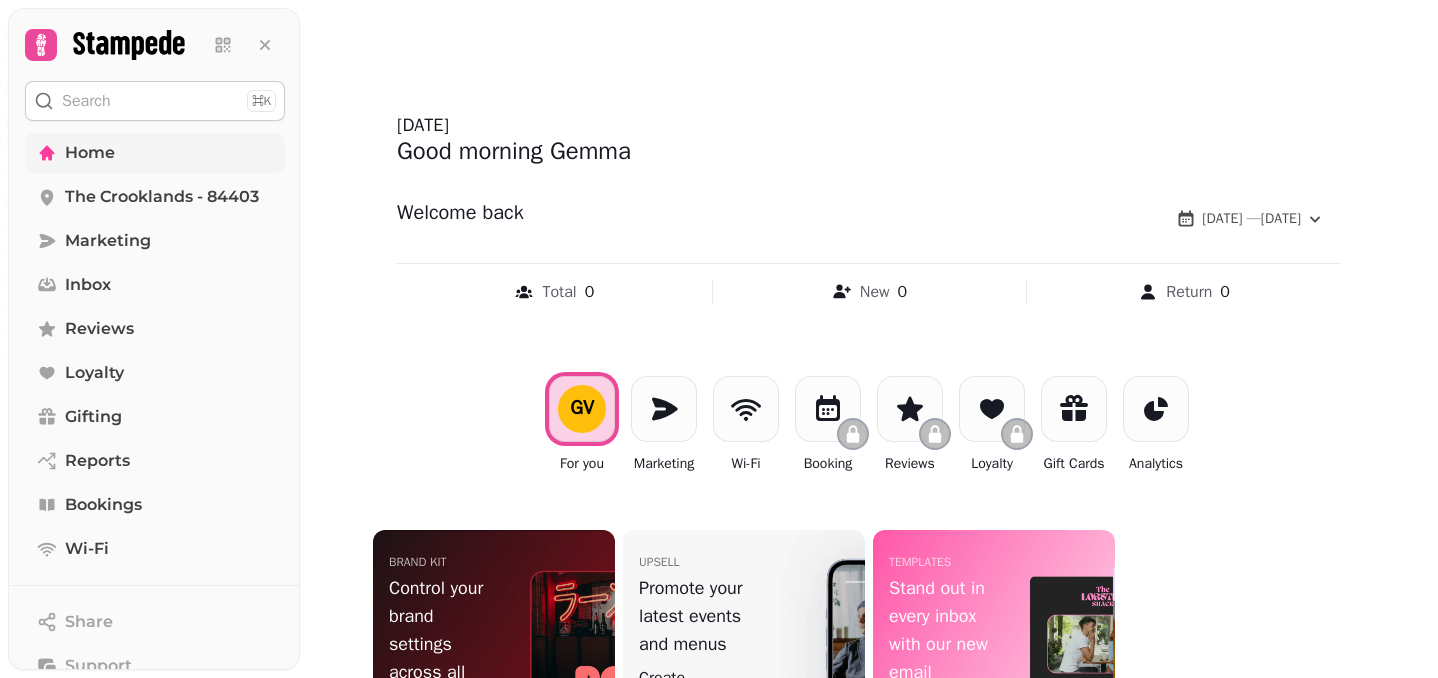scroll, scrollTop: 0, scrollLeft: 0, axis: both 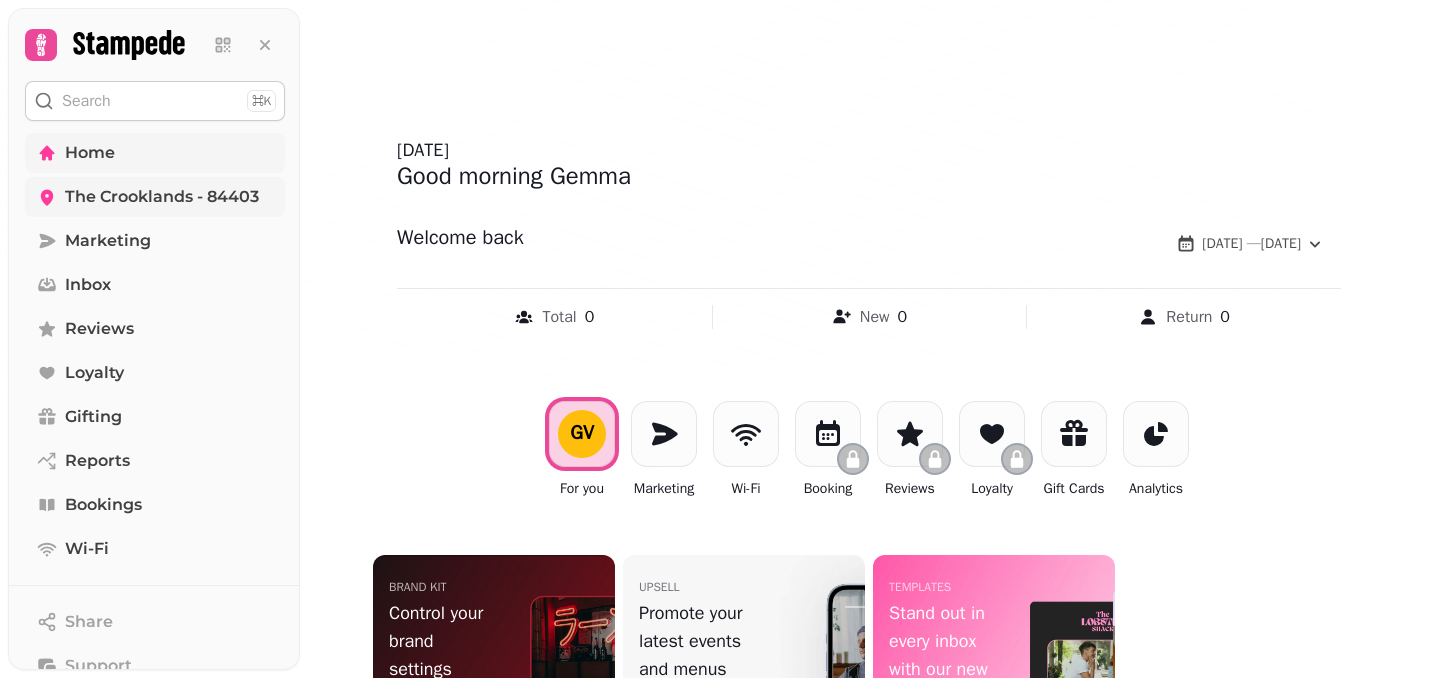 click on "The Crooklands - 84403" at bounding box center (162, 197) 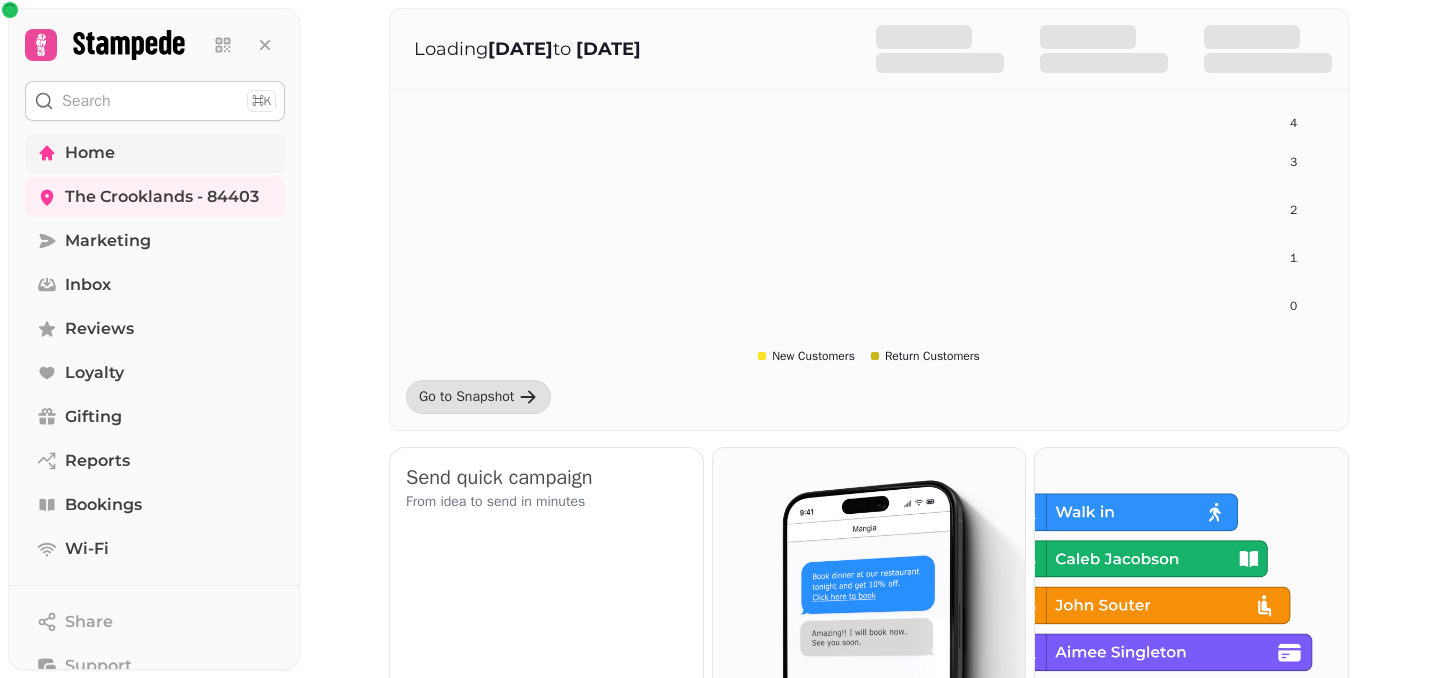 scroll, scrollTop: 0, scrollLeft: 0, axis: both 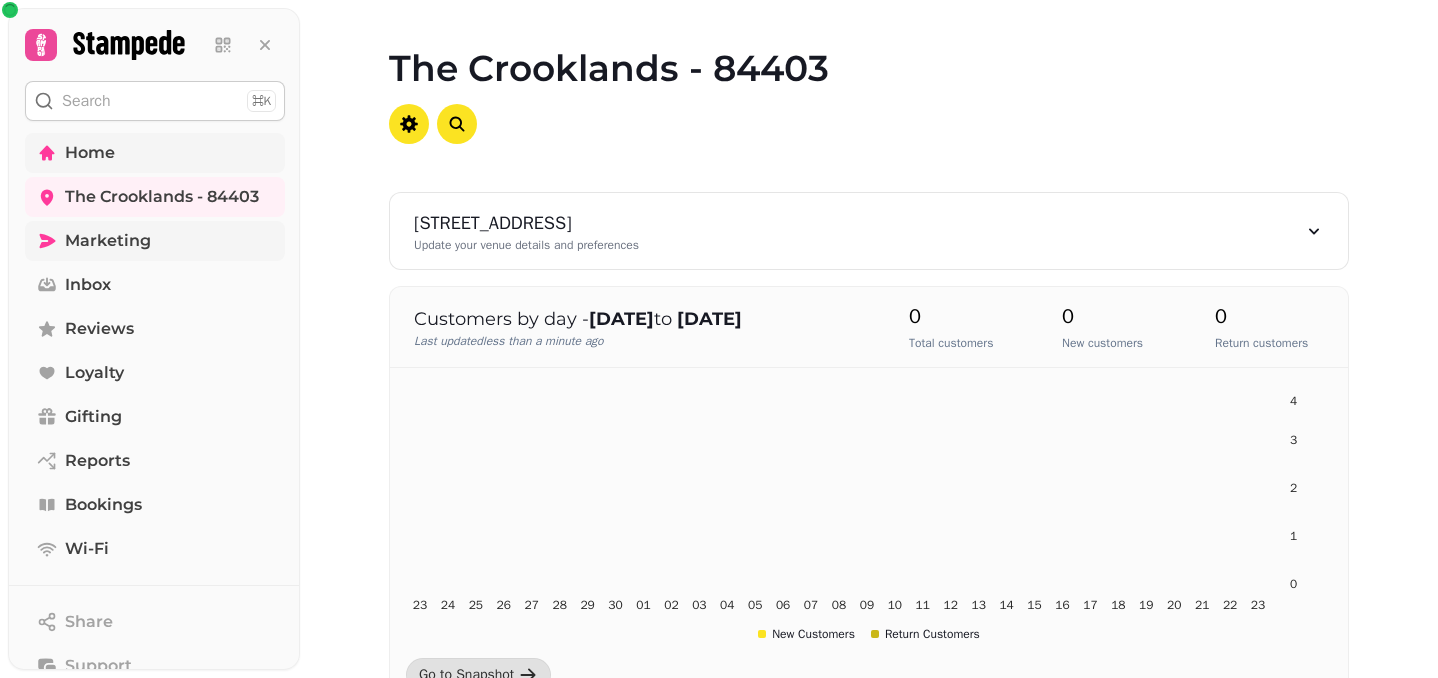 click on "Marketing" at bounding box center [108, 241] 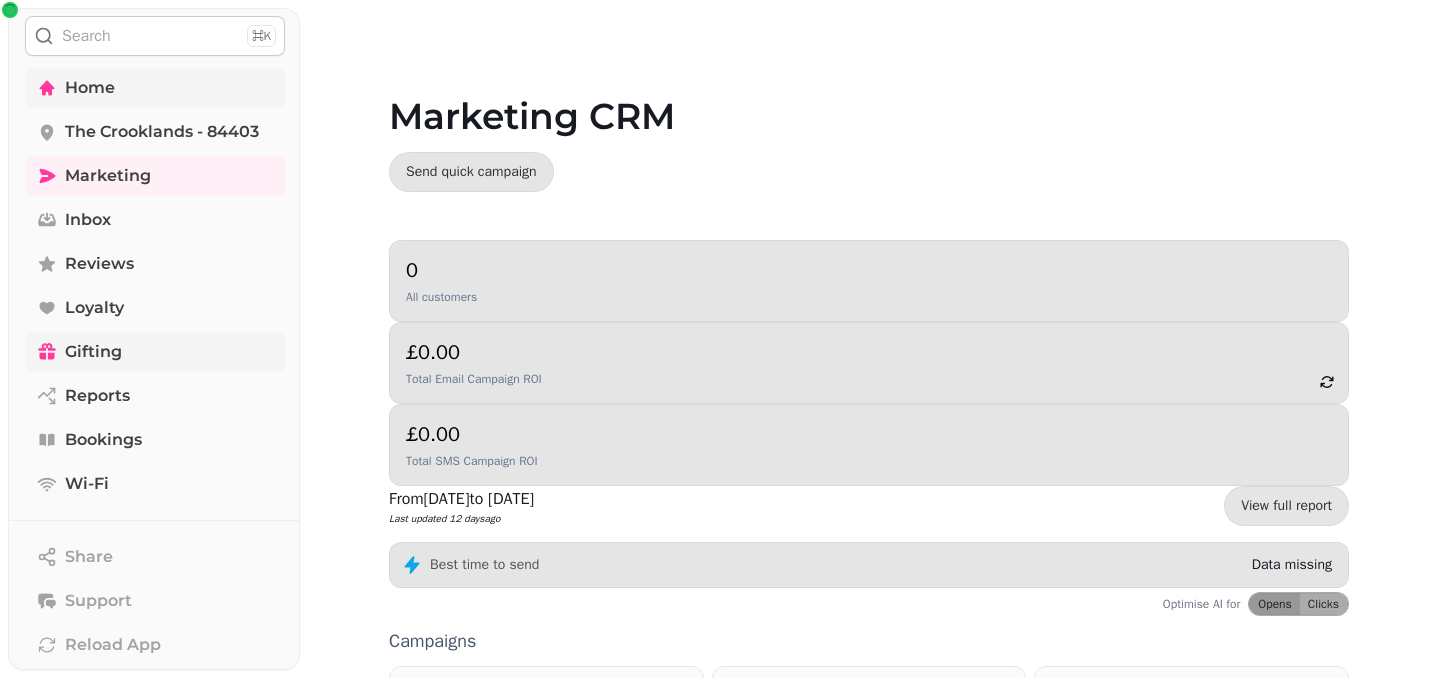 scroll, scrollTop: 68, scrollLeft: 0, axis: vertical 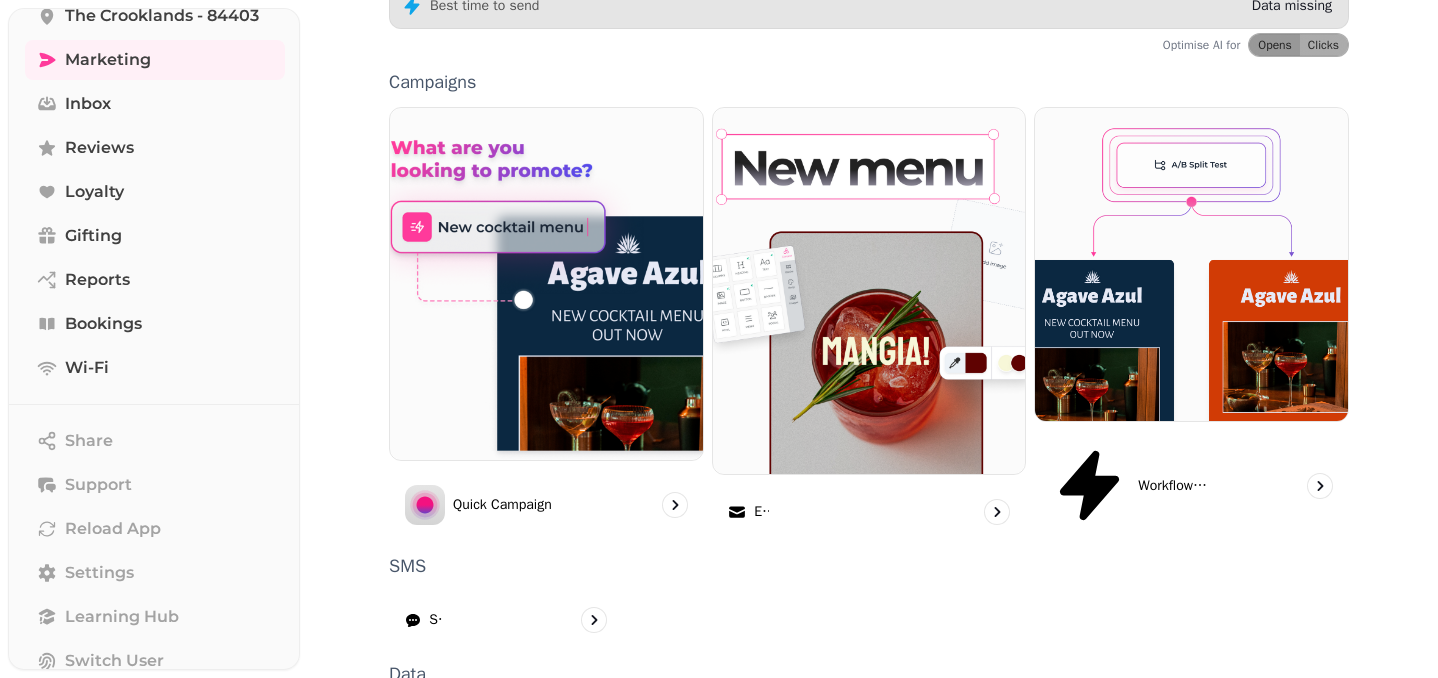 click on "Segments" at bounding box center [458, 732] 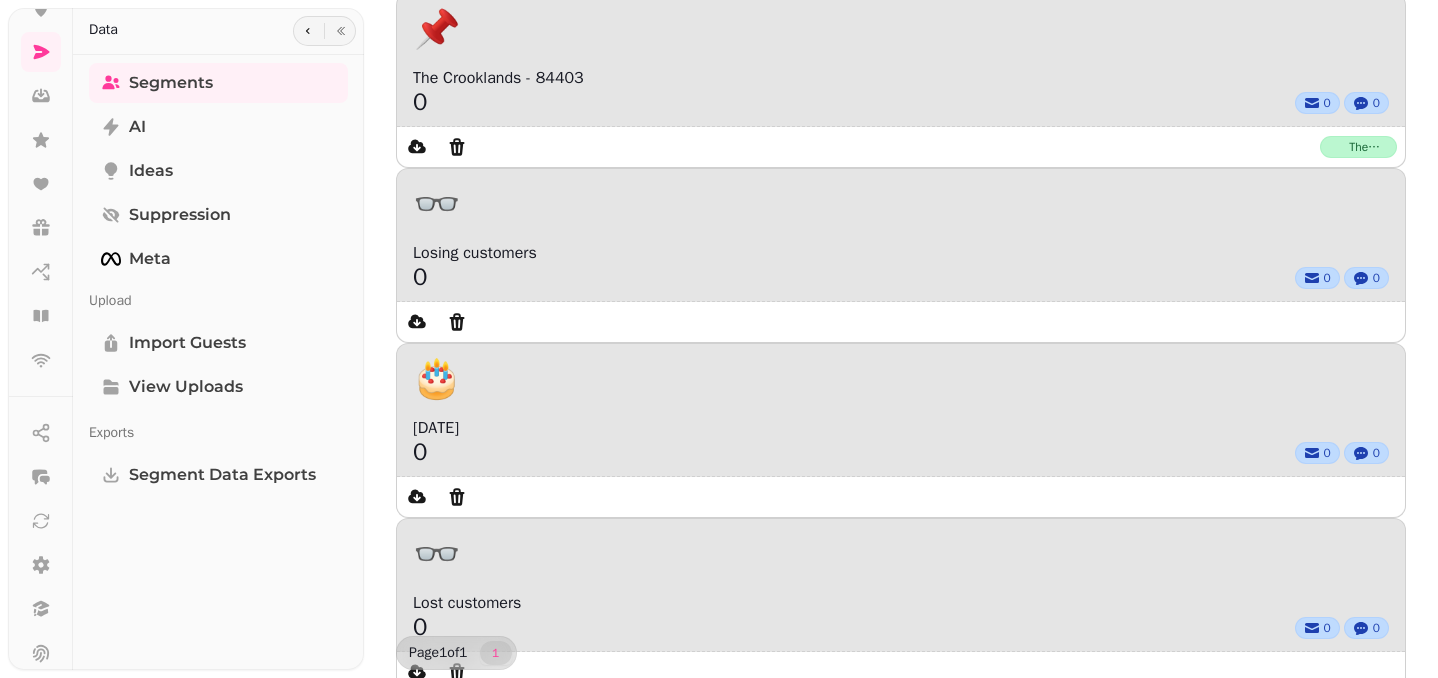 scroll, scrollTop: 0, scrollLeft: 0, axis: both 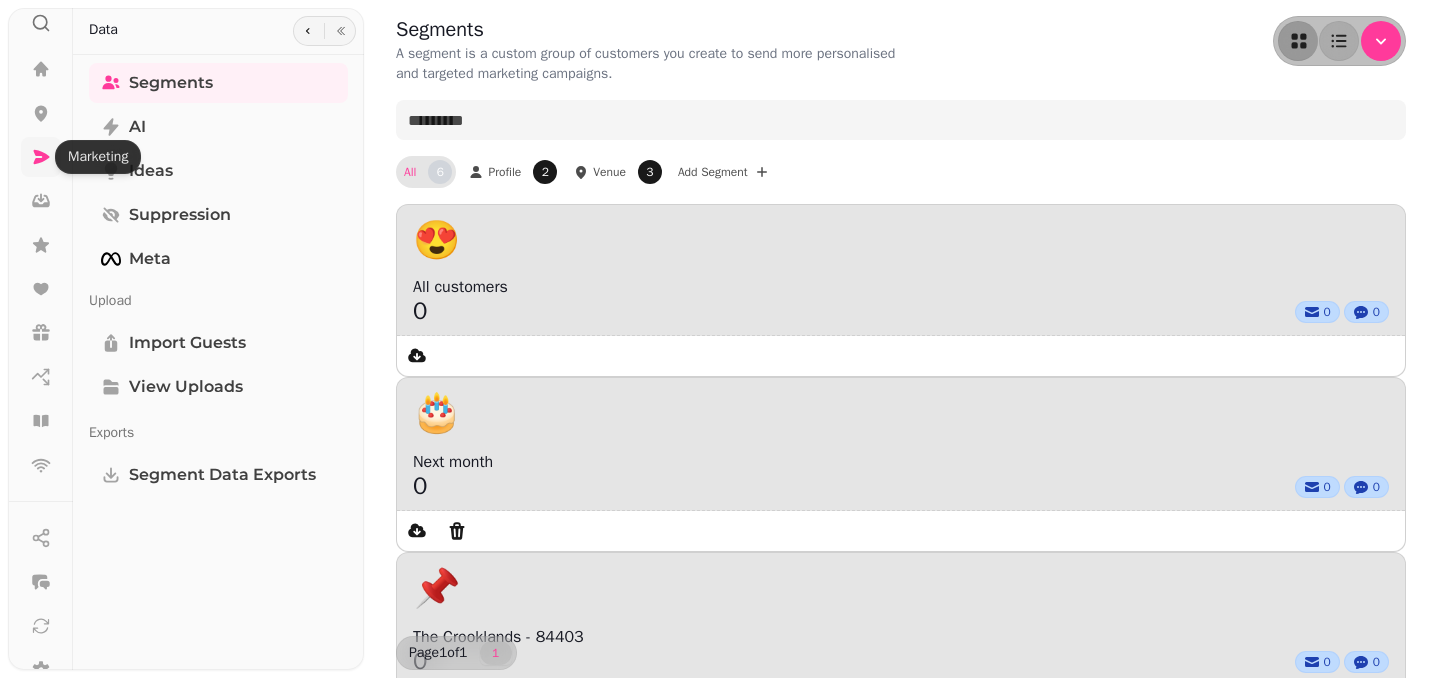click 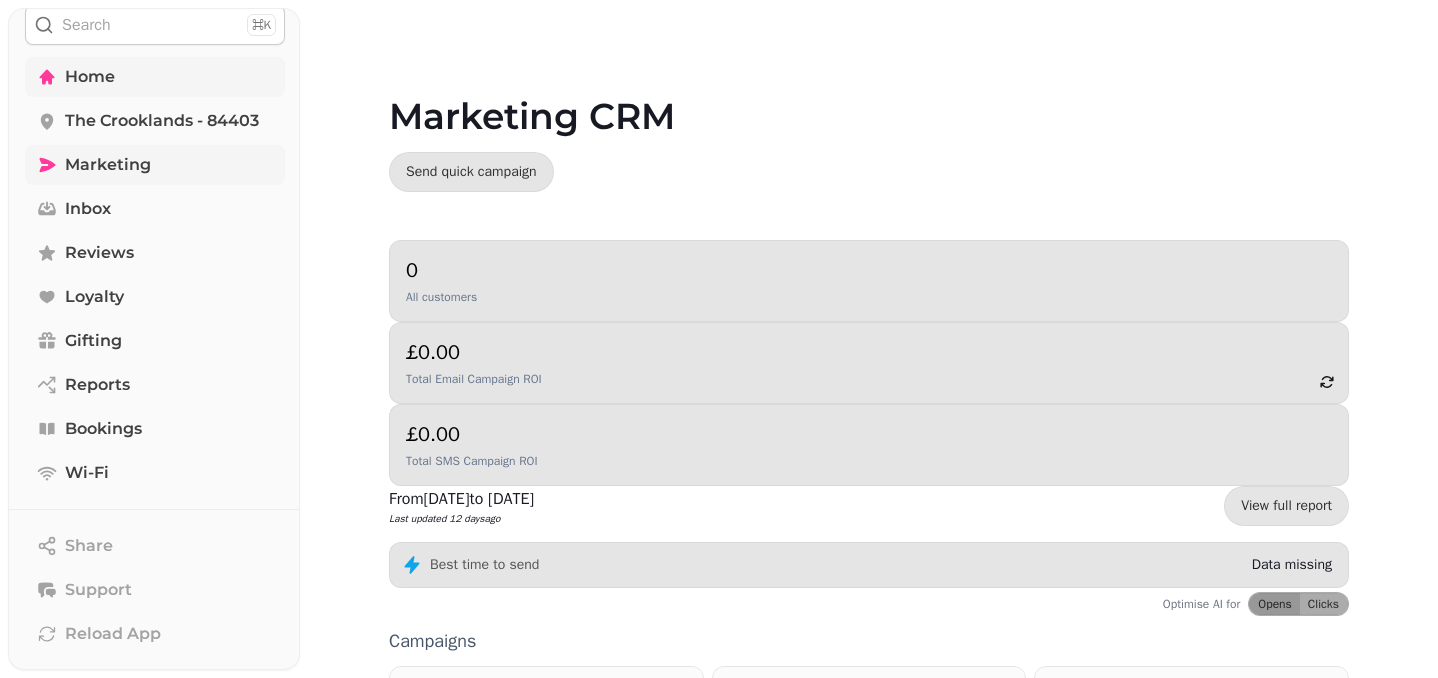 click on "Home" at bounding box center (90, 77) 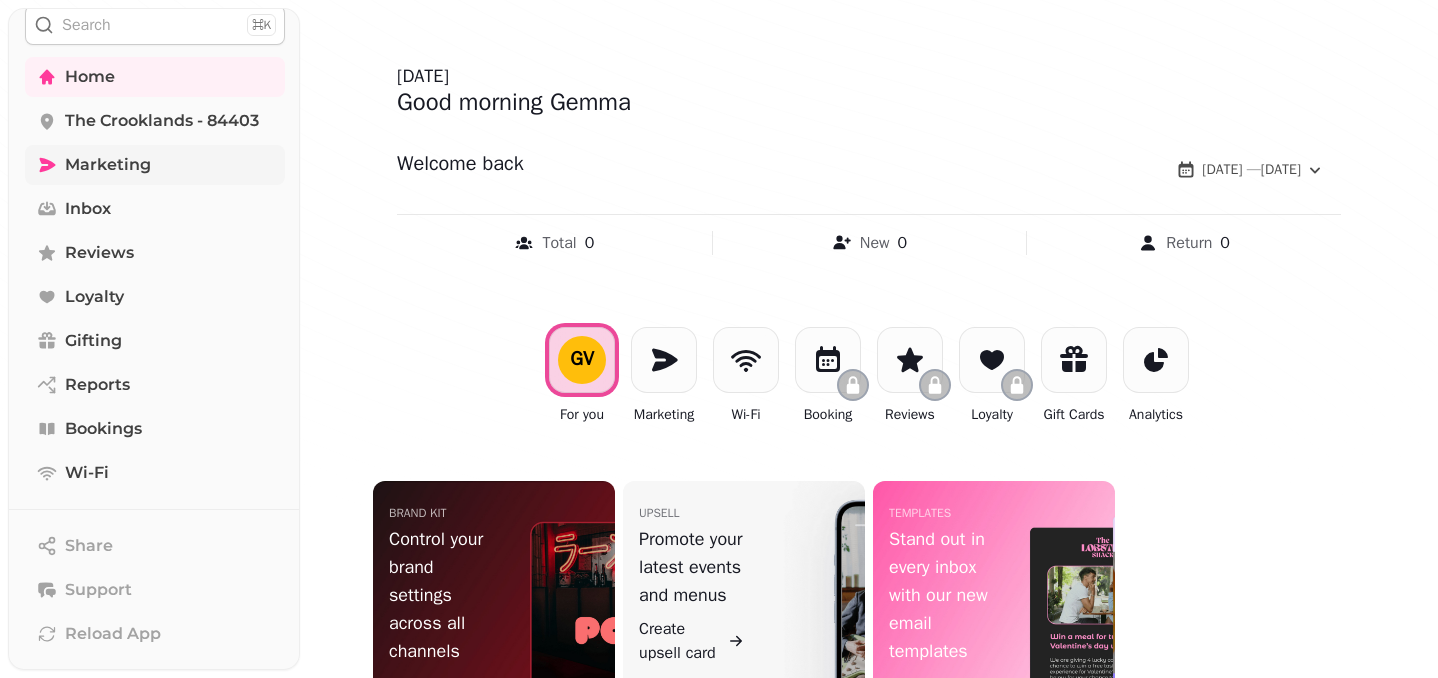 scroll, scrollTop: 0, scrollLeft: 0, axis: both 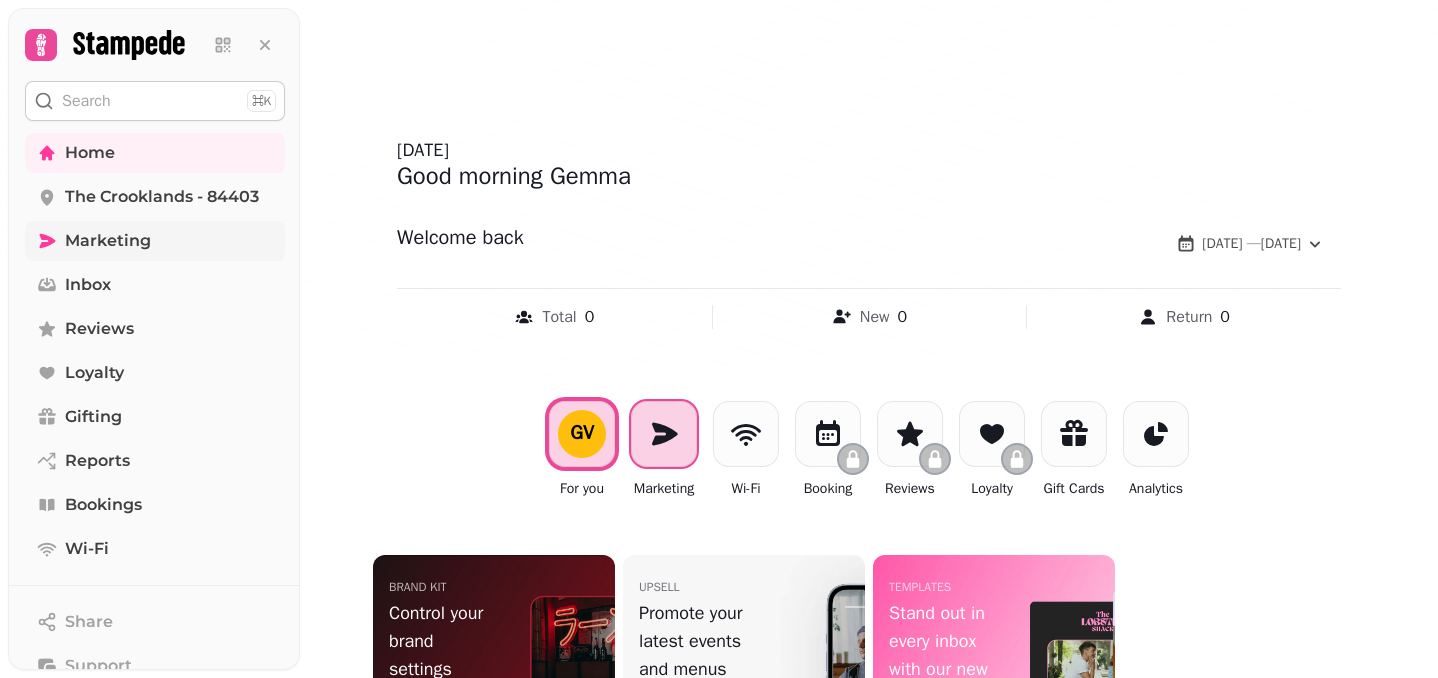 click 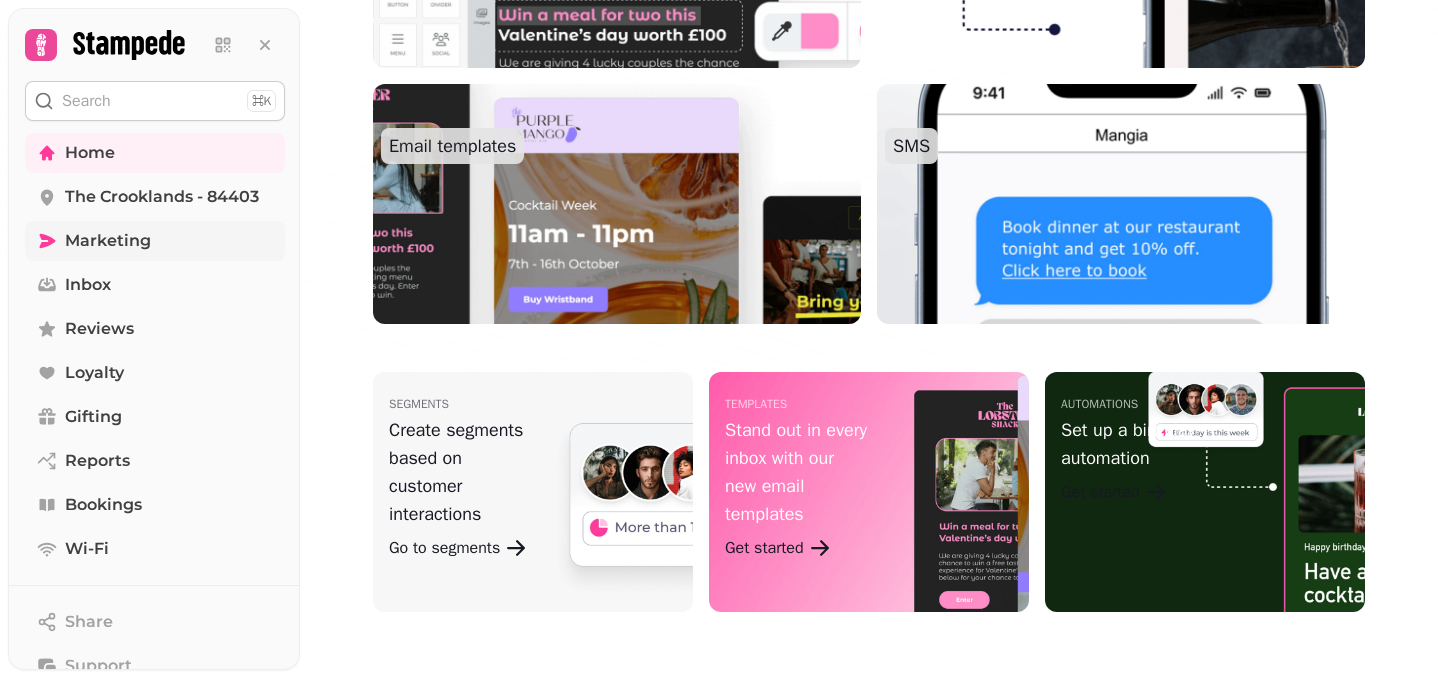 scroll, scrollTop: 781, scrollLeft: 0, axis: vertical 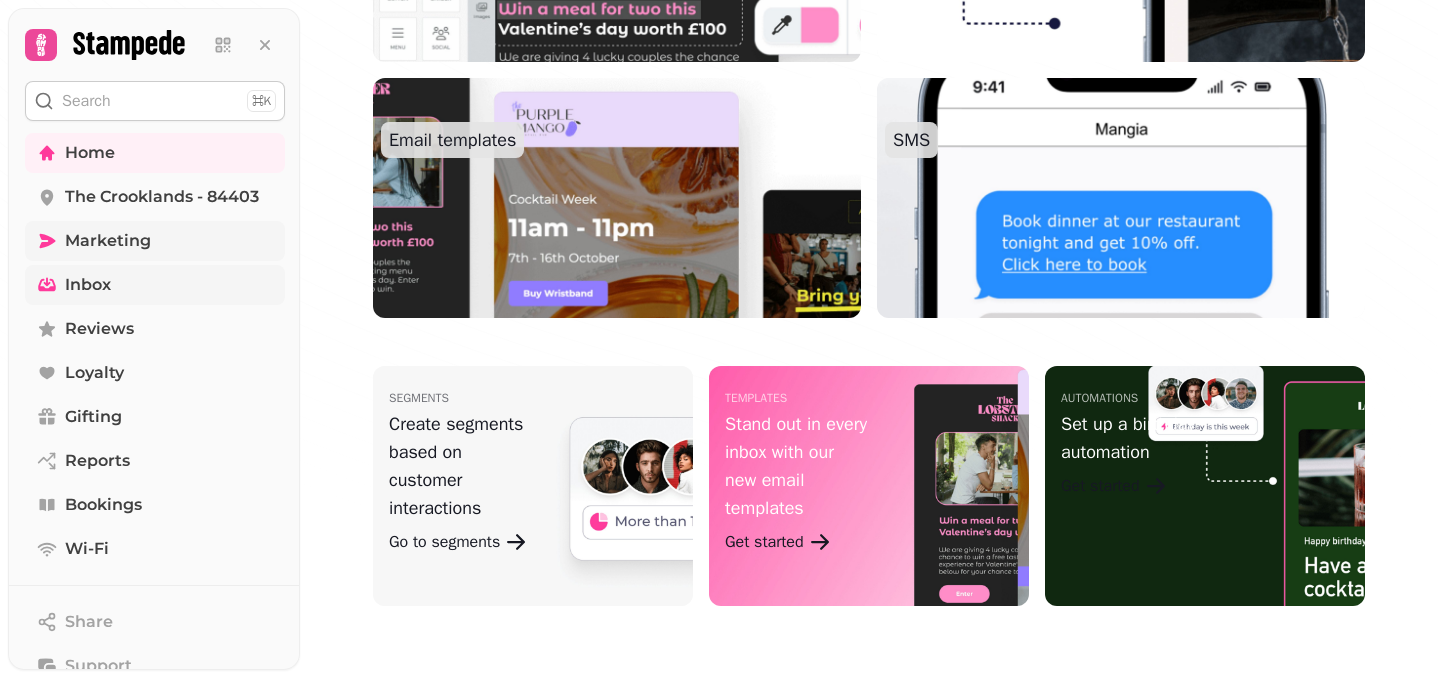 click on "Inbox" at bounding box center (88, 285) 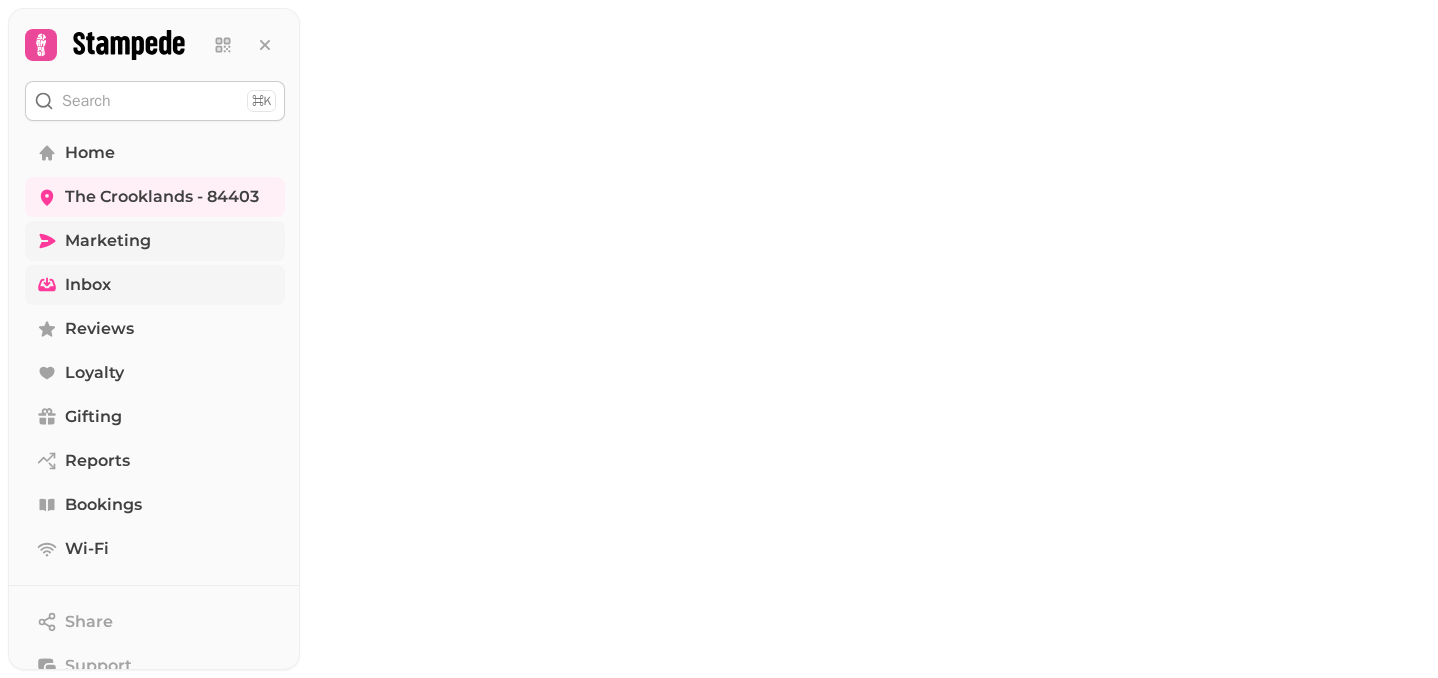 scroll, scrollTop: 0, scrollLeft: 0, axis: both 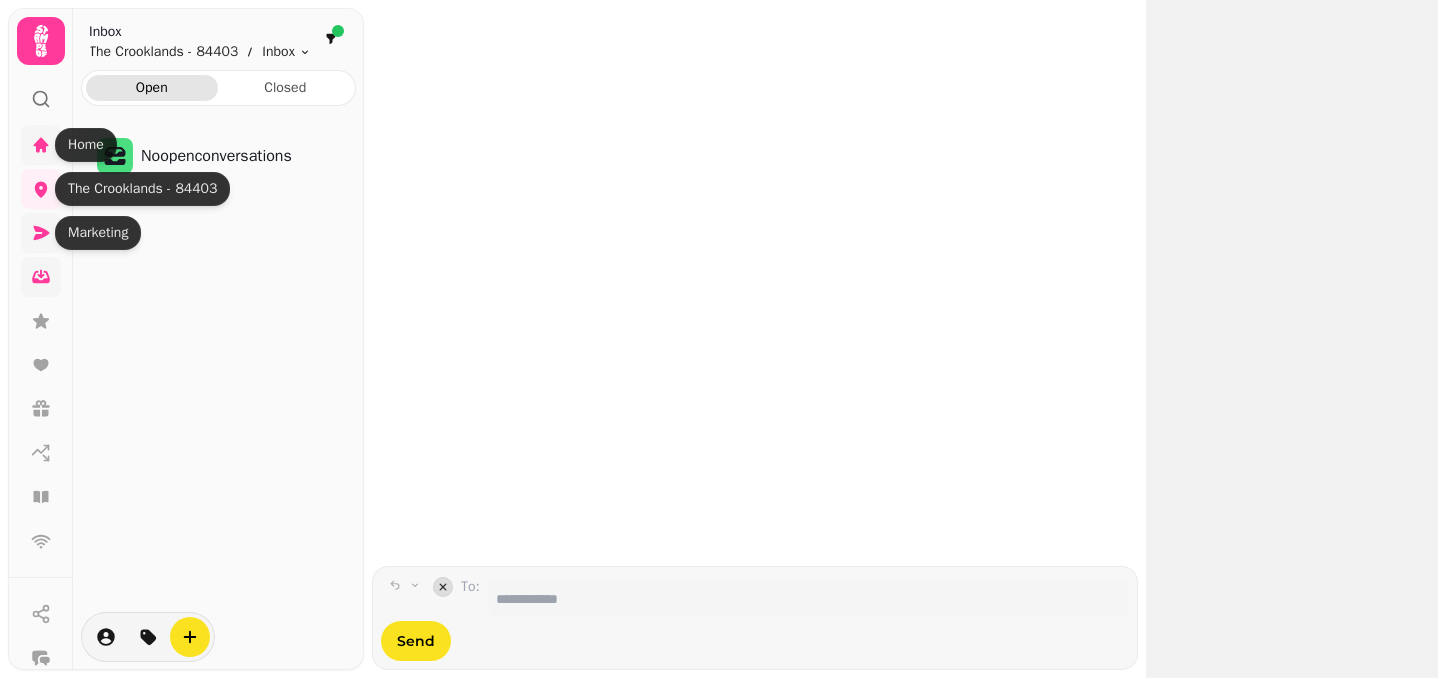 click 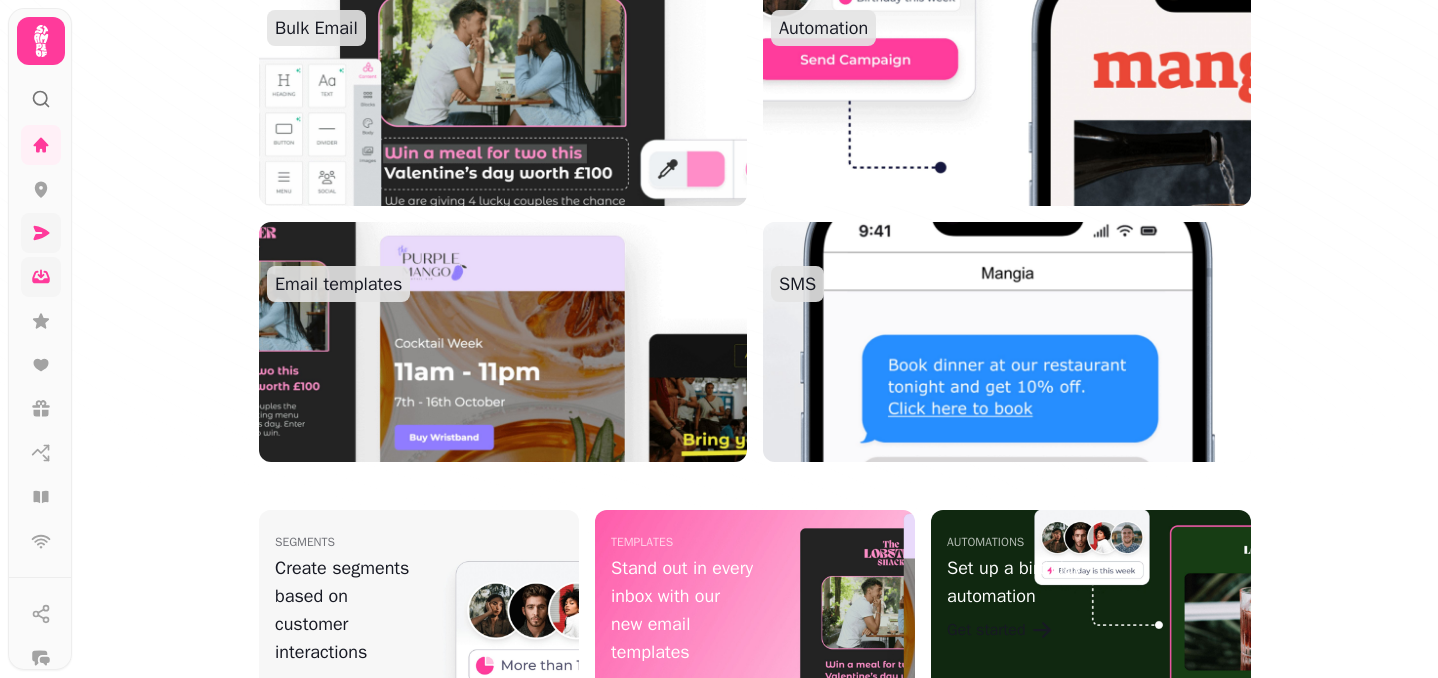 scroll, scrollTop: 660, scrollLeft: 0, axis: vertical 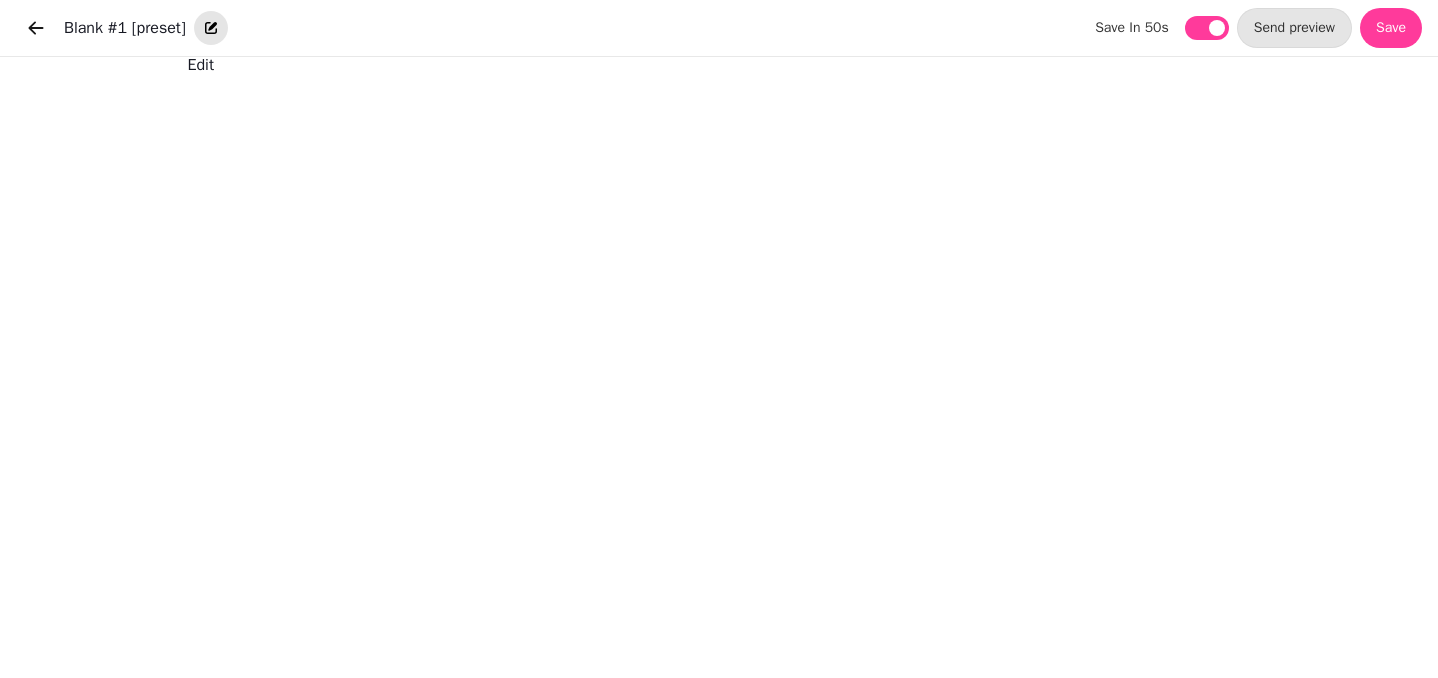 click 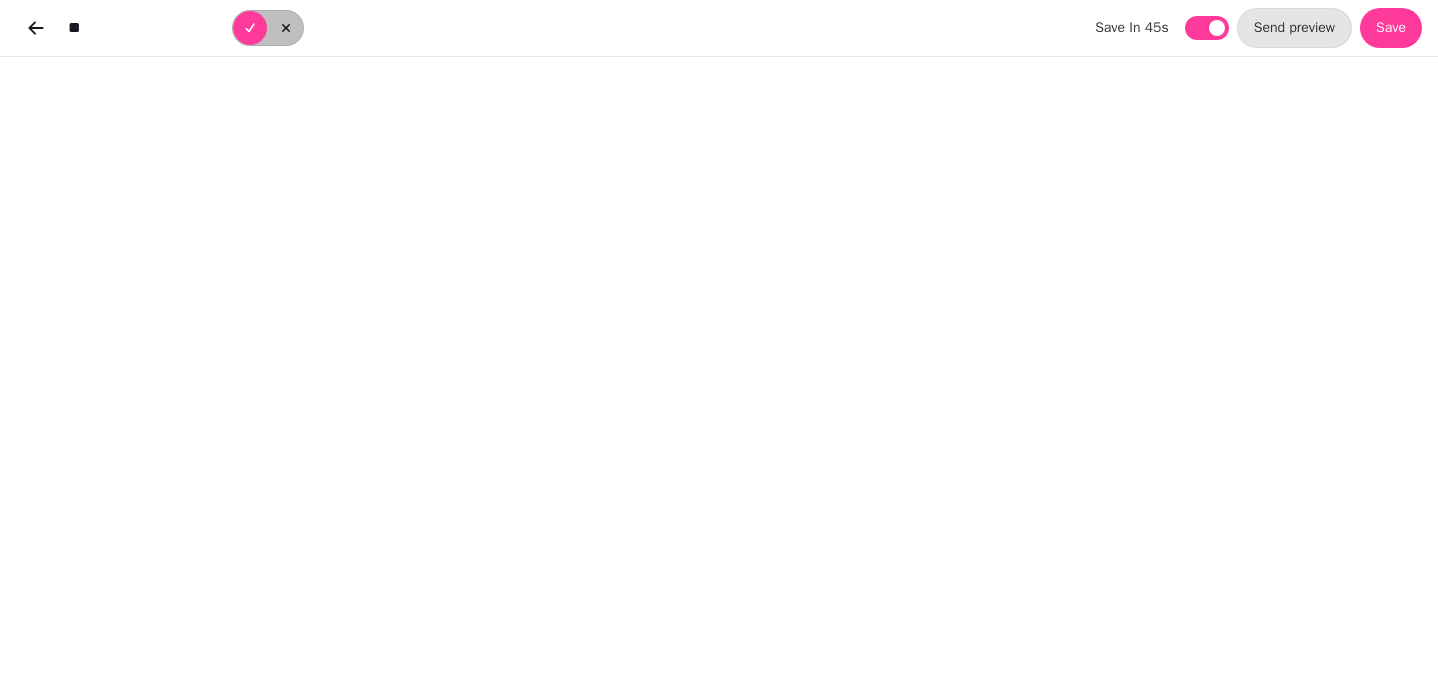 type on "*" 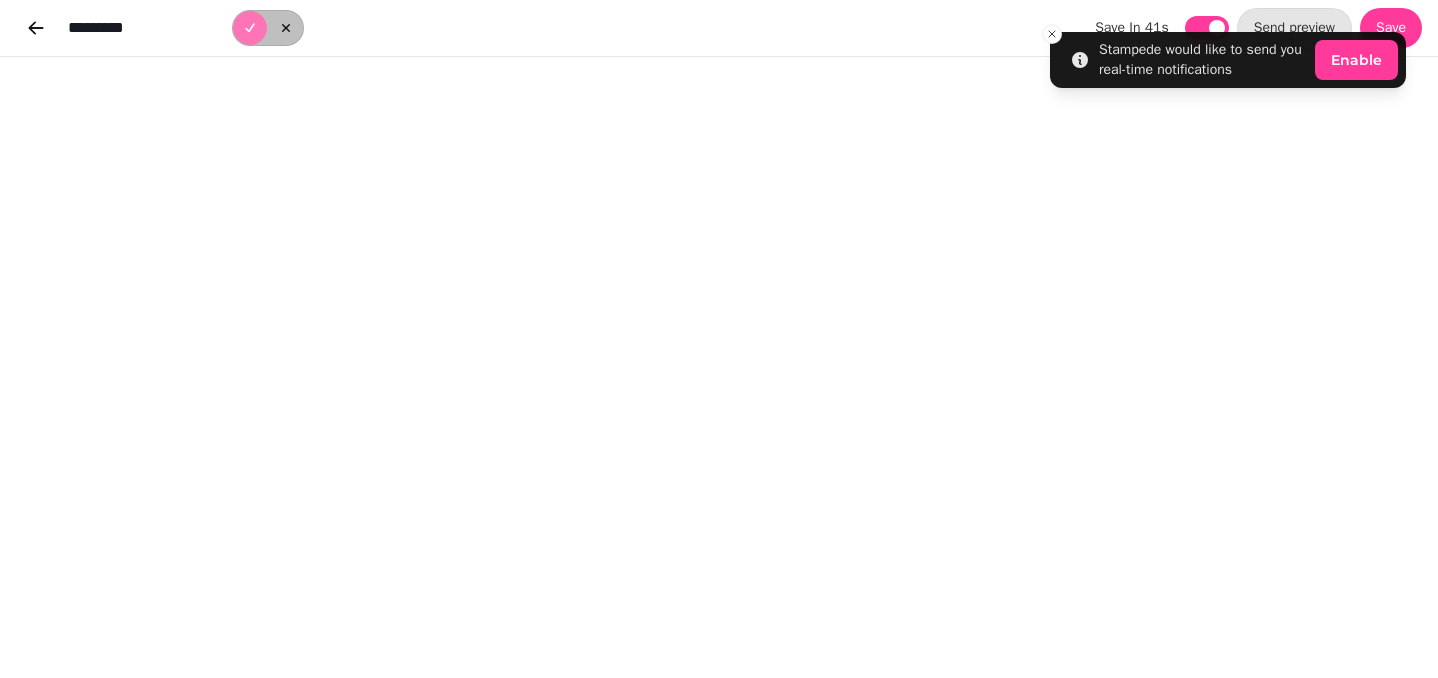 type on "*********" 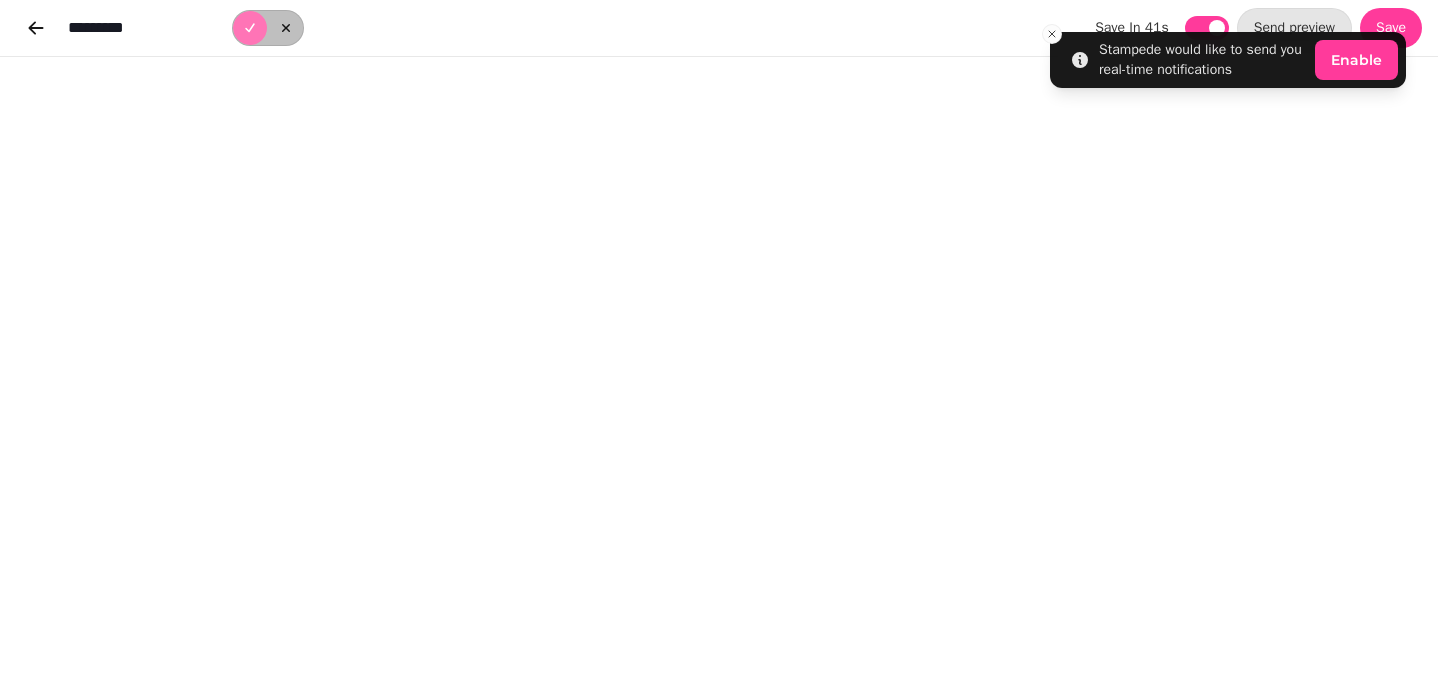 click 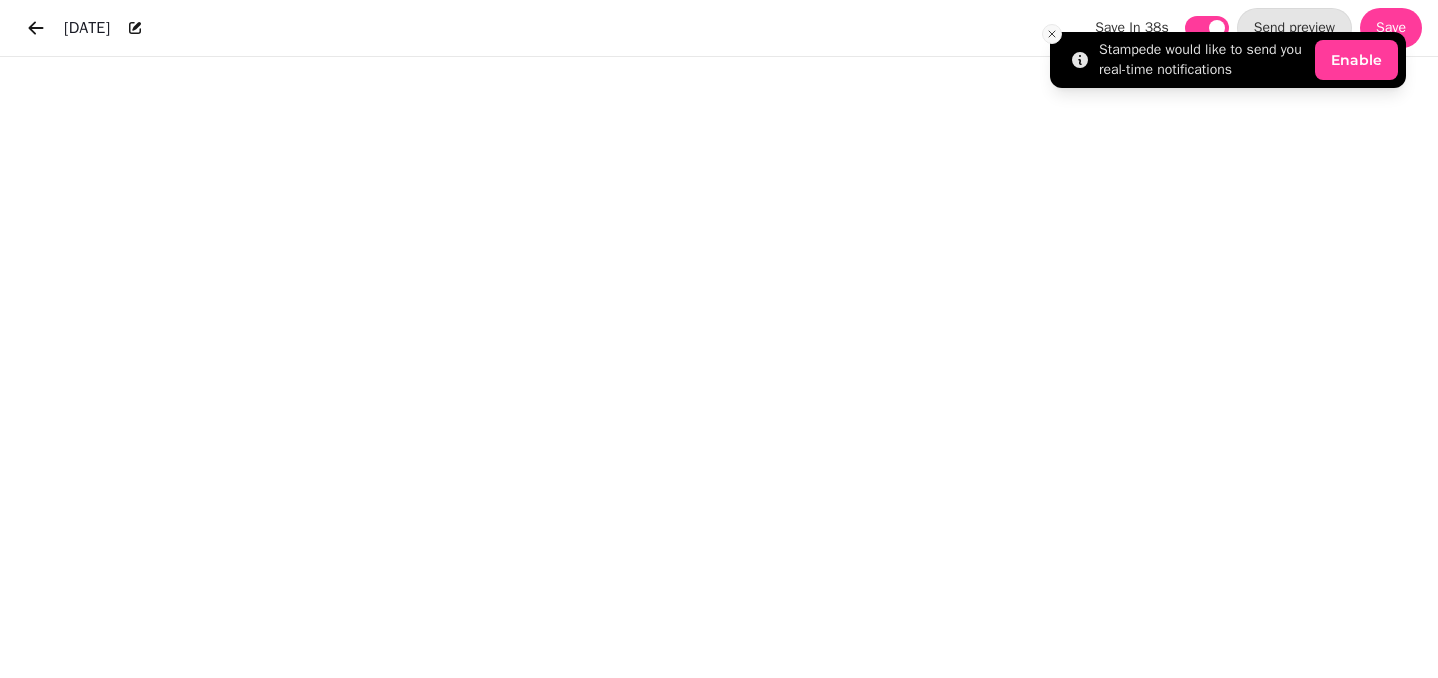 click 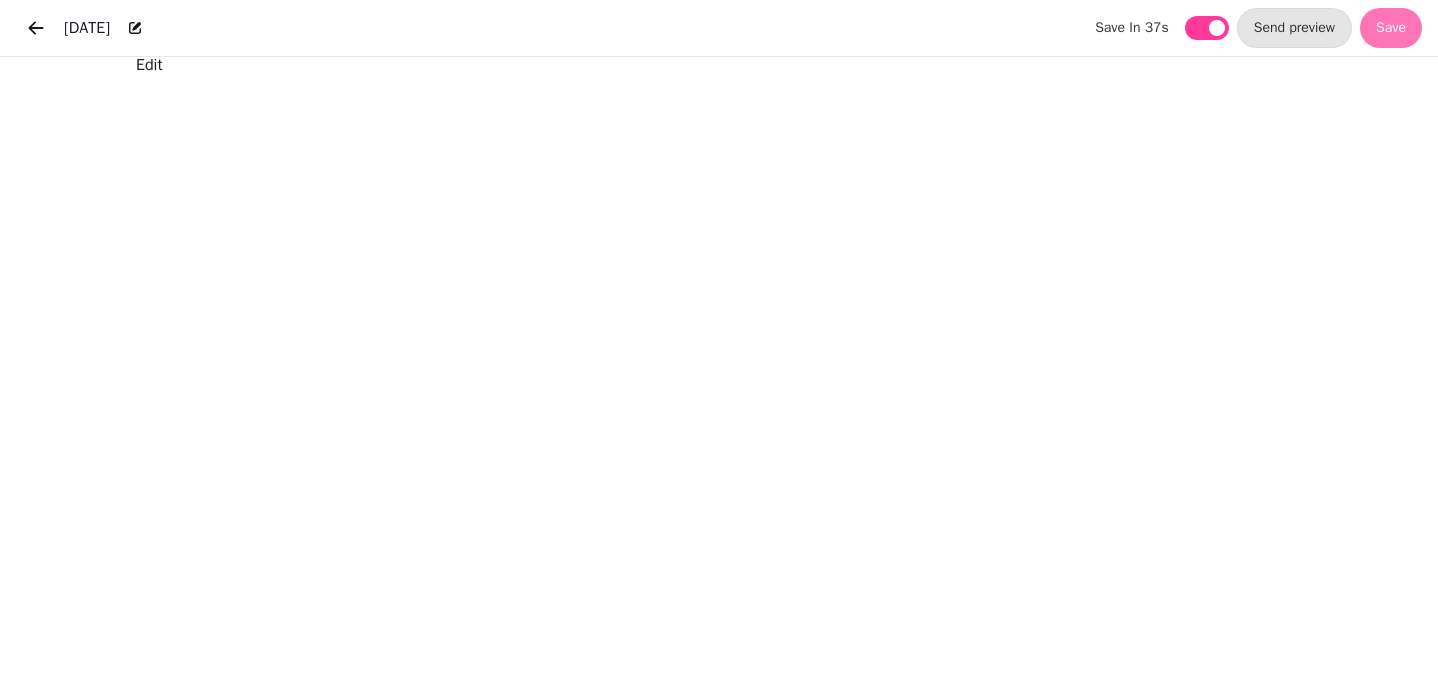 click on "Save" at bounding box center [1391, 28] 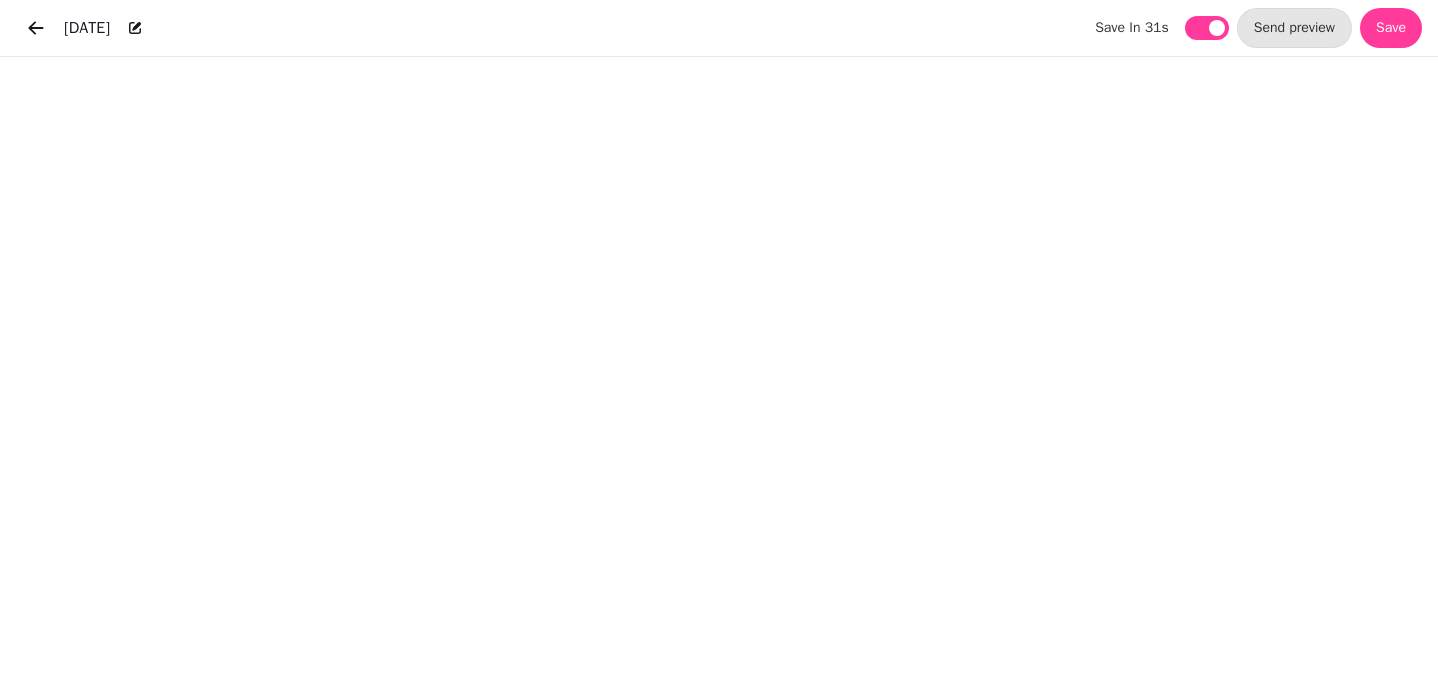 click on "July 2025" at bounding box center [87, 28] 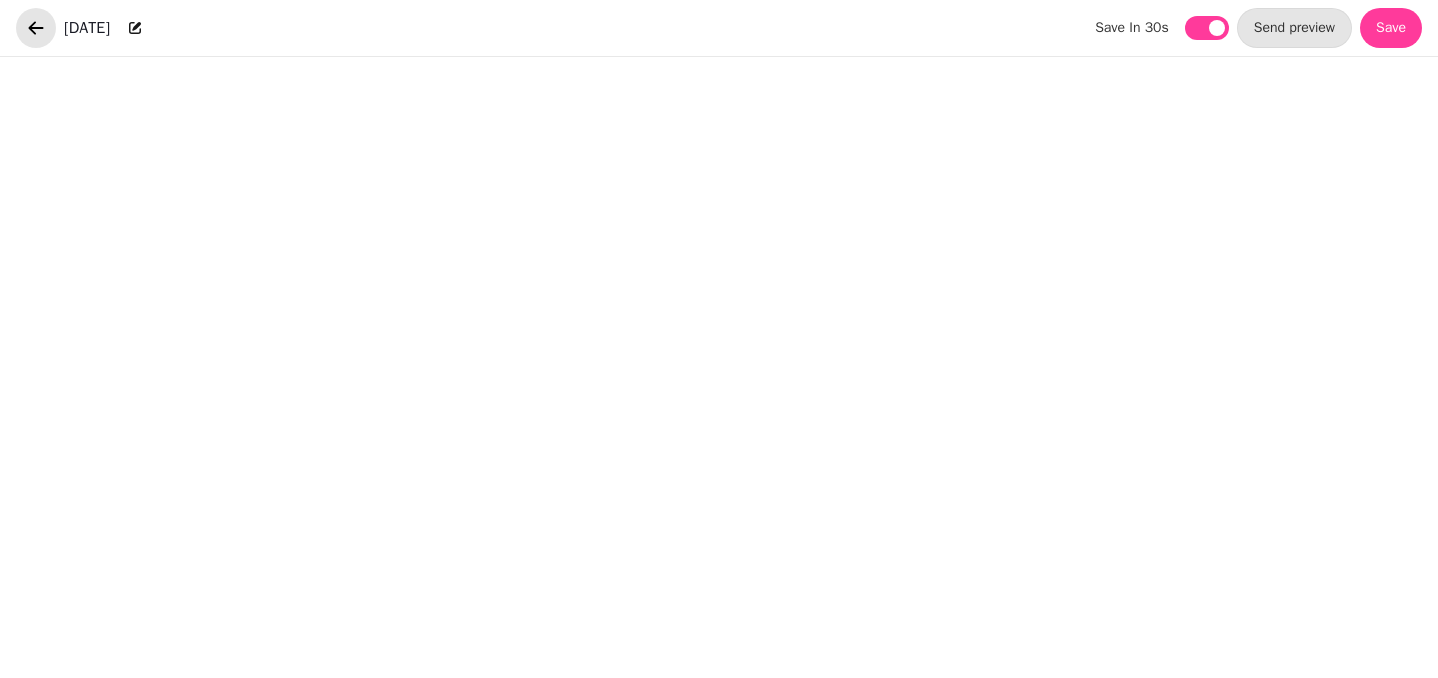 click 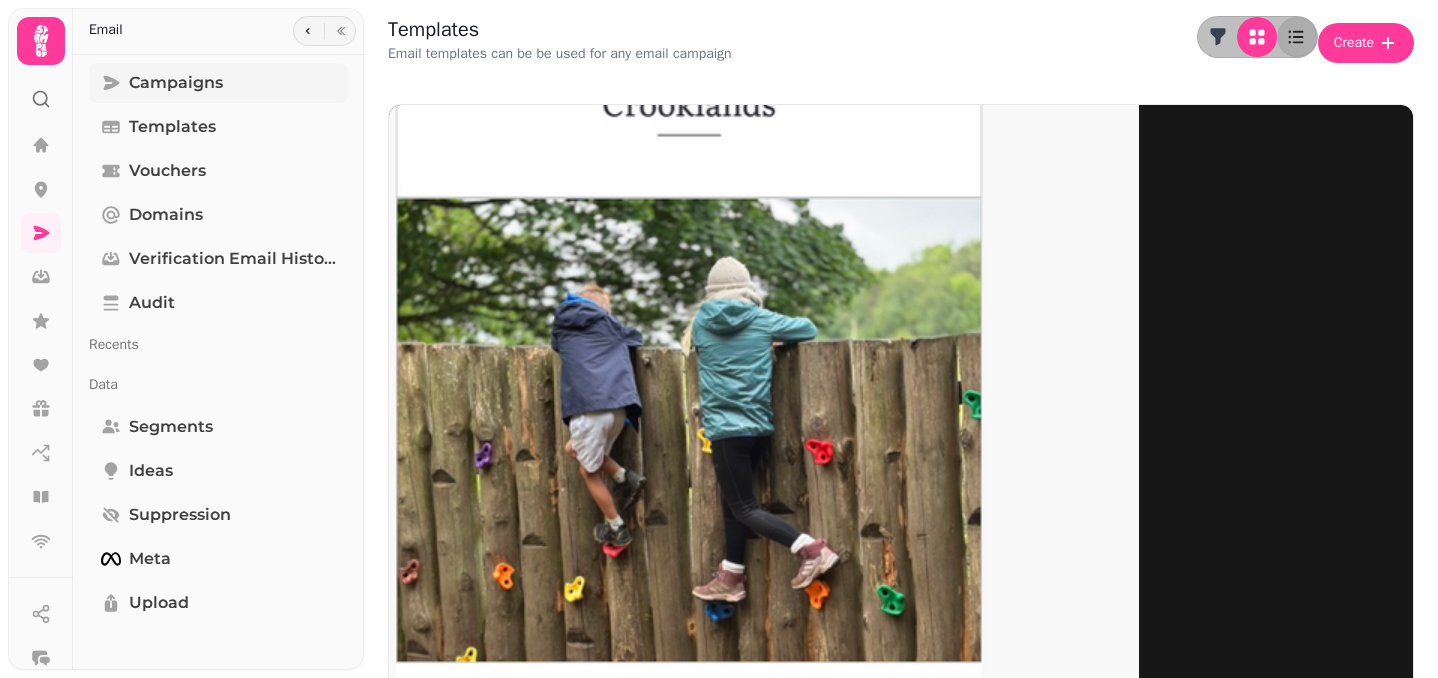 drag, startPoint x: 533, startPoint y: 212, endPoint x: 209, endPoint y: 74, distance: 352.16473 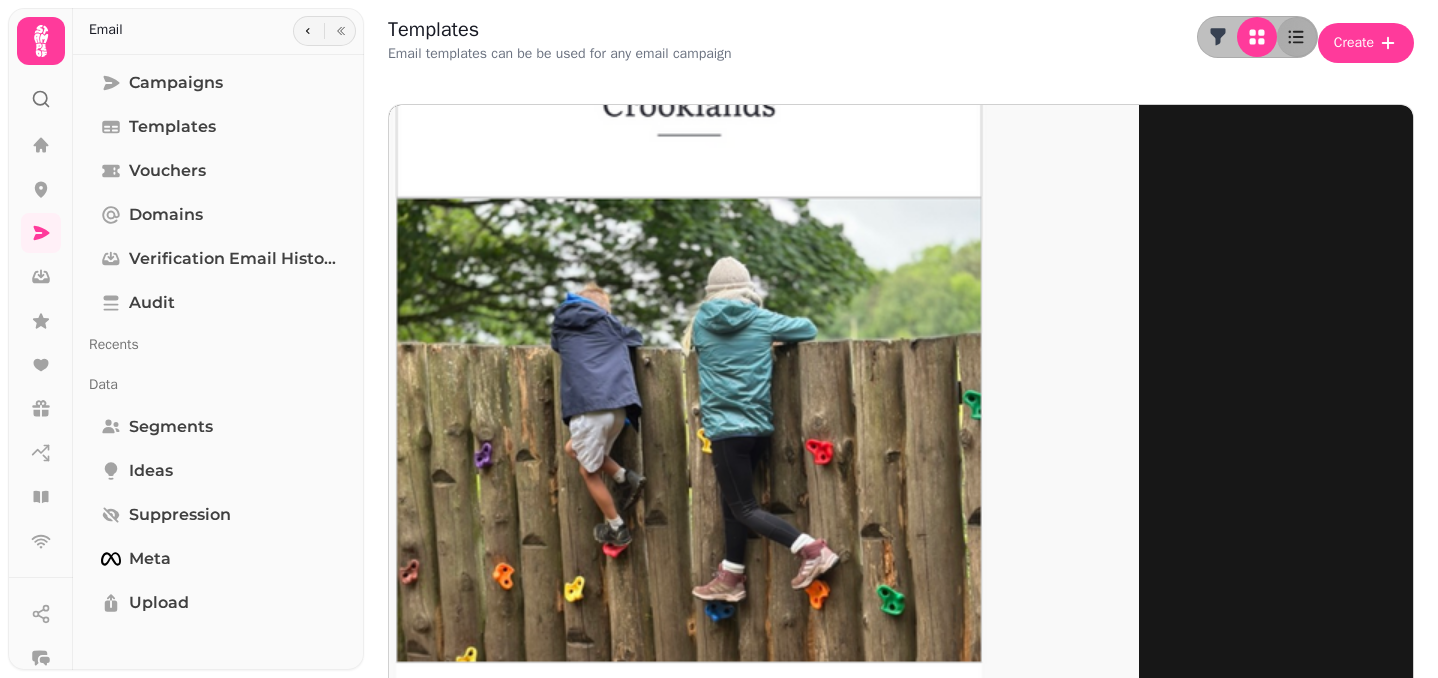 click at bounding box center (689, 405) 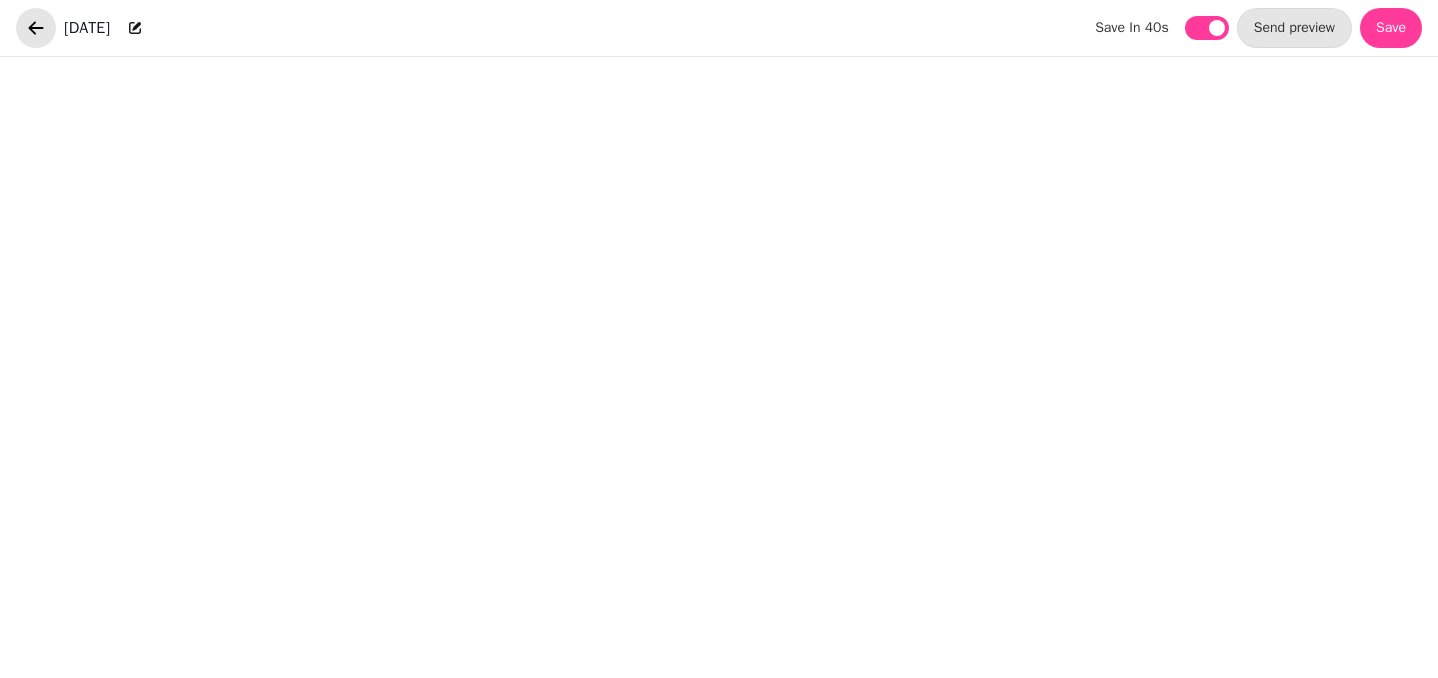 click 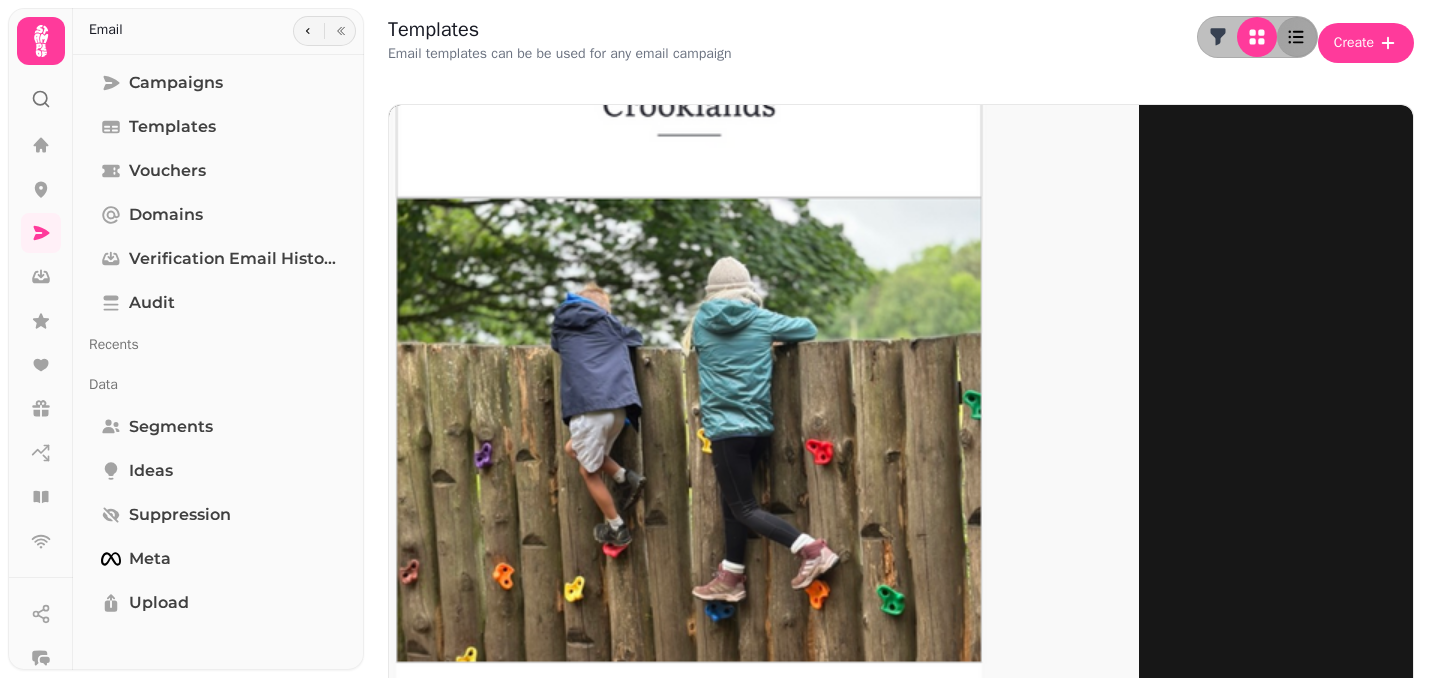 click 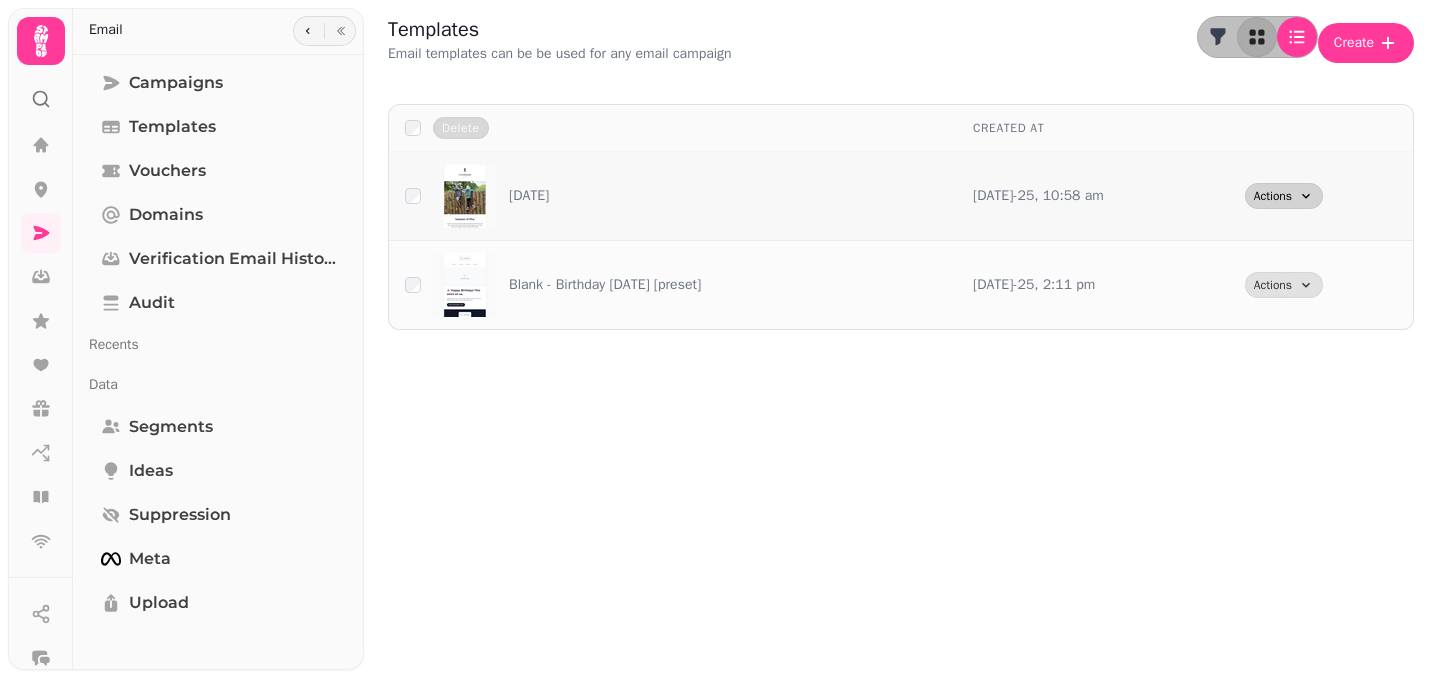 click on "Actions" at bounding box center [1284, 196] 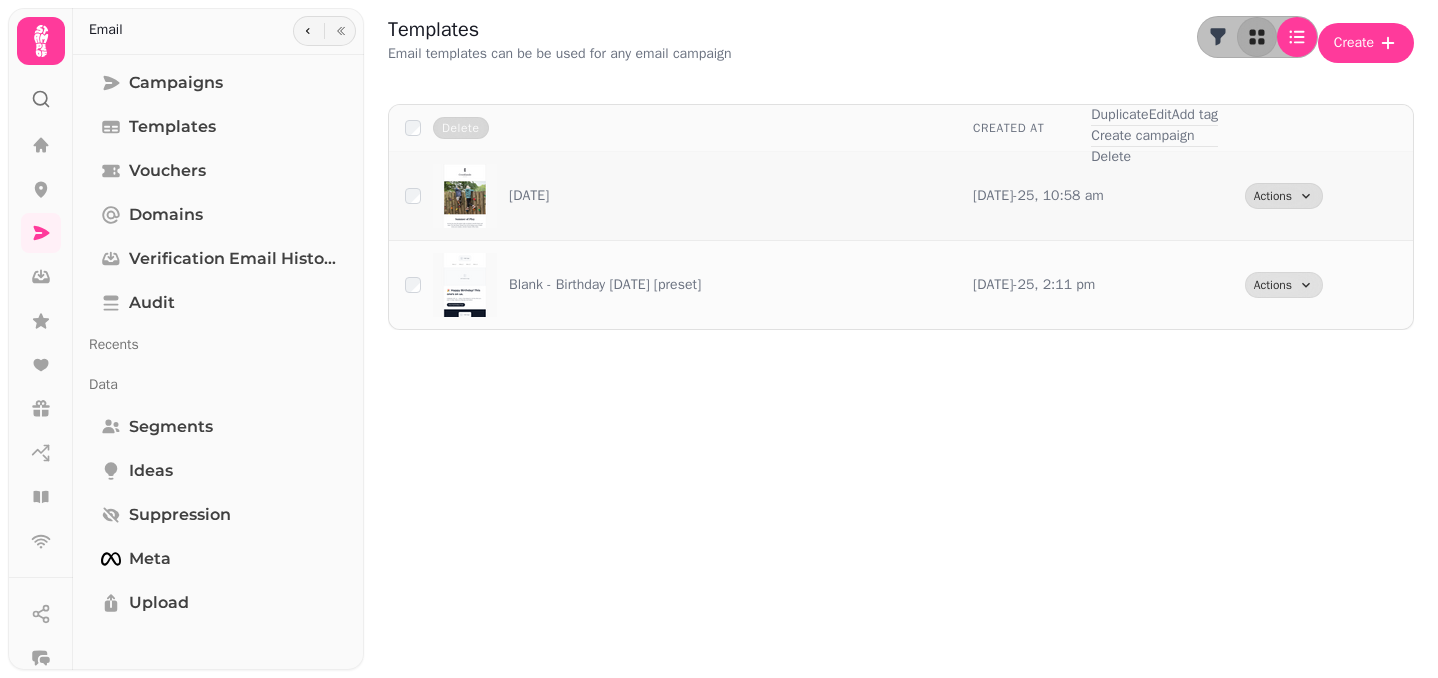click on "Create campaign" at bounding box center (1142, 136) 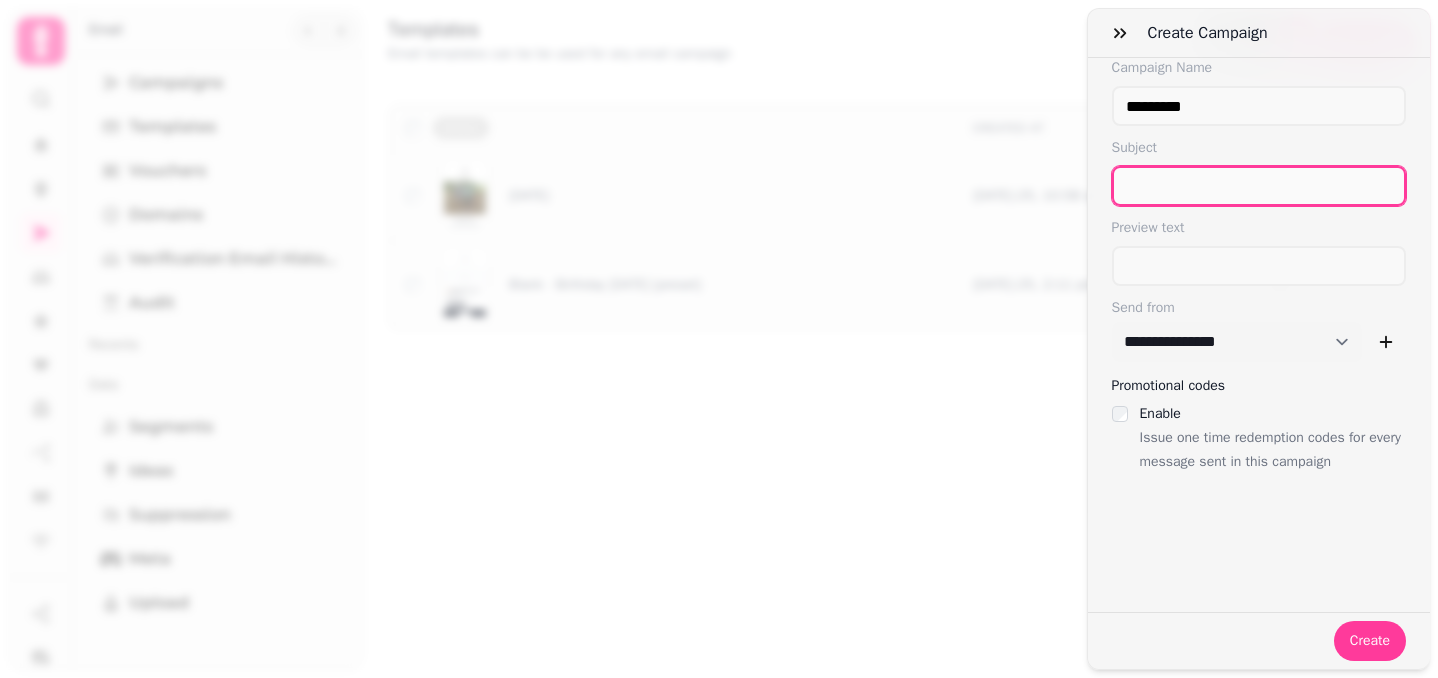 click at bounding box center (1259, 186) 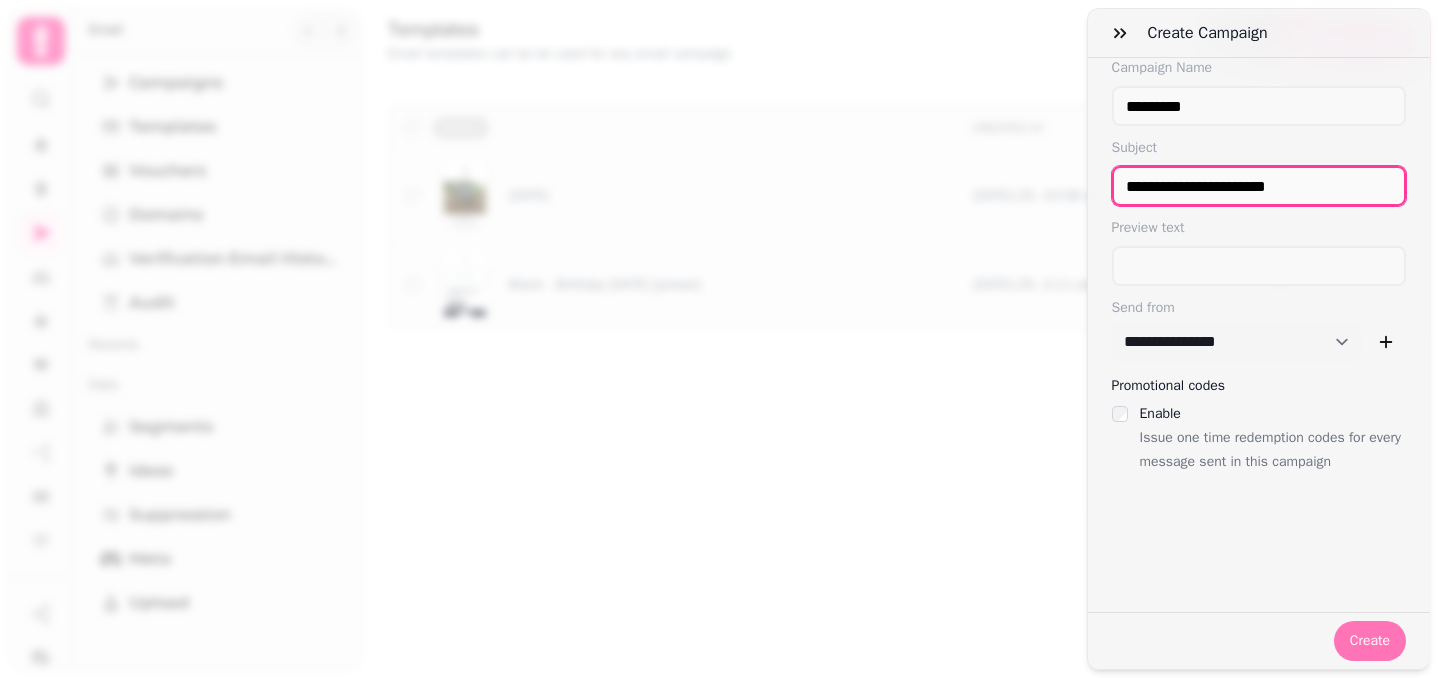 type on "**********" 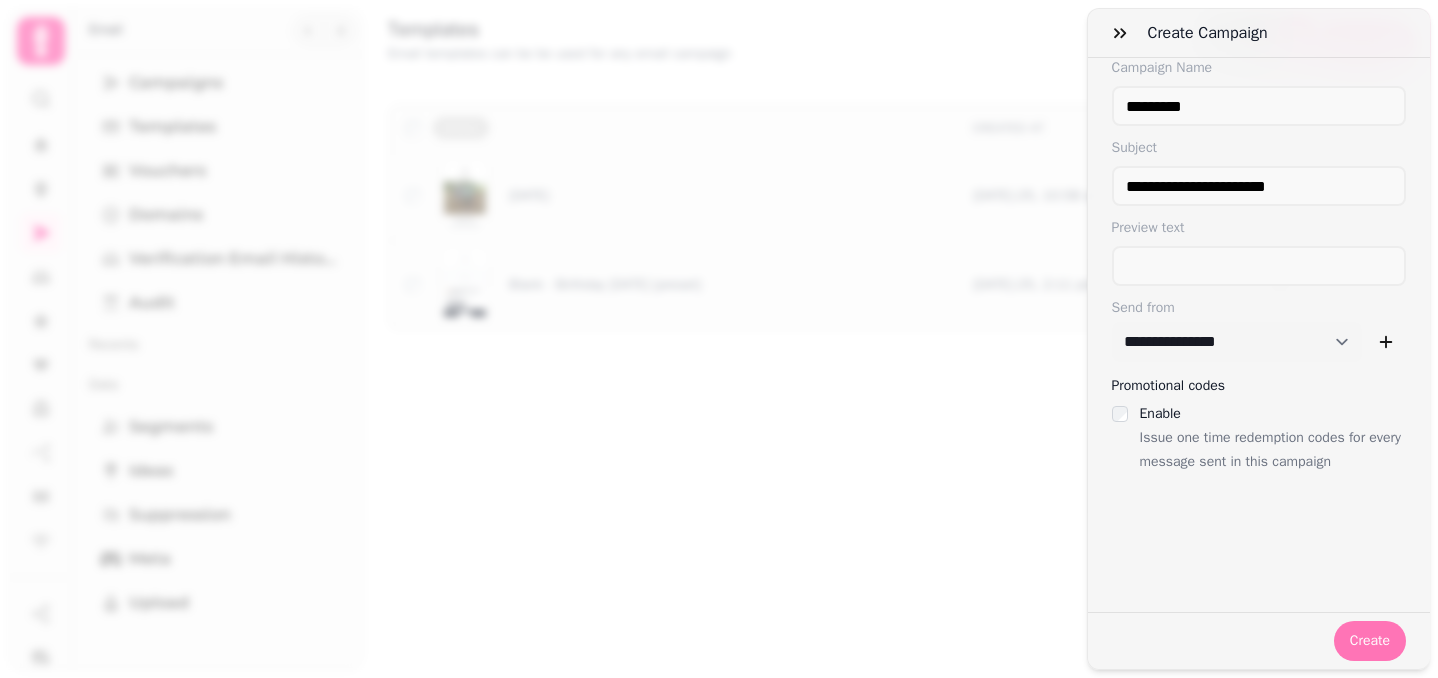 click on "Create" at bounding box center (1370, 641) 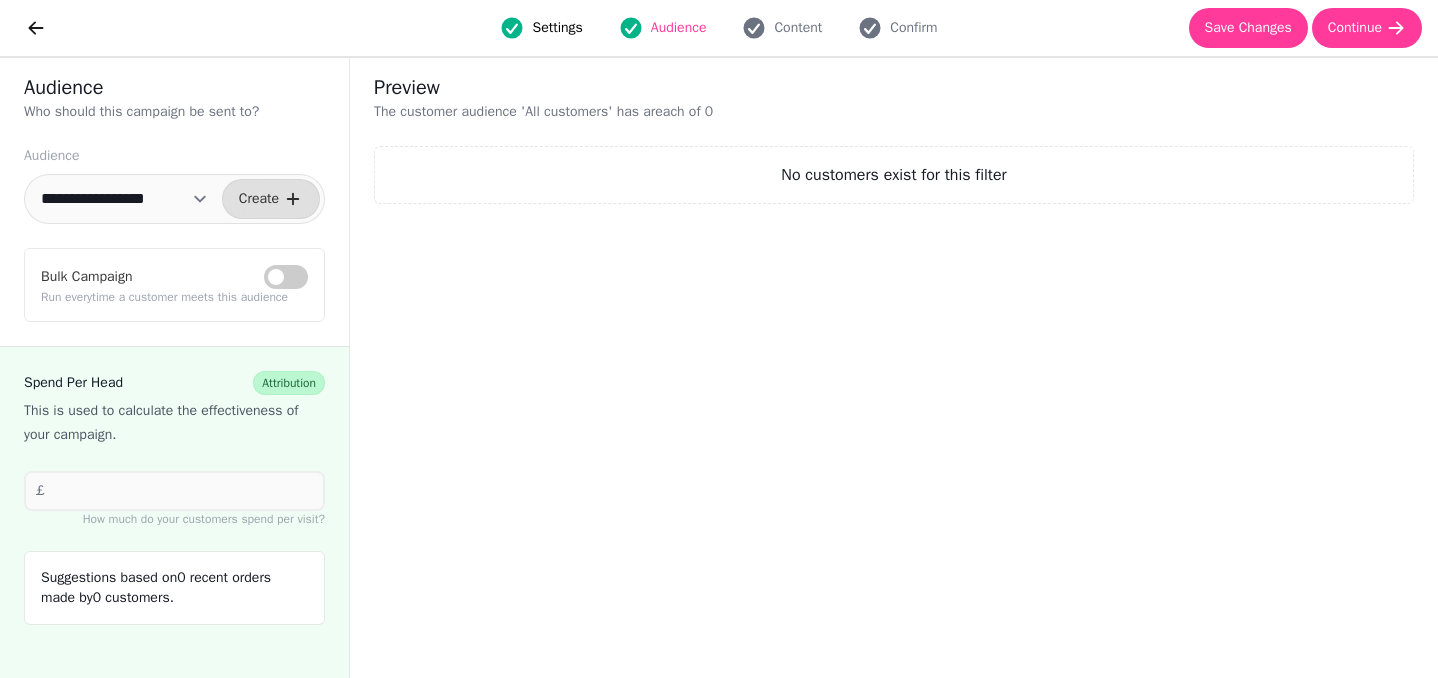 click on "**********" at bounding box center [124, 199] 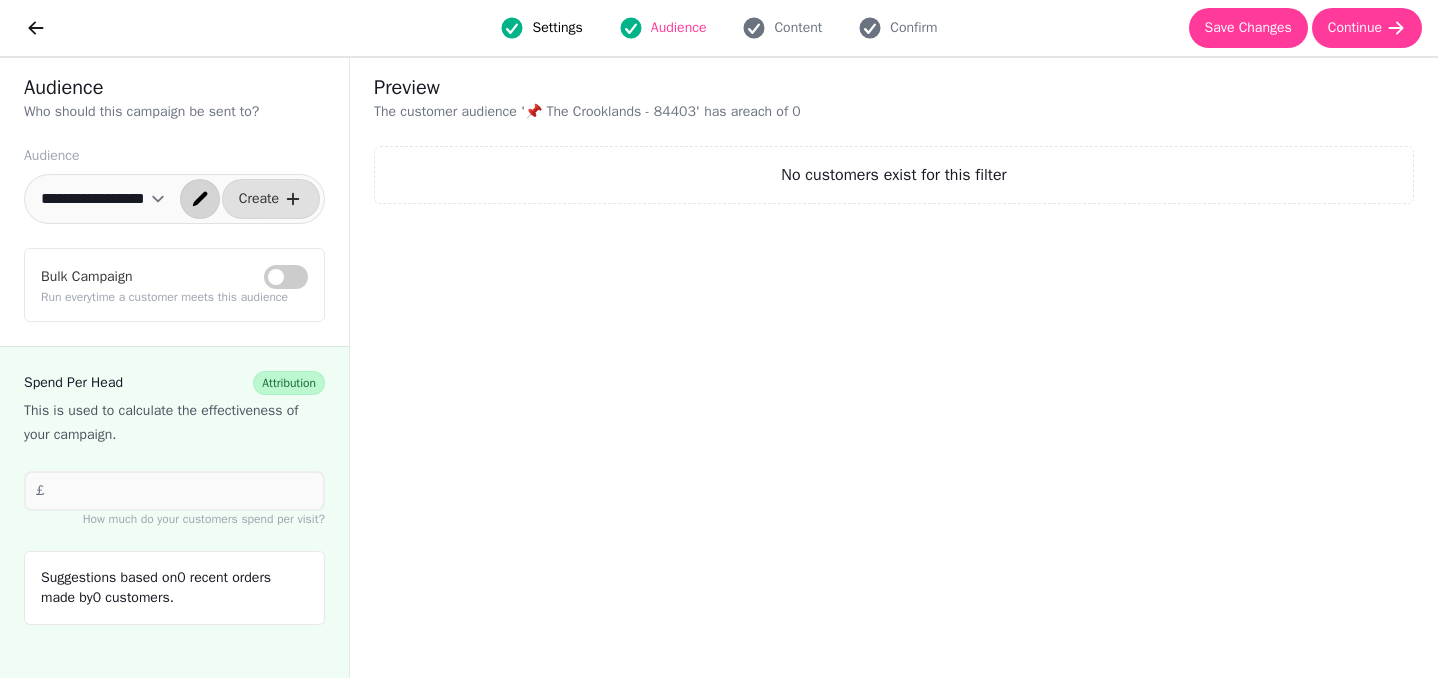 click 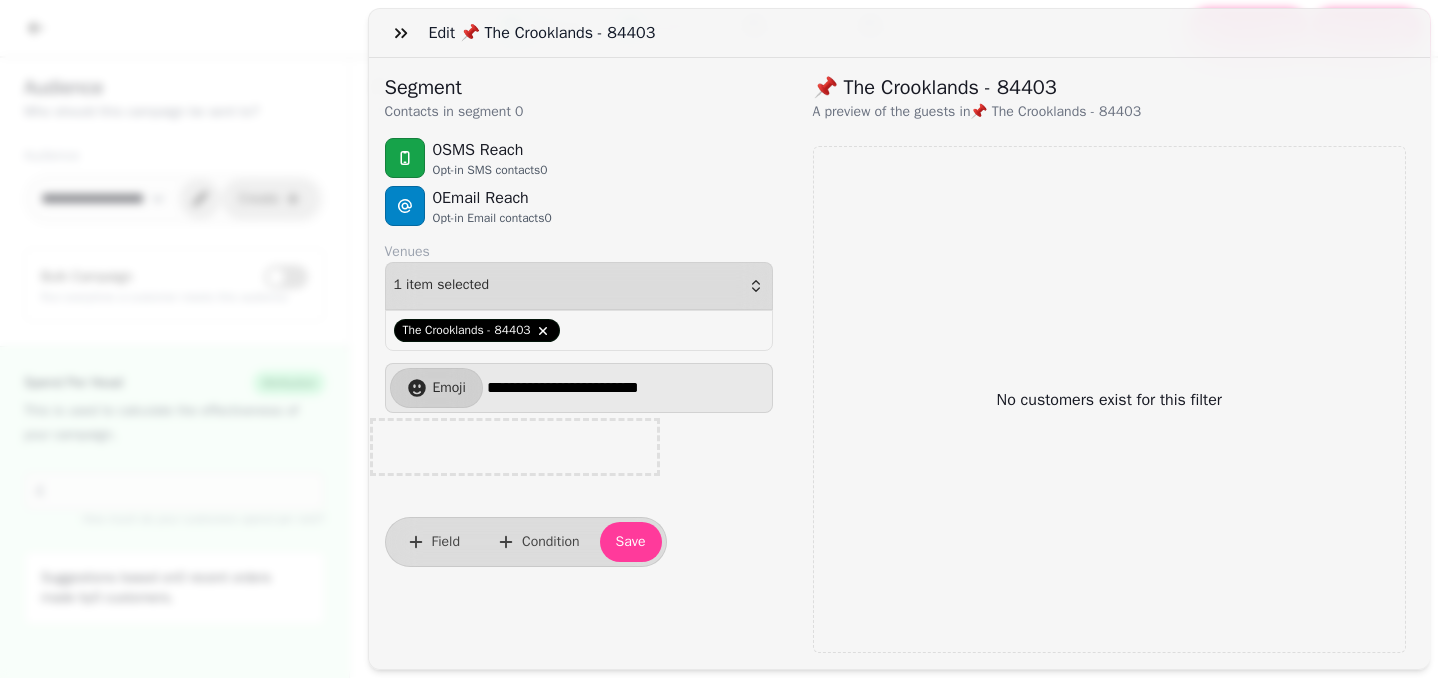 click on "No customers exist for this filter" at bounding box center (1109, 400) 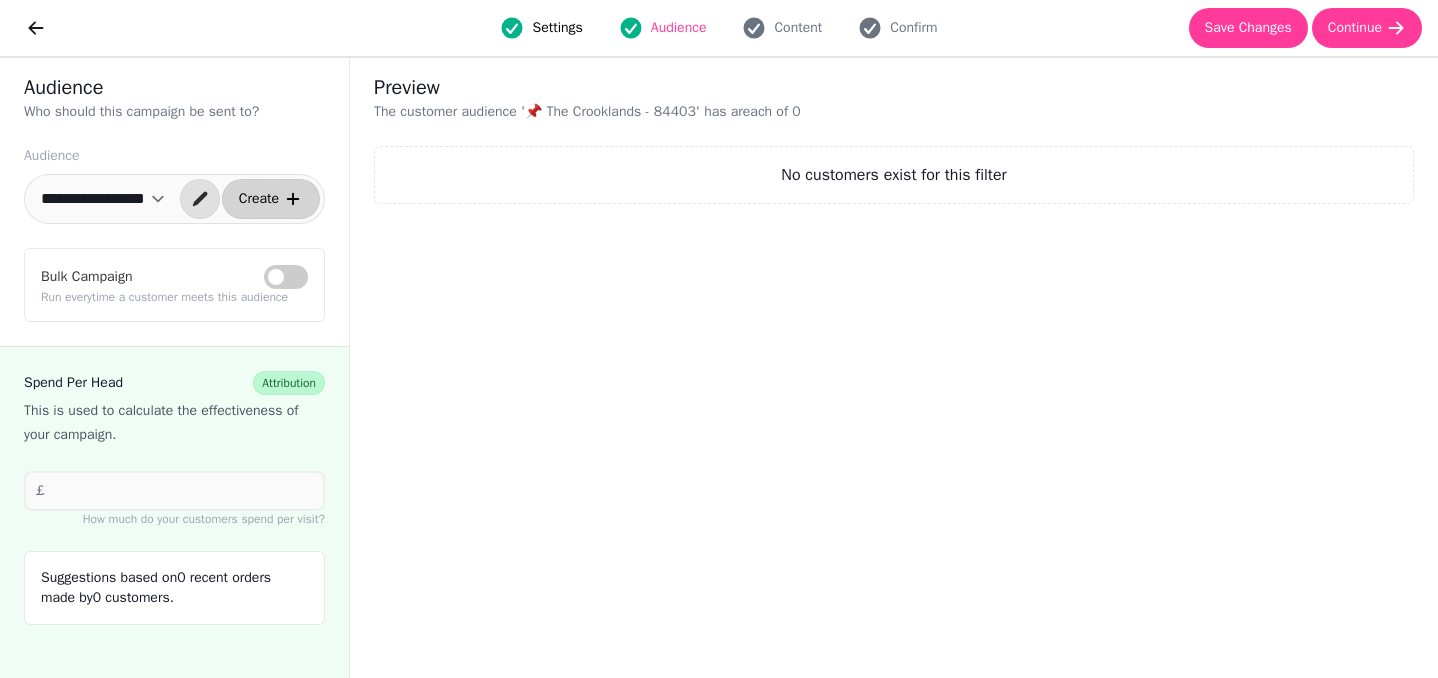 click on "Create" at bounding box center [259, 199] 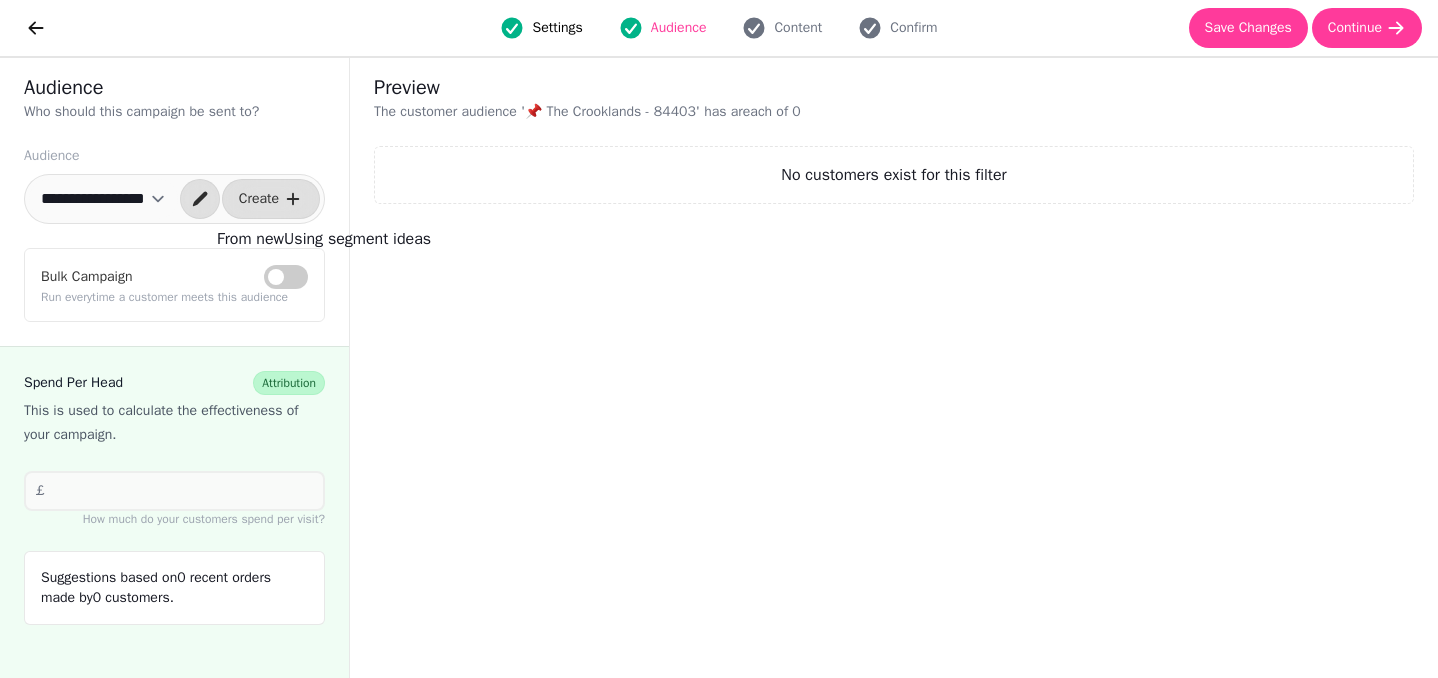 click on "Audience" at bounding box center (174, 88) 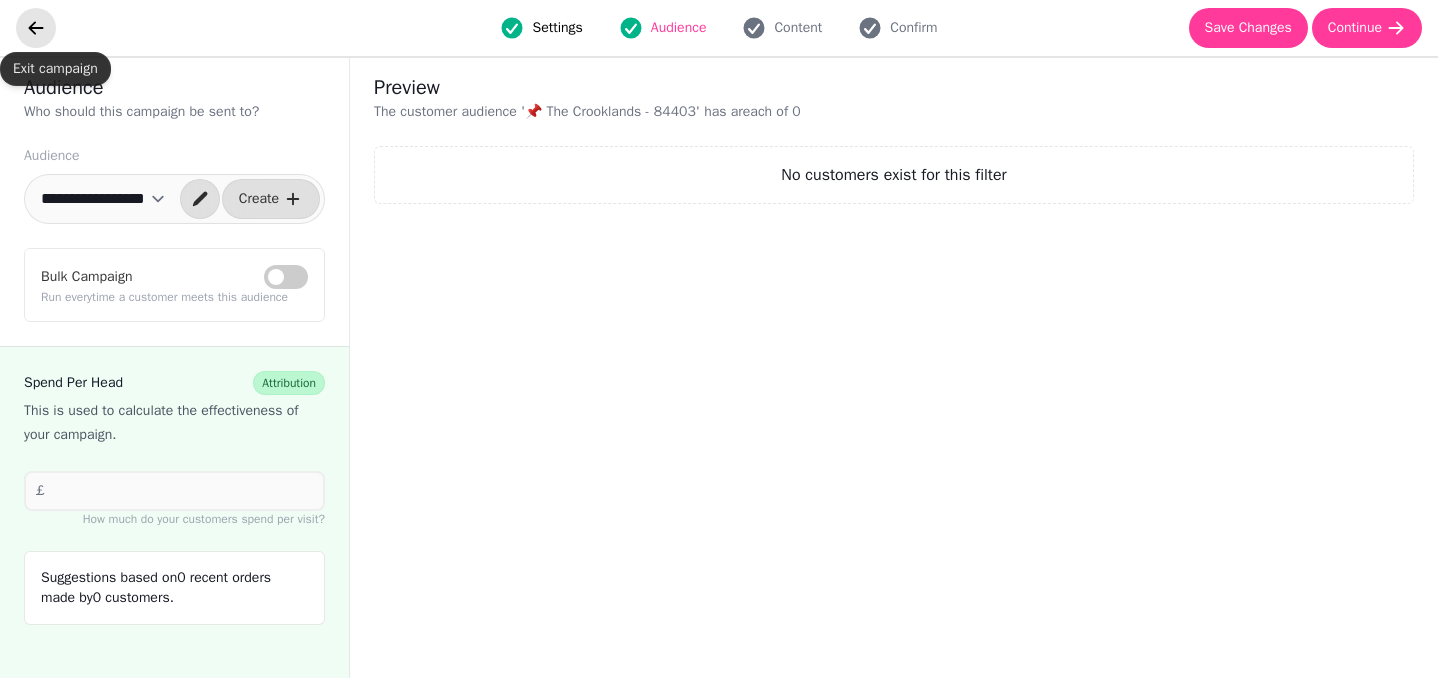 click 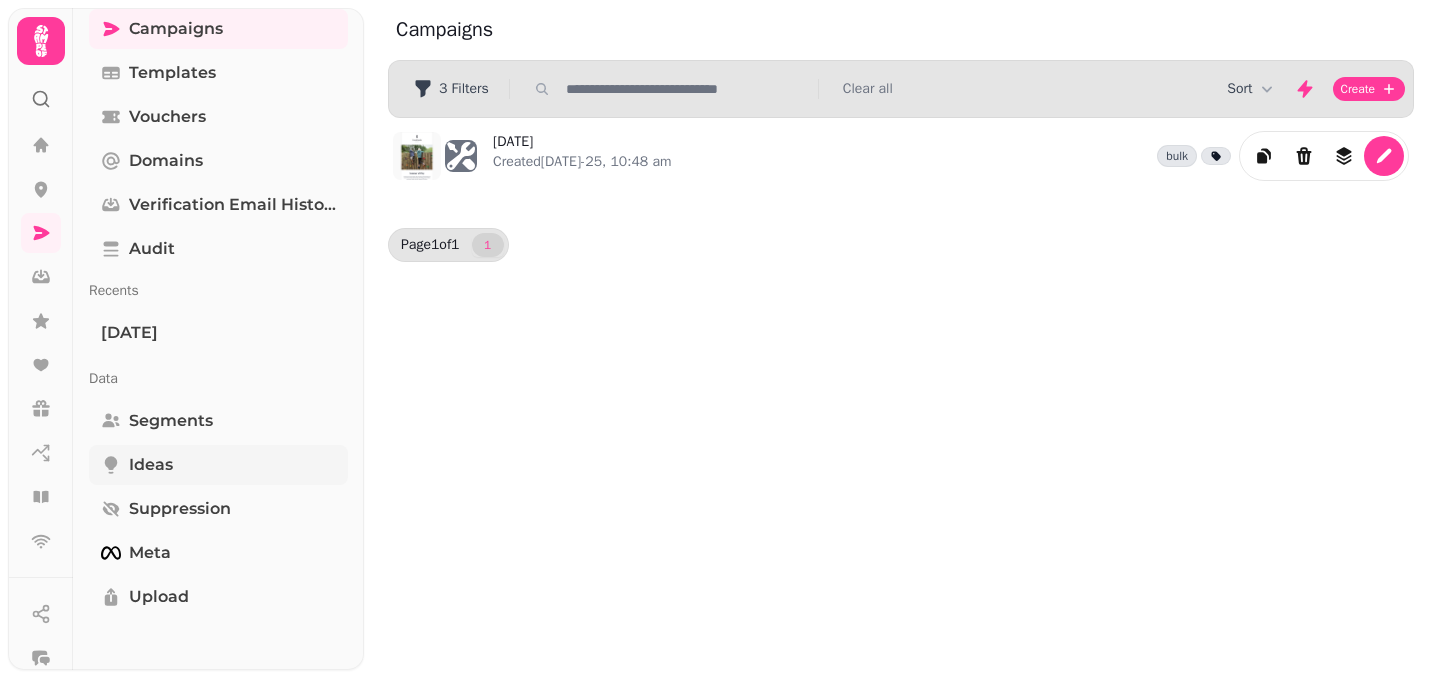 scroll, scrollTop: 101, scrollLeft: 0, axis: vertical 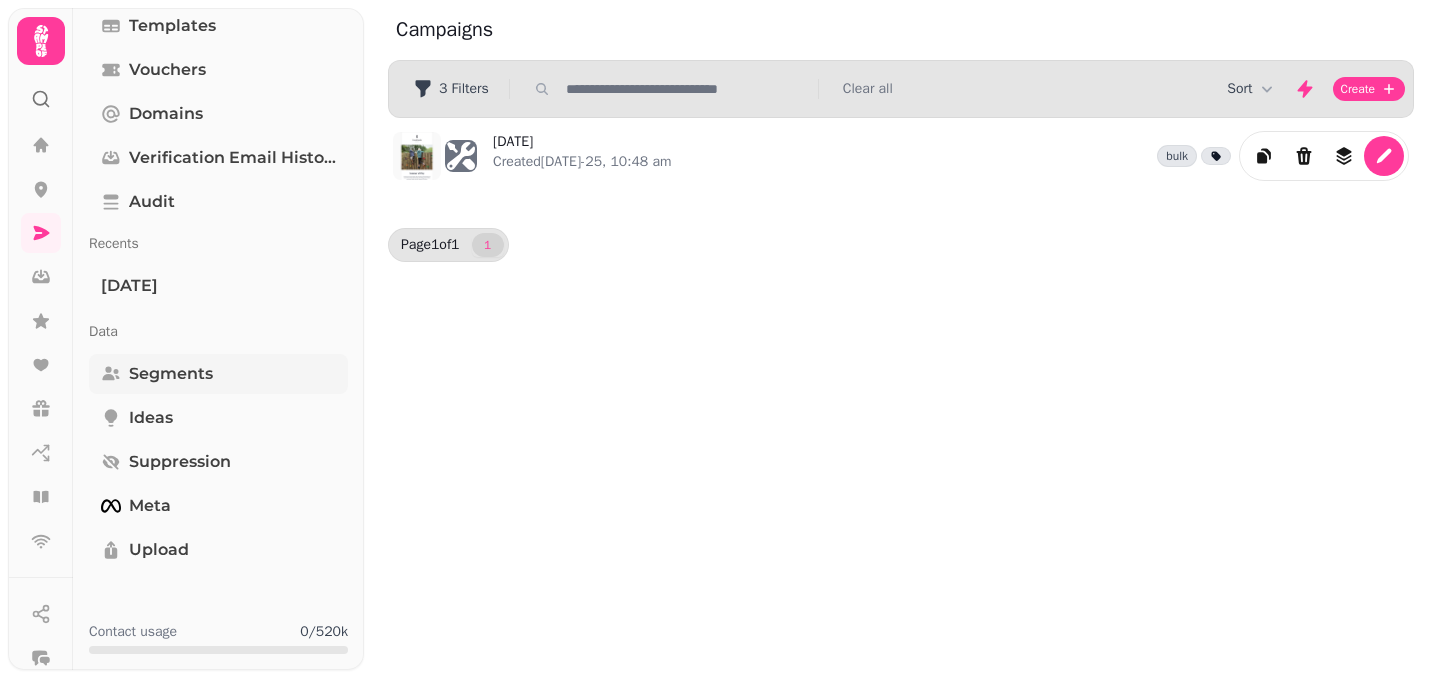 click on "Segments" at bounding box center (218, 374) 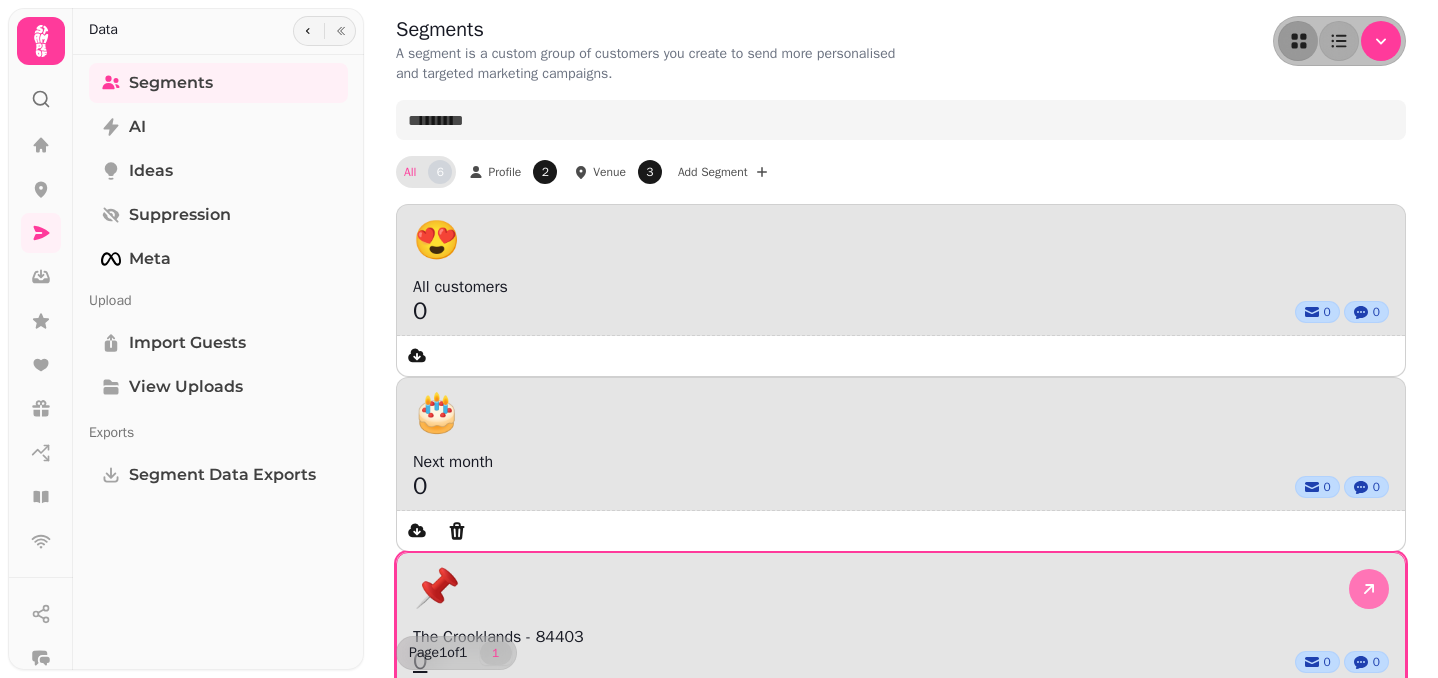 click 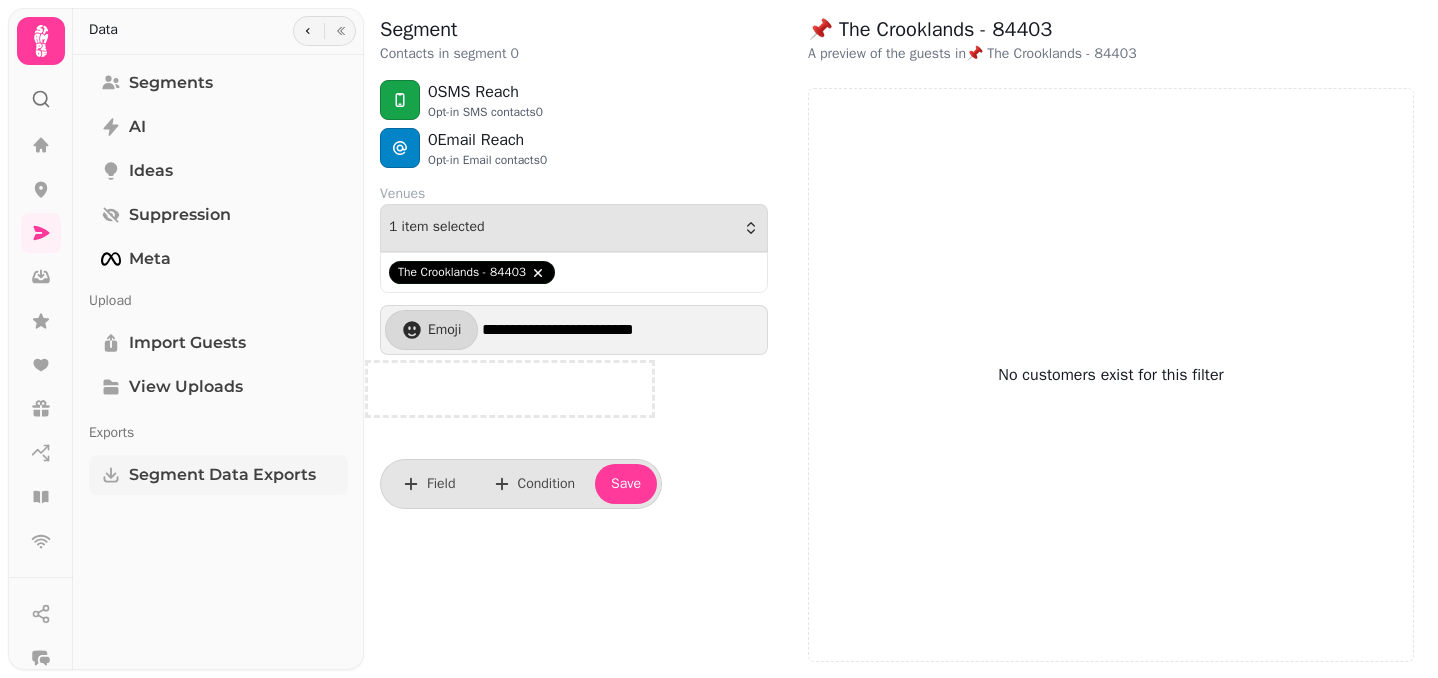 click on "Segment Data Exports" at bounding box center [222, 475] 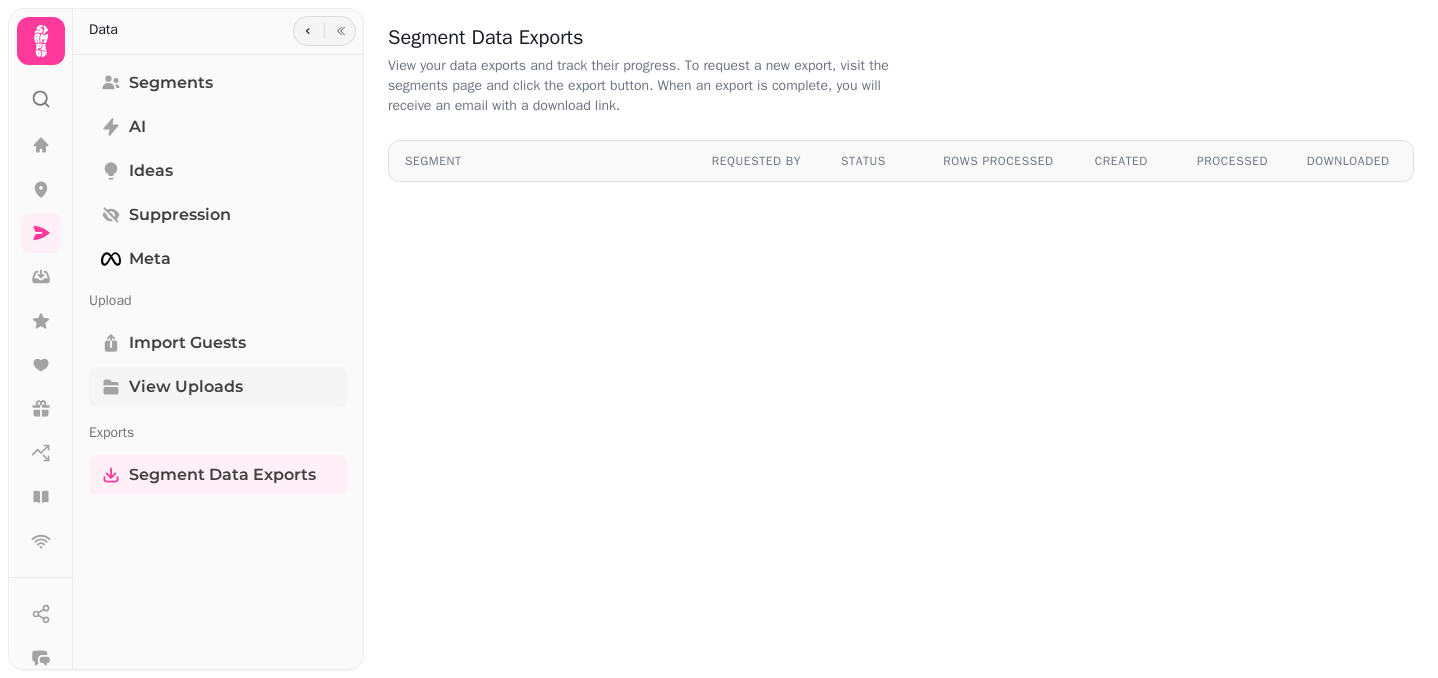 click on "View Uploads" at bounding box center (186, 387) 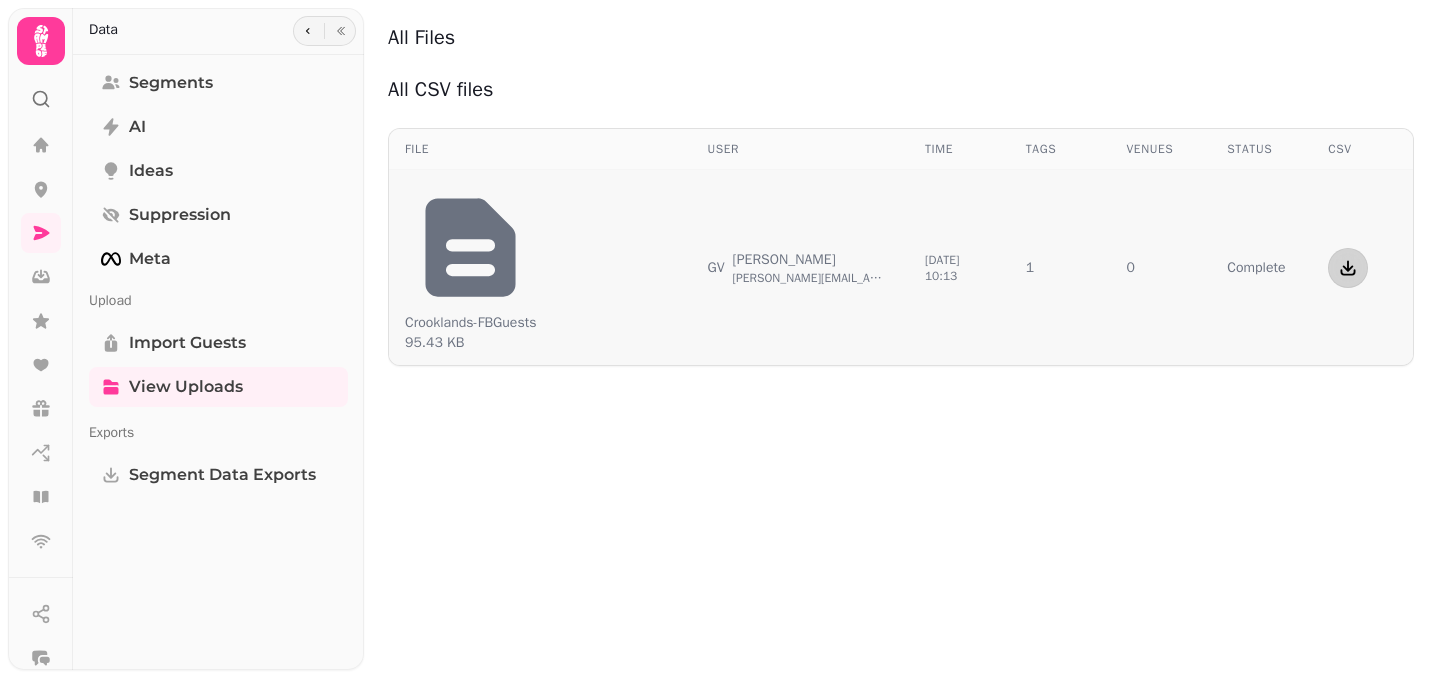 click 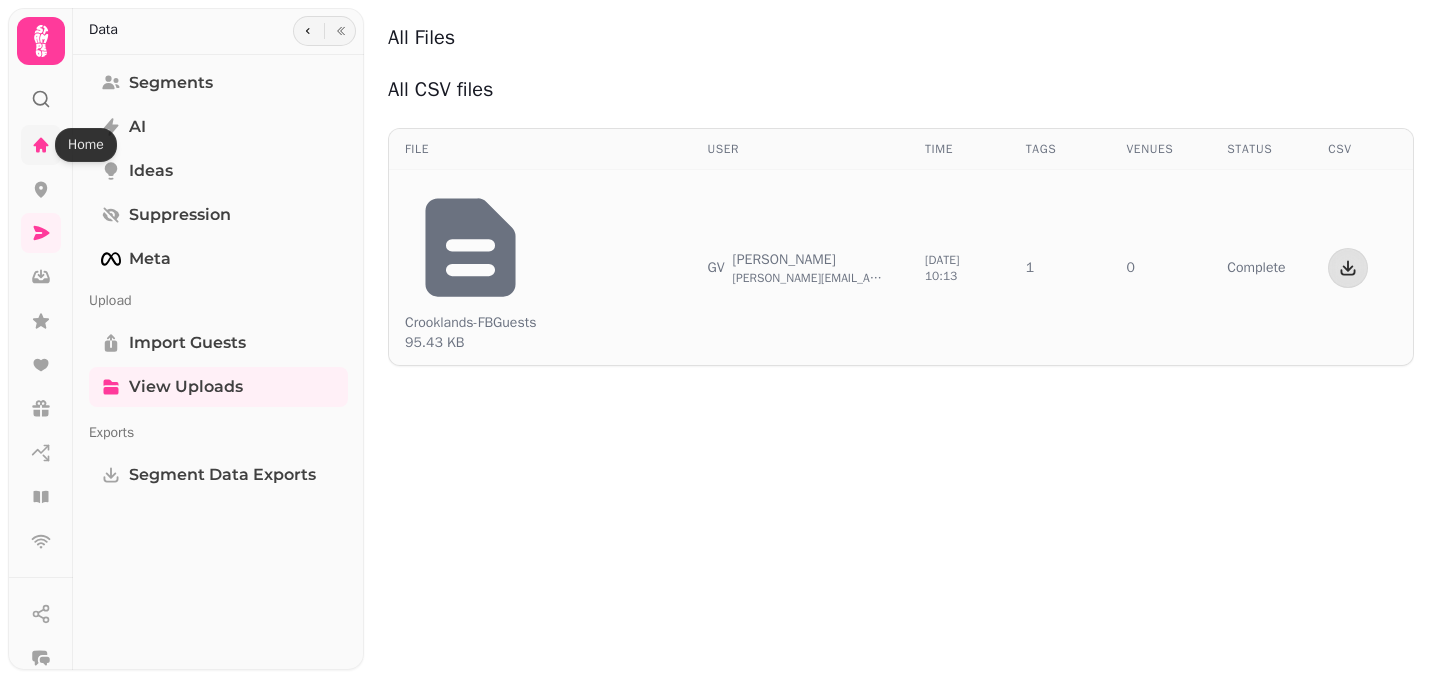 click 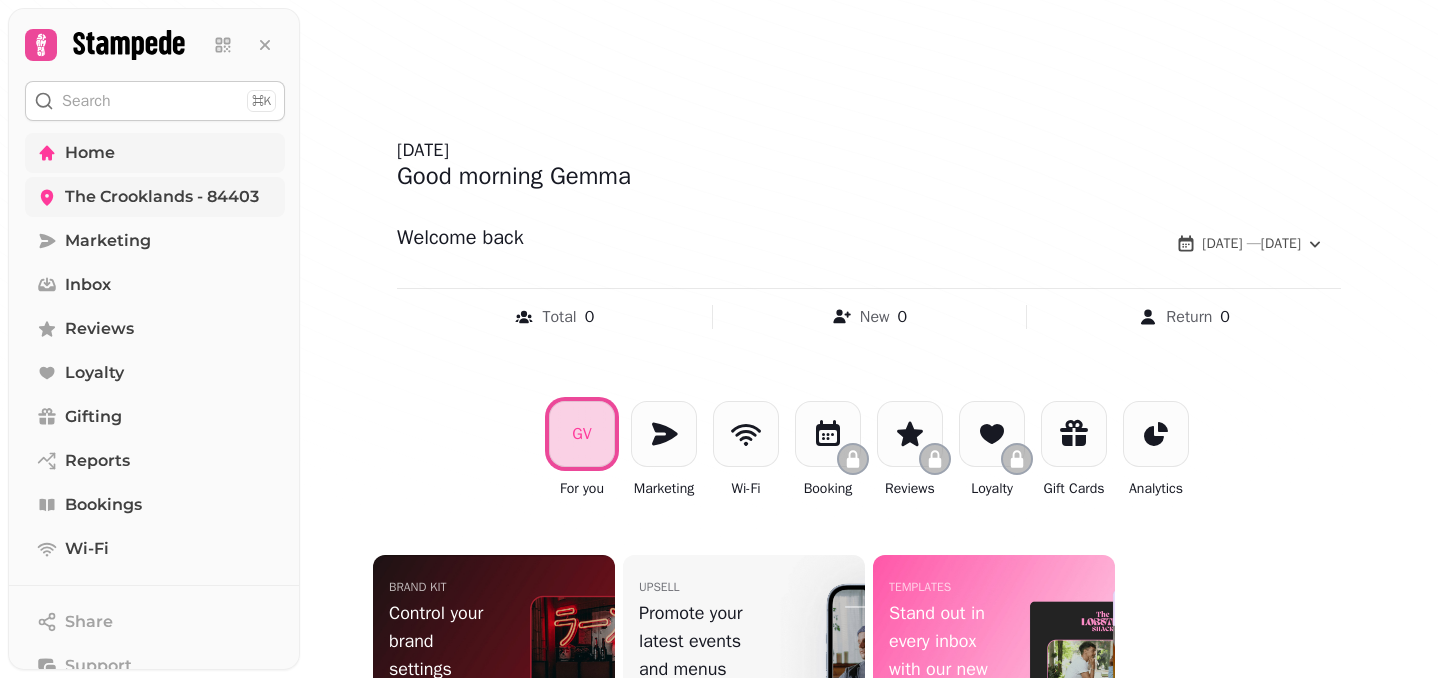 click on "The Crooklands - 84403" at bounding box center [162, 197] 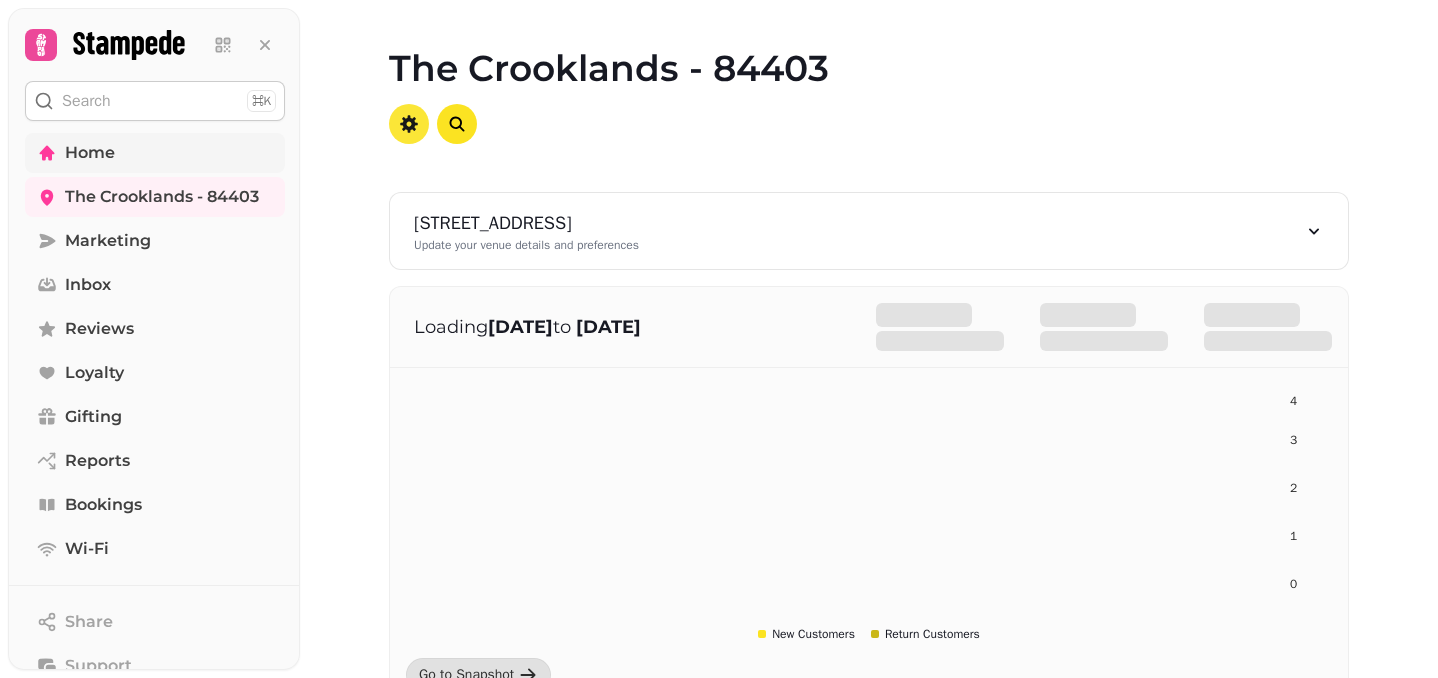click 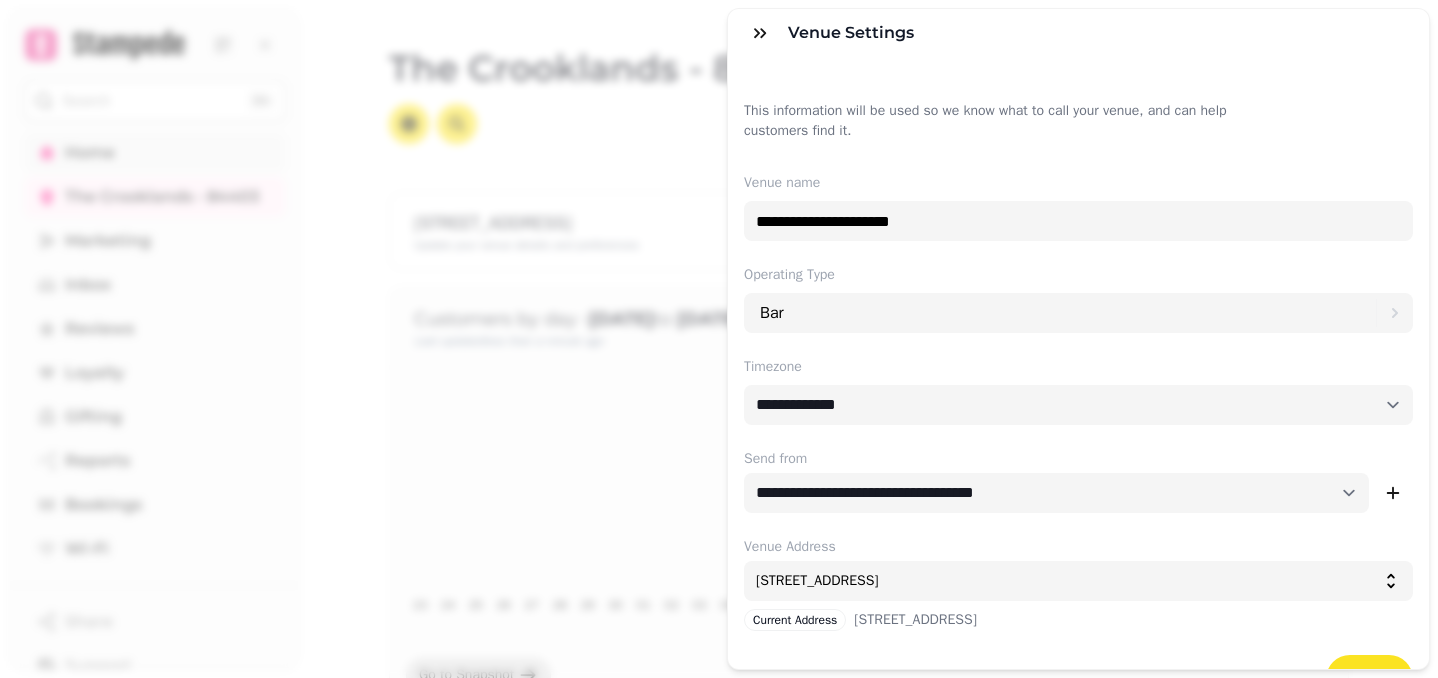 scroll, scrollTop: 74, scrollLeft: 0, axis: vertical 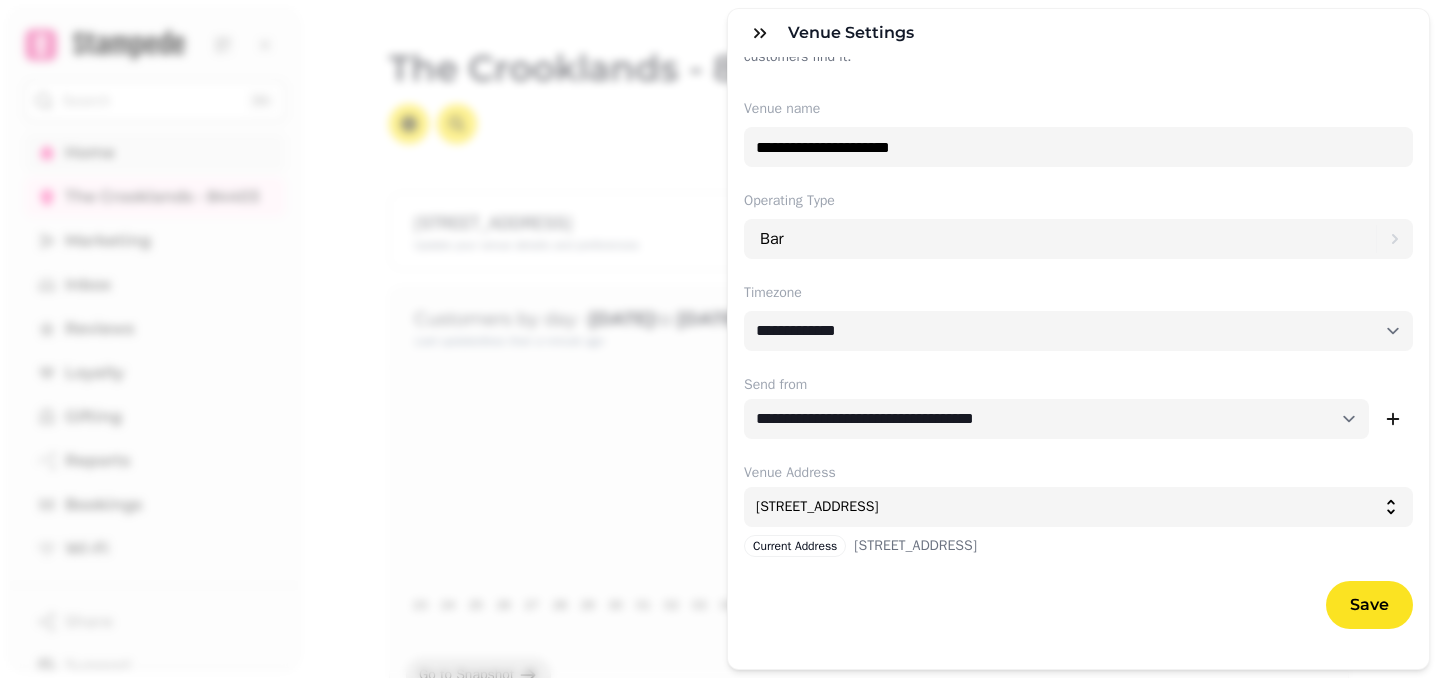 click on "**********" at bounding box center (719, 355) 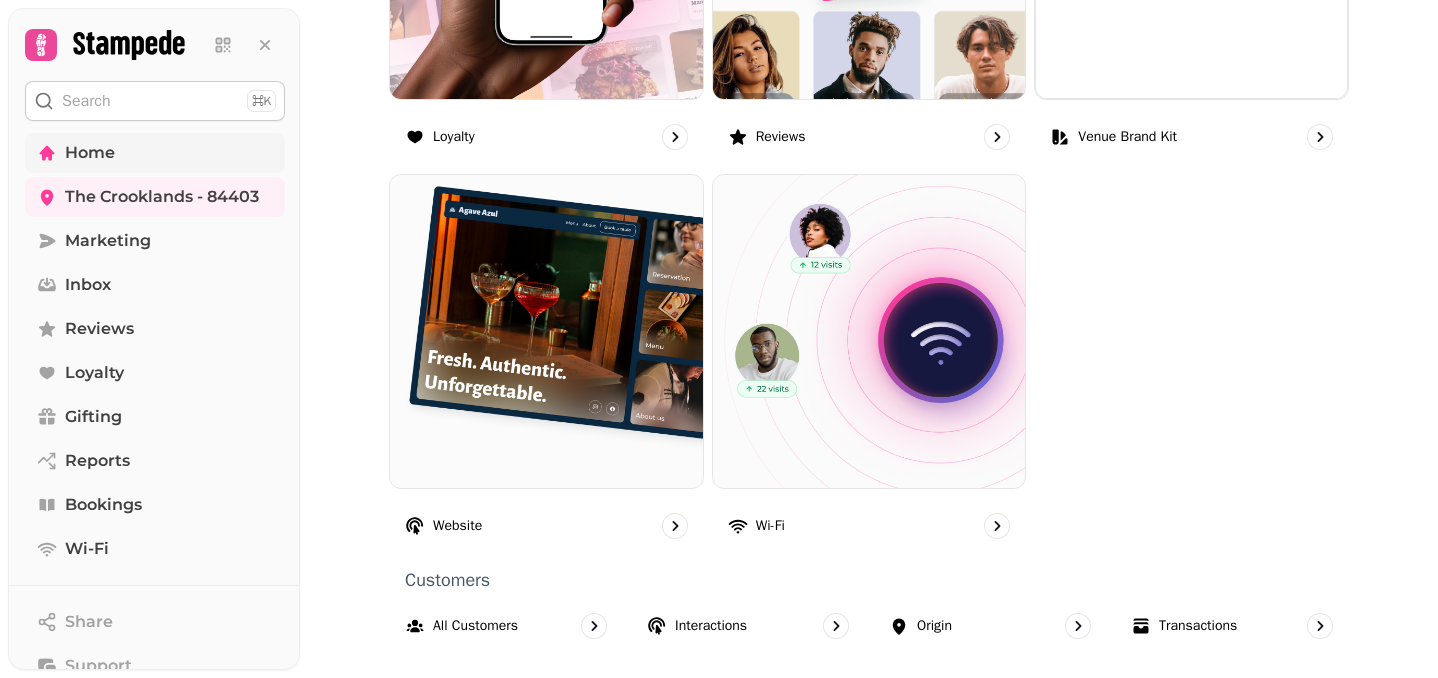 scroll, scrollTop: 1344, scrollLeft: 0, axis: vertical 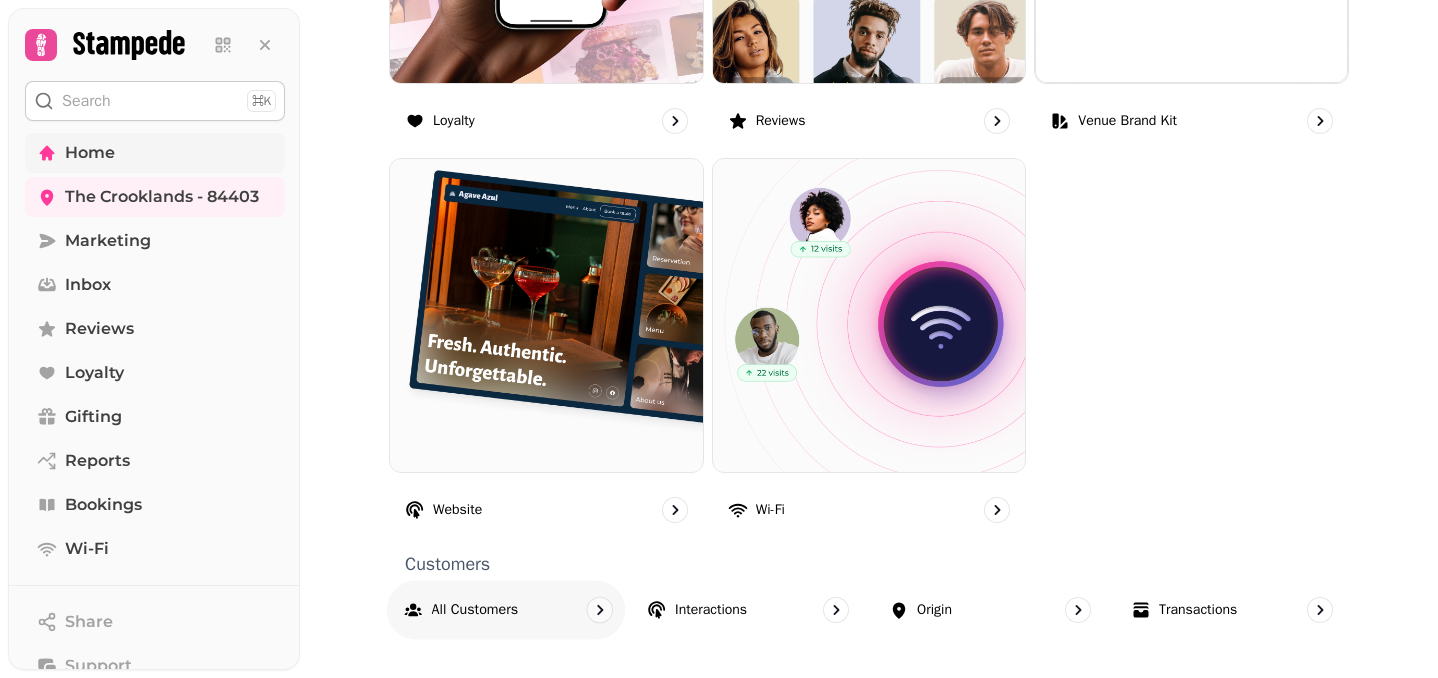 click on "All customers" at bounding box center [475, 610] 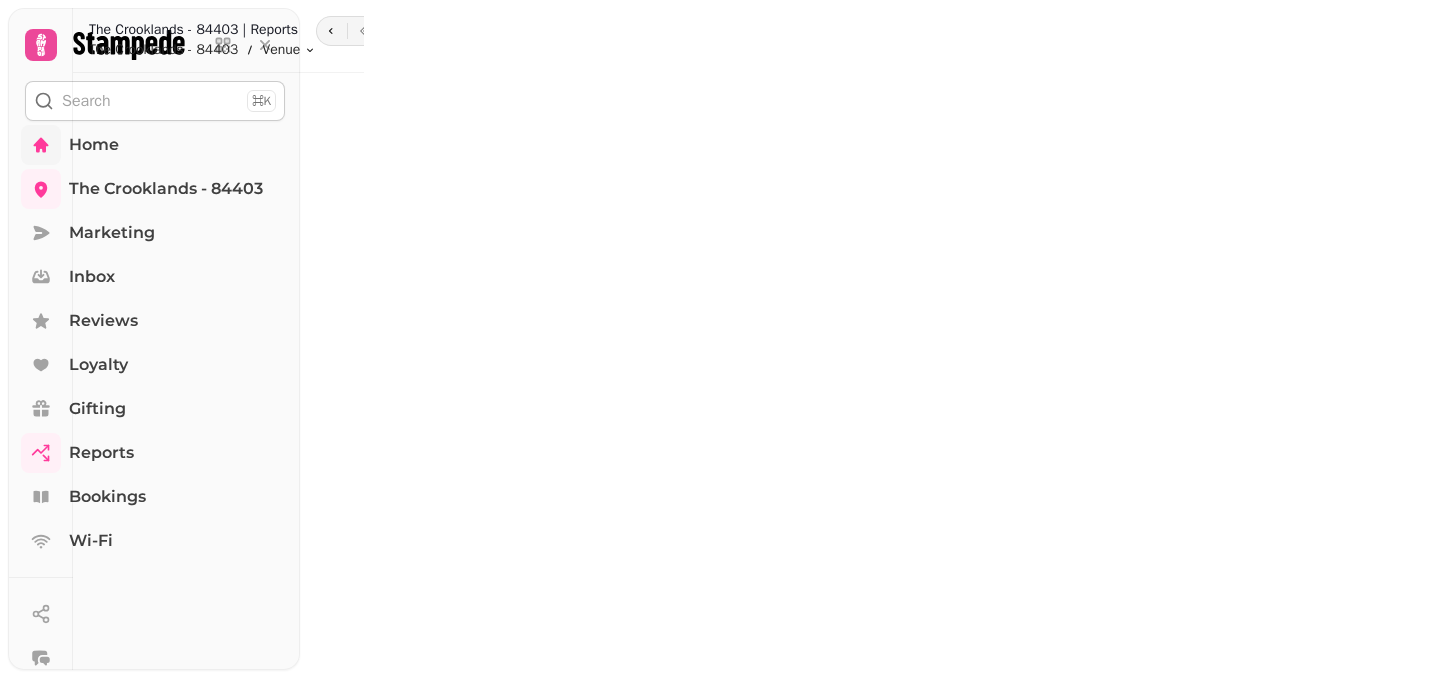 scroll, scrollTop: 0, scrollLeft: 0, axis: both 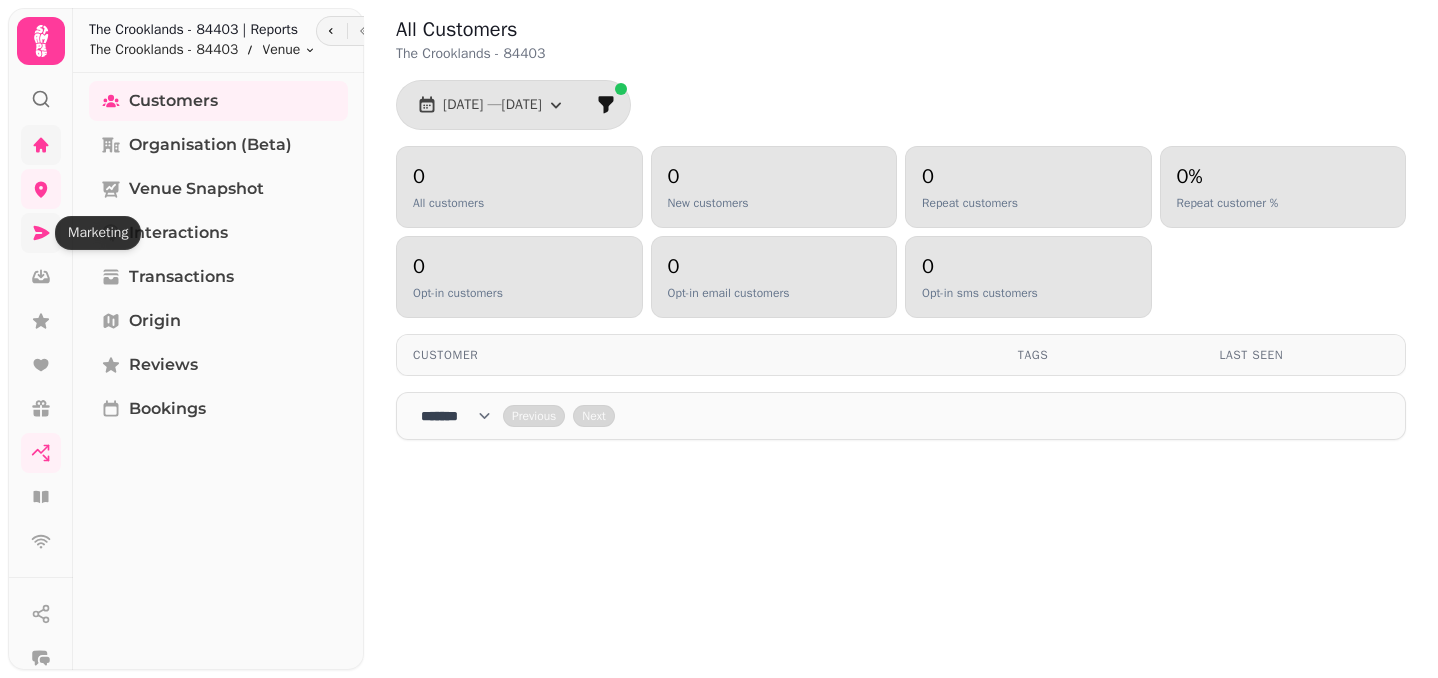 click 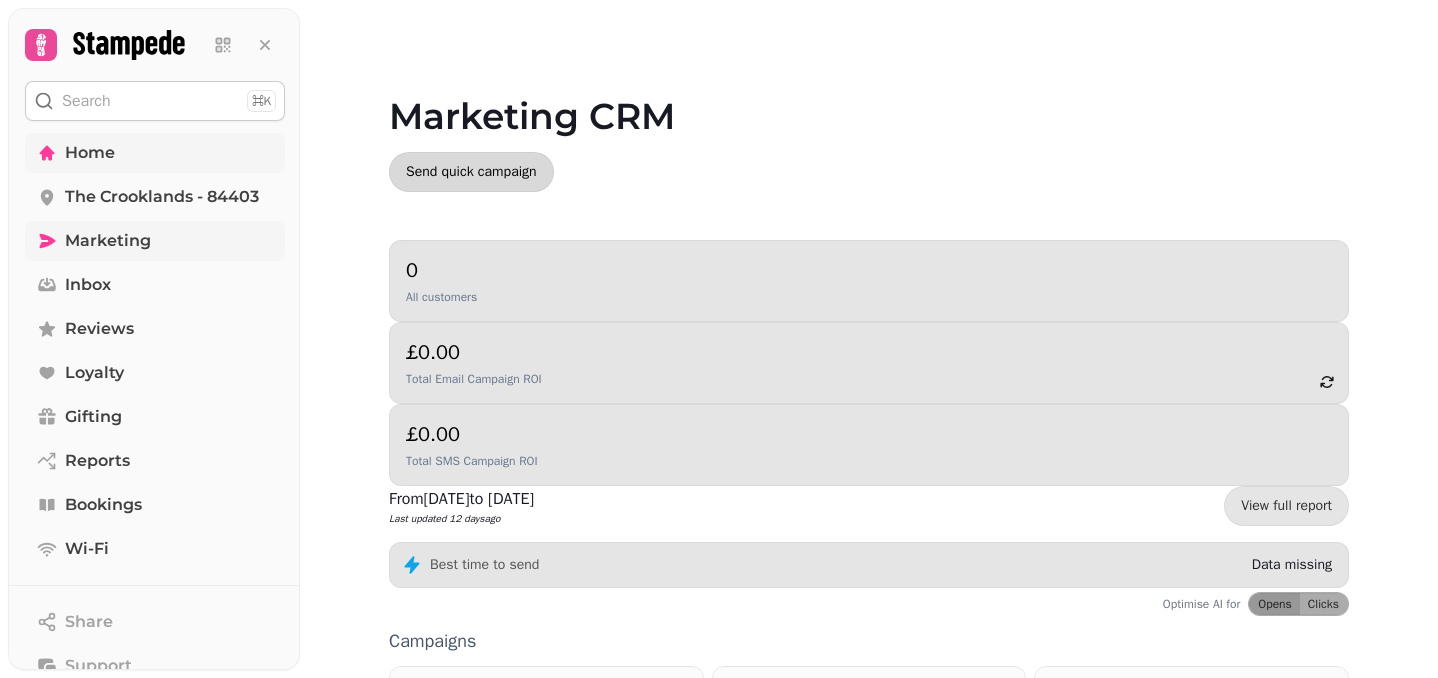 click on "Send quick campaign" at bounding box center (471, 172) 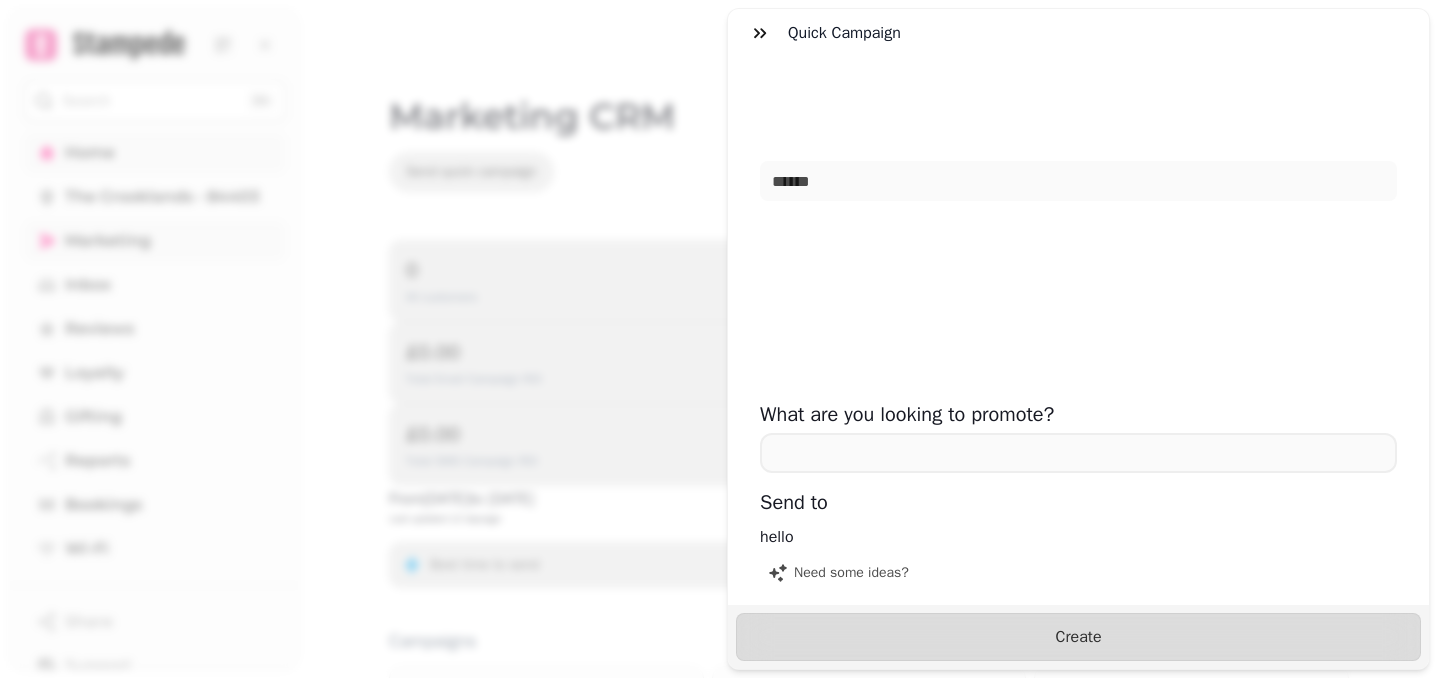 click on "Quick Campaign The Crooklands  What are you looking to promote? Send to hello Need some ideas? Create" at bounding box center [719, 355] 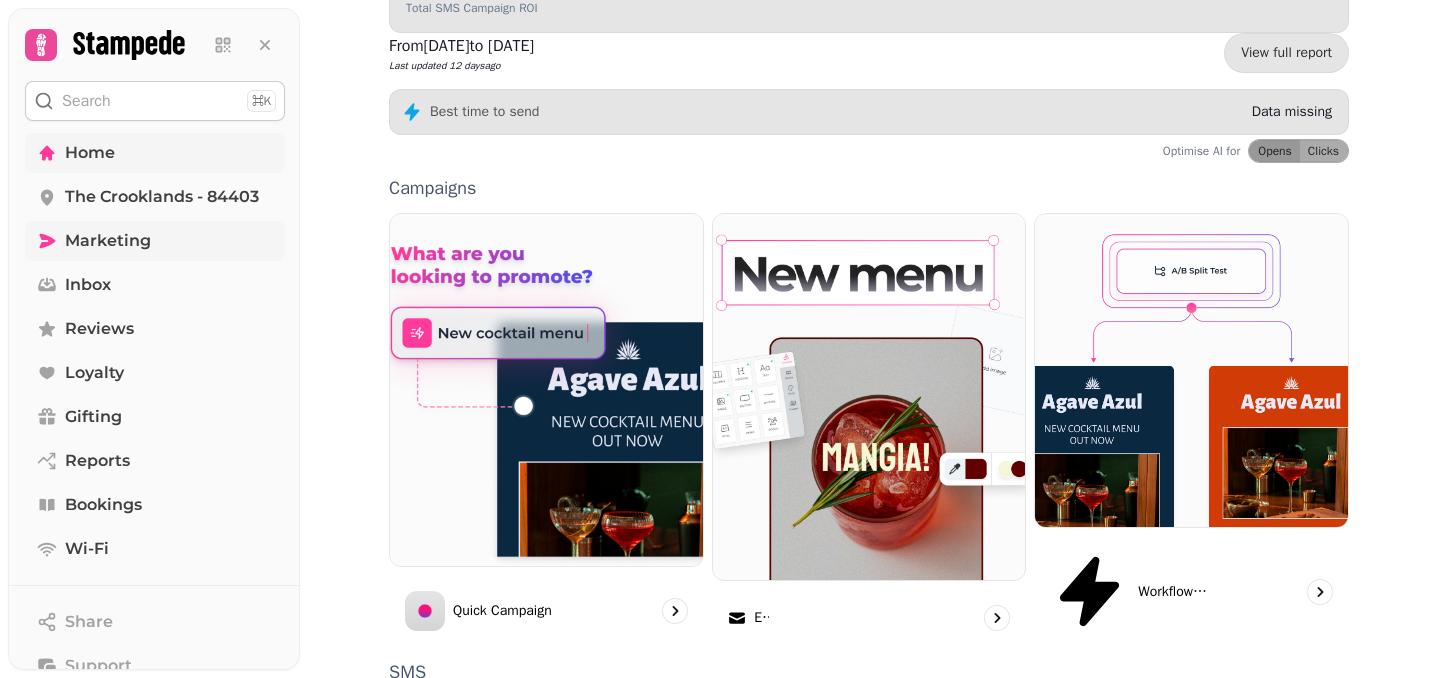 scroll, scrollTop: 570, scrollLeft: 0, axis: vertical 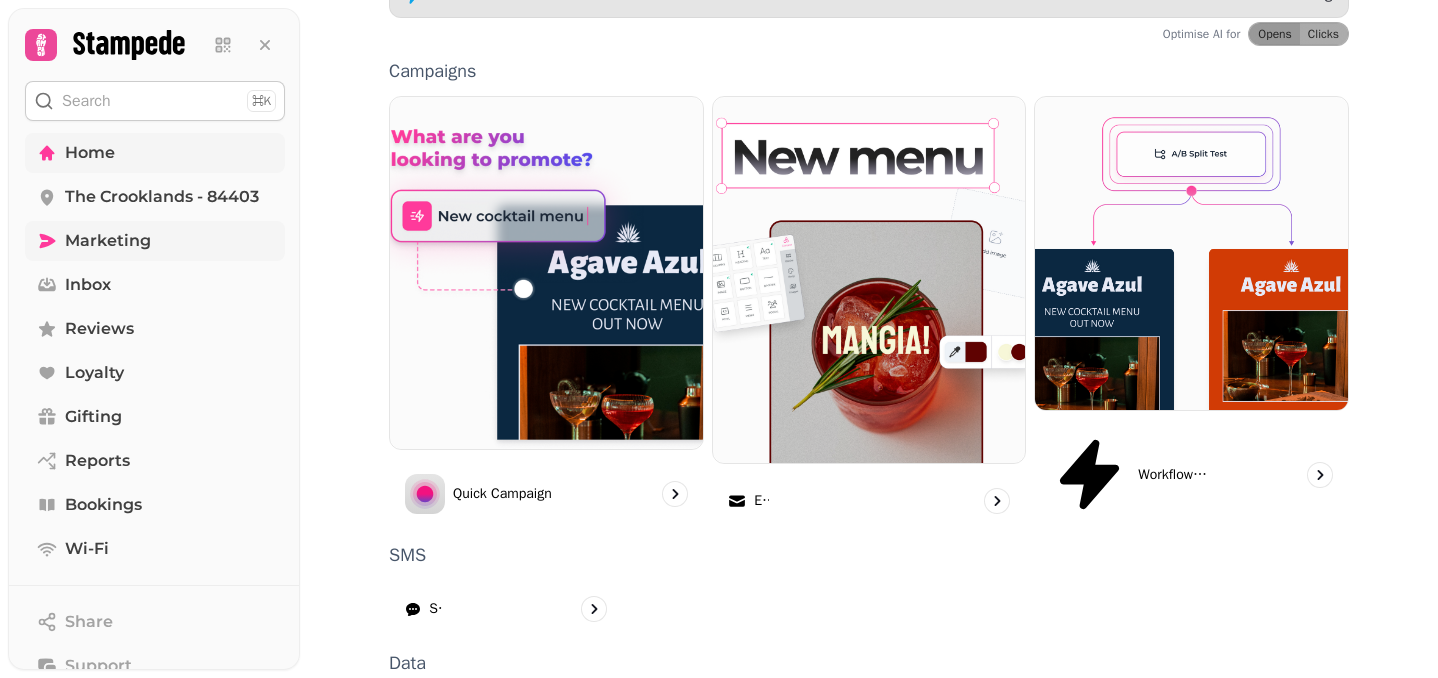 click on "Segments" at bounding box center (458, 721) 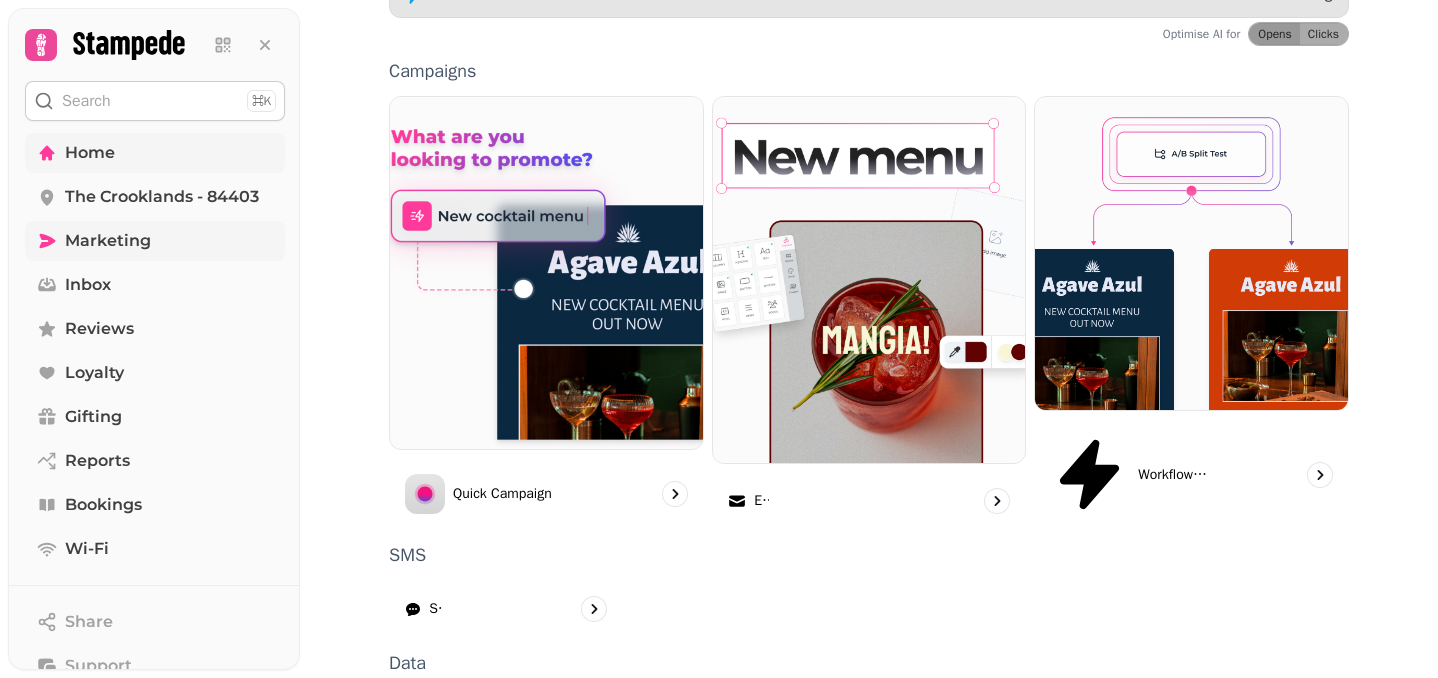 scroll, scrollTop: 0, scrollLeft: 0, axis: both 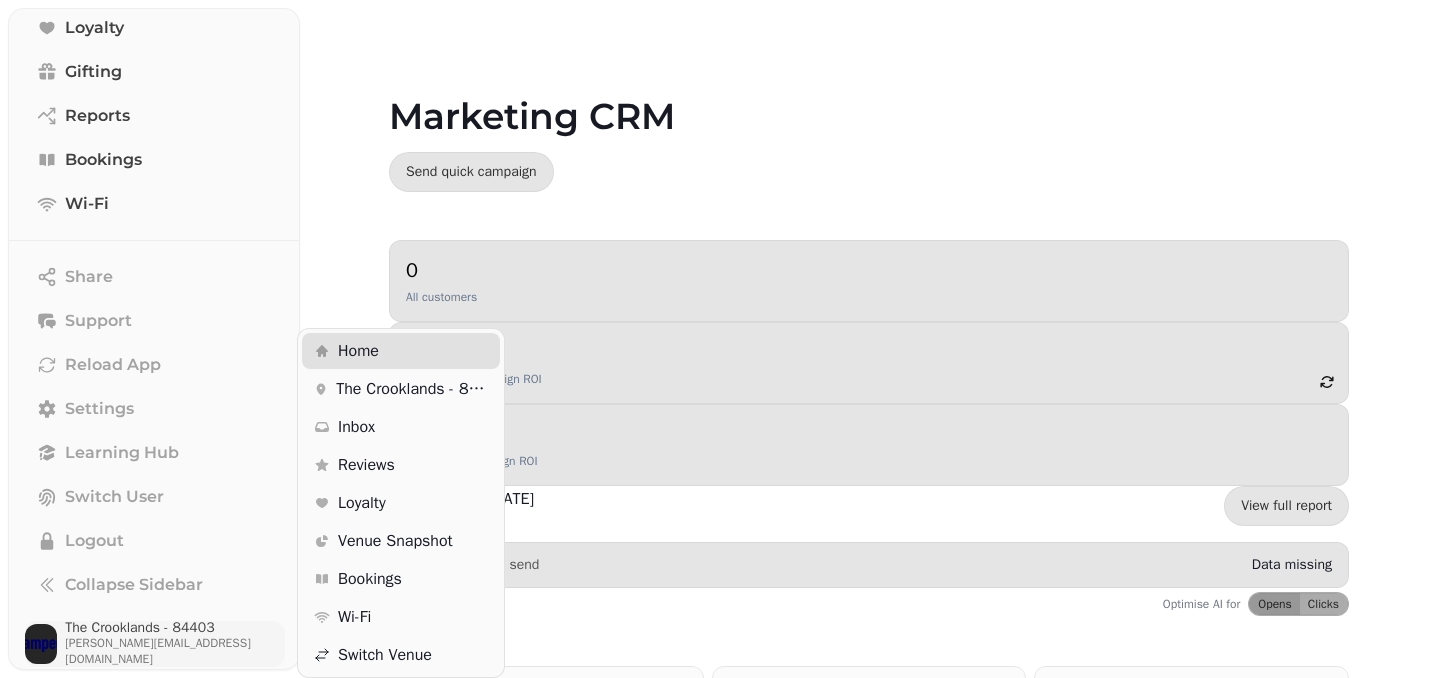 click on "The Crooklands - 84403" at bounding box center [175, 628] 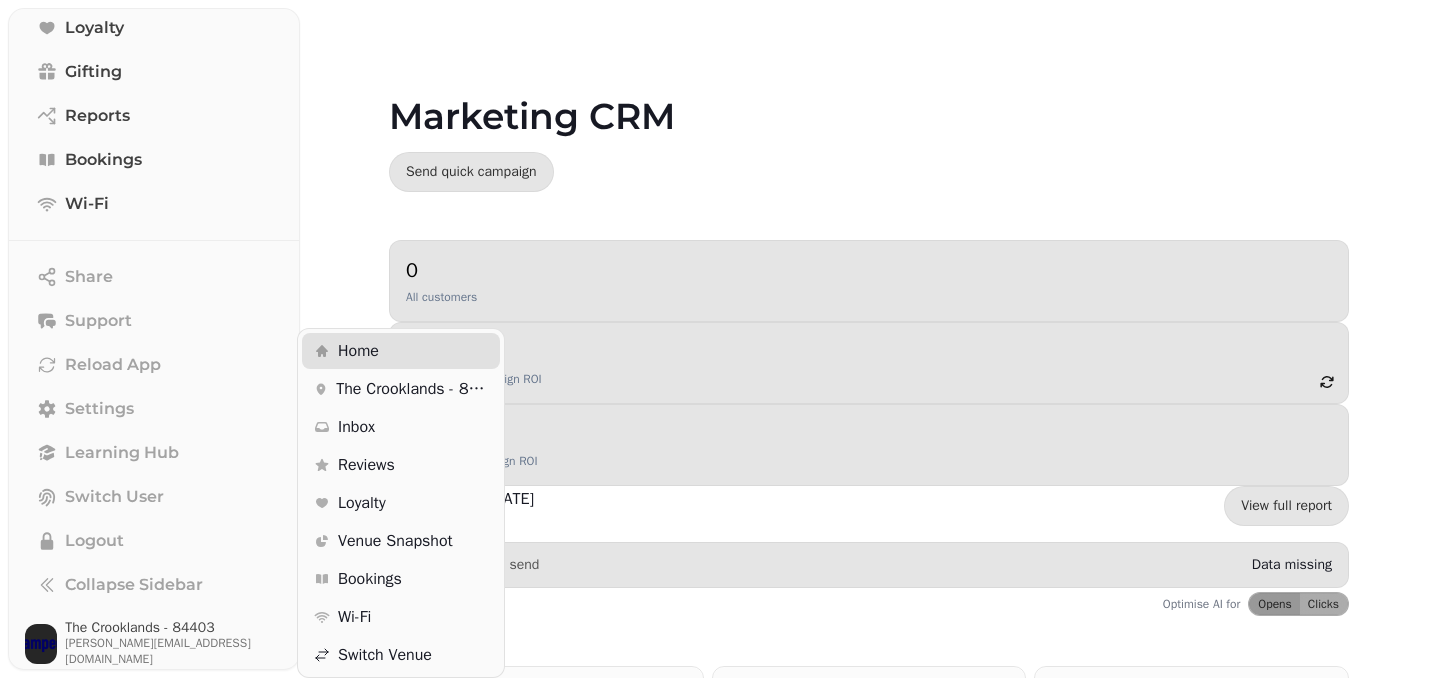 click on "Search ⌘K Home The Crooklands - 84403 Marketing Inbox Reviews Loyalty Gifting Reports Bookings Wi-Fi Share Support Reload App Settings Learning Hub Switch User Logout Collapse Sidebar The Crooklands - 84403 gemma@crooklands.com Marketing CRM Send quick campaign 0 All customers £0.00 Total Email Campaign ROI £0.00 Total SMS Campaign ROI From  Jul 2024  to   Jul 2025 Last updated   12 days  ago View full report Best time to send Data missing Optimise AI for Opens Clicks Campaigns Quick Campaign Email Workflows (coming soon) SMS SMS Data Segments Ideas Meta Upload Front of house / Website Menus Vouchers Forms" at bounding box center [719, 339] 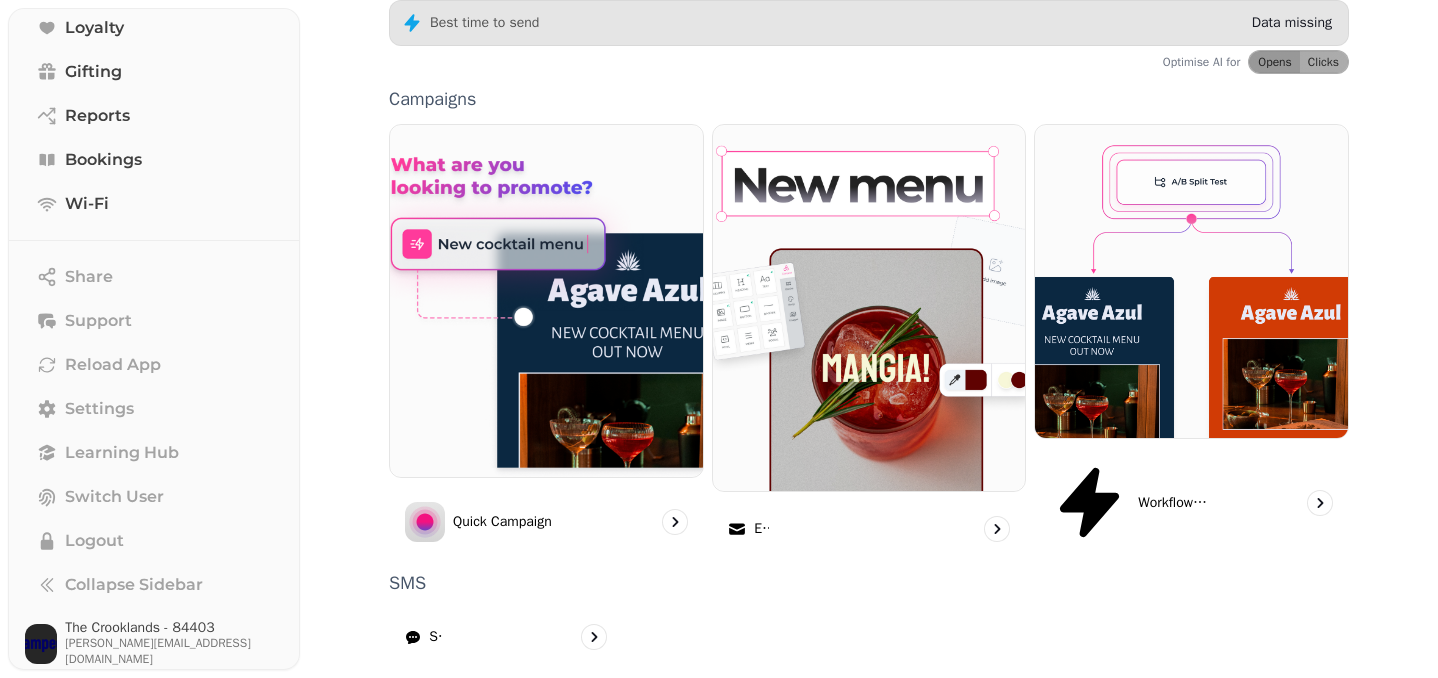 scroll, scrollTop: 570, scrollLeft: 0, axis: vertical 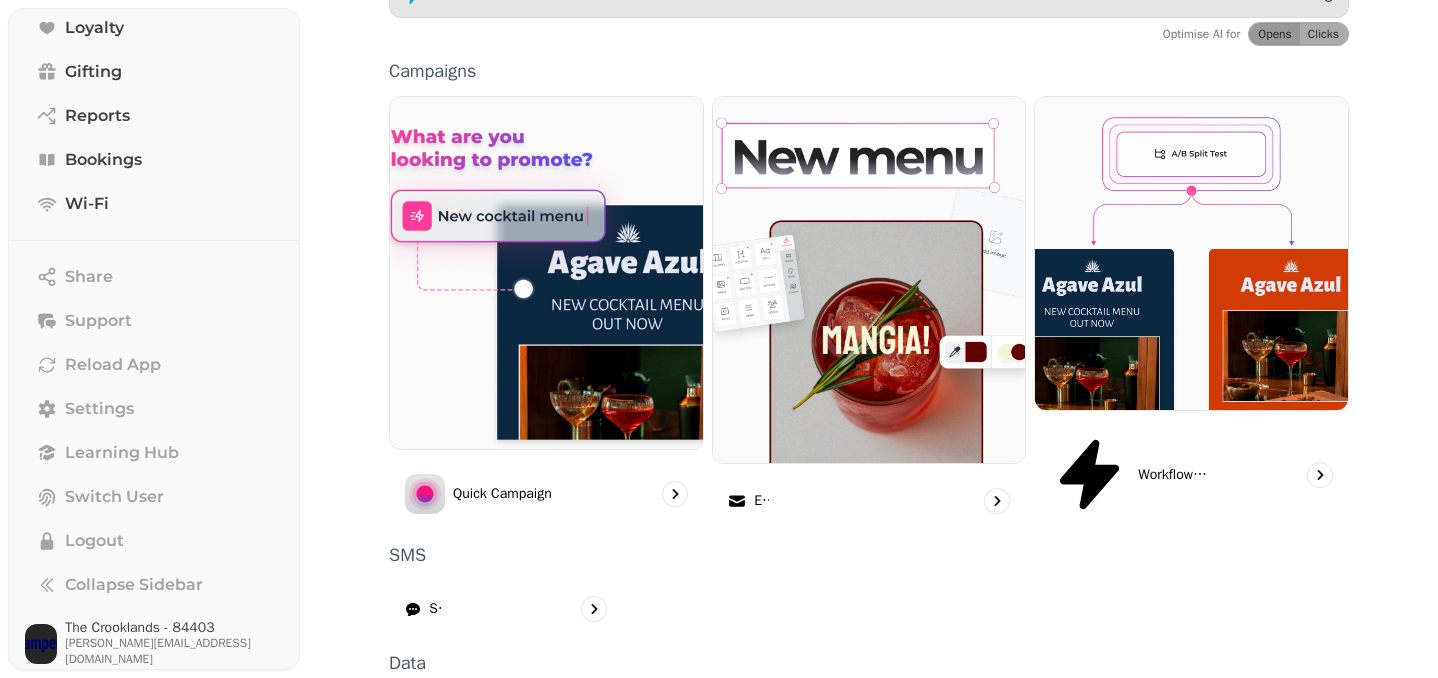 click on "Upload" at bounding box center (1171, 717) 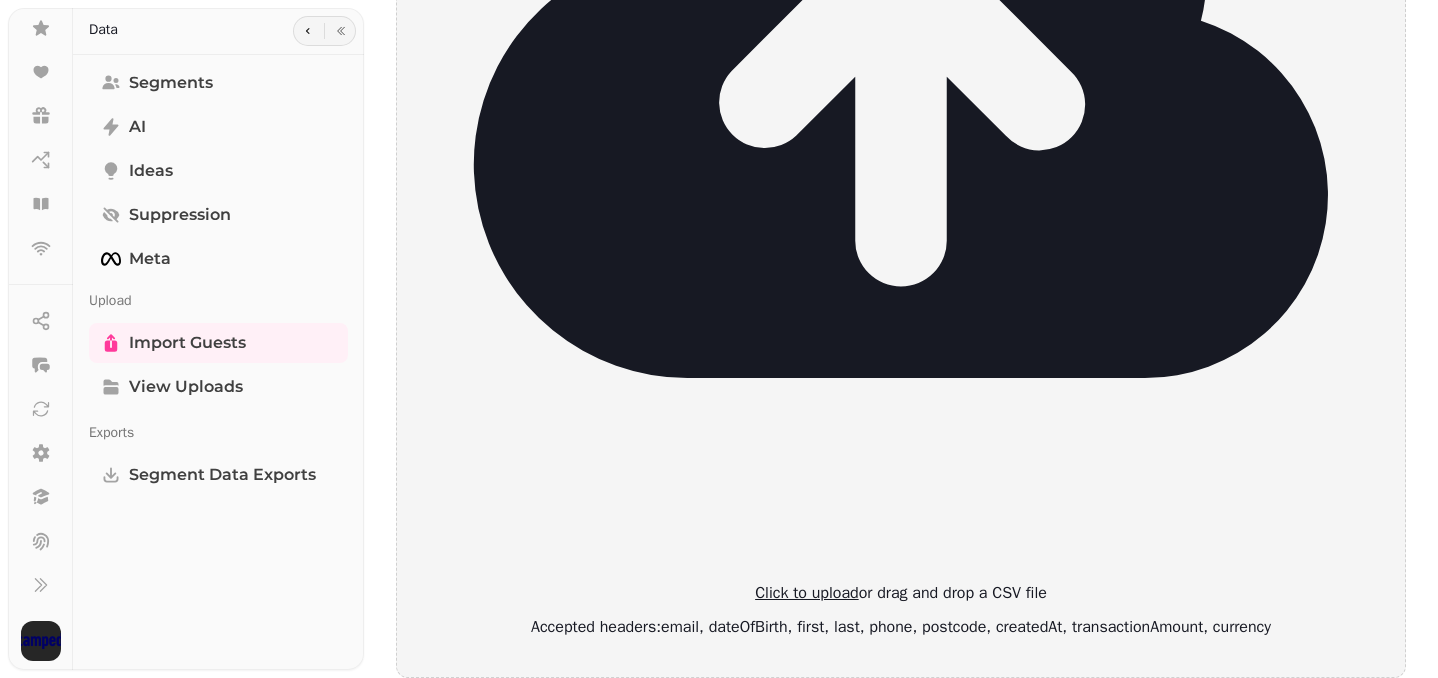 scroll, scrollTop: 0, scrollLeft: 0, axis: both 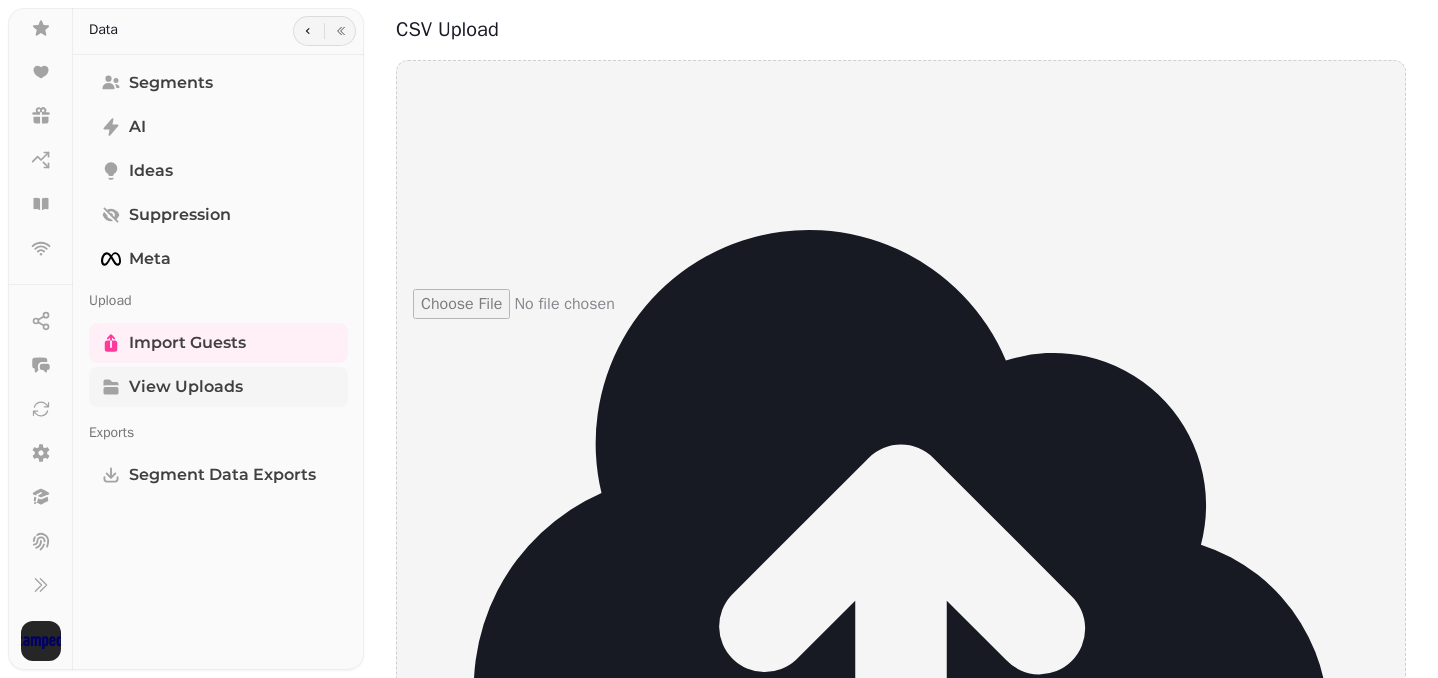 click on "View Uploads" at bounding box center (218, 387) 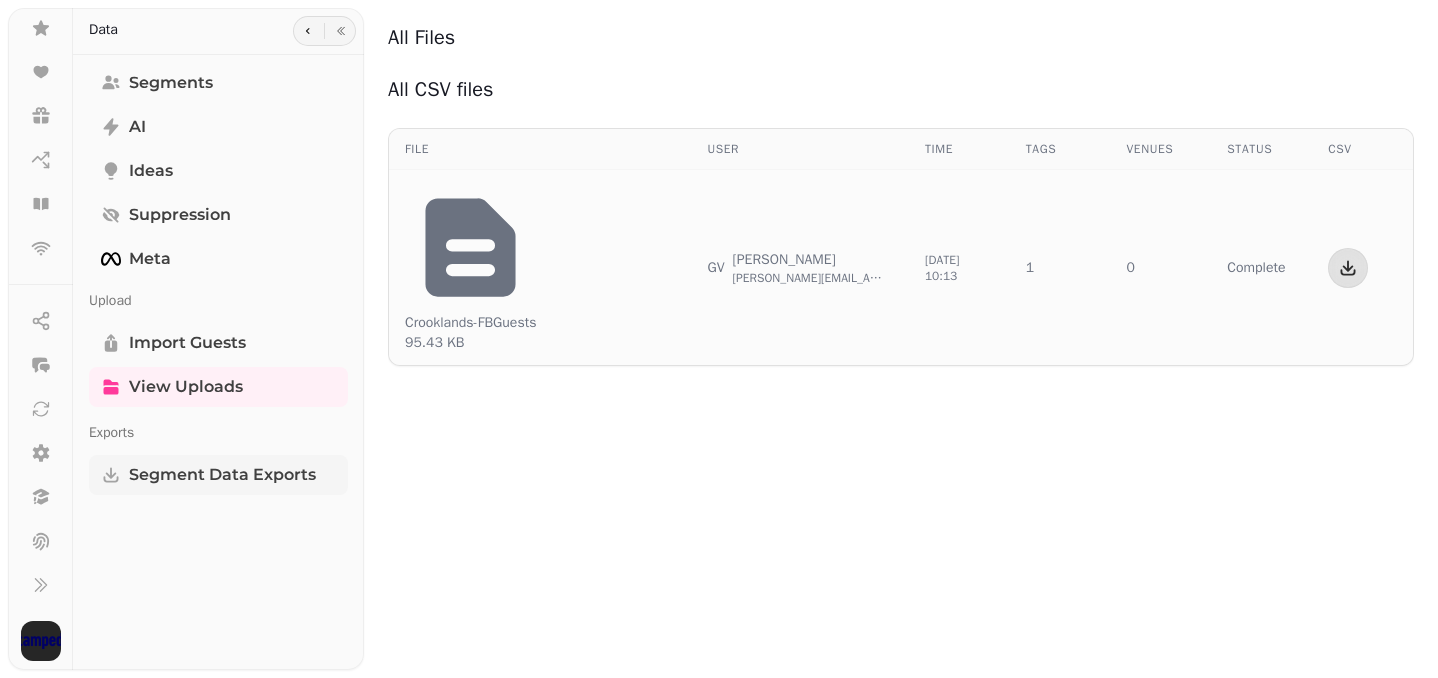 click on "Segment Data Exports" at bounding box center [222, 475] 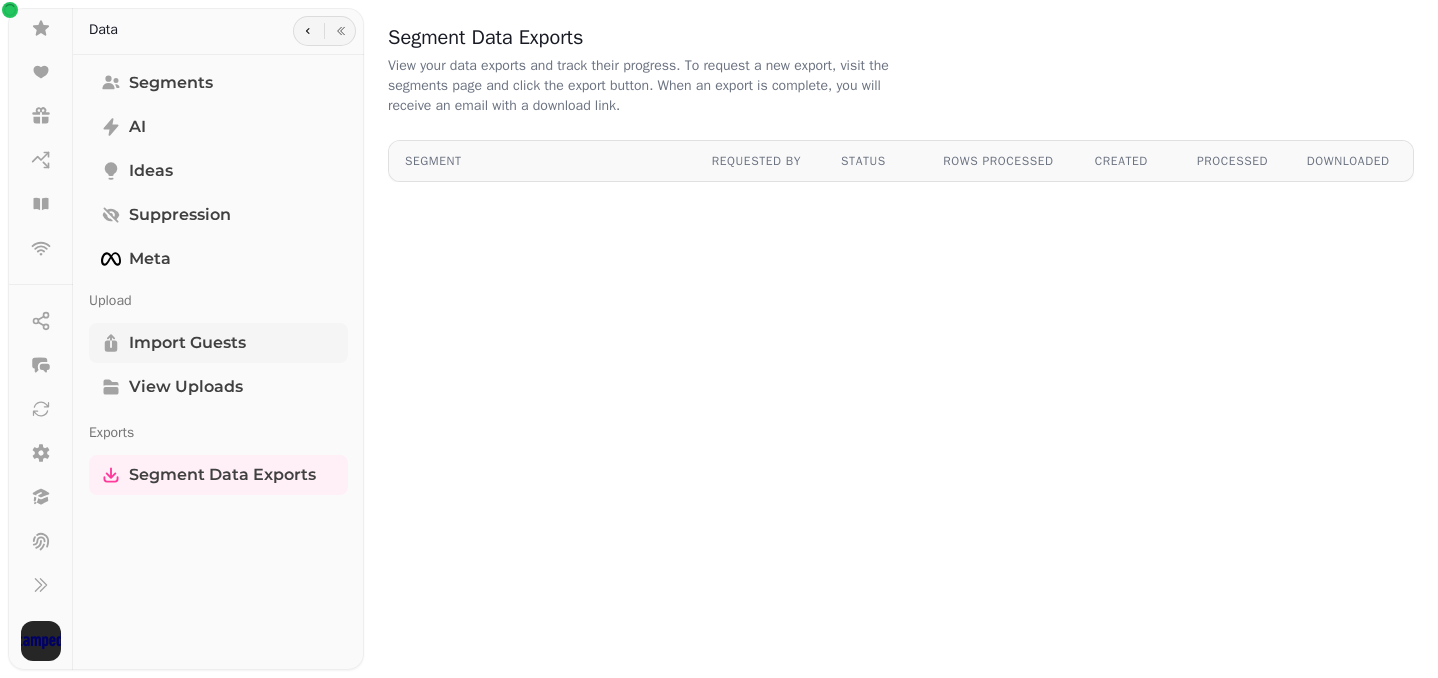 click on "Import Guests" at bounding box center [187, 343] 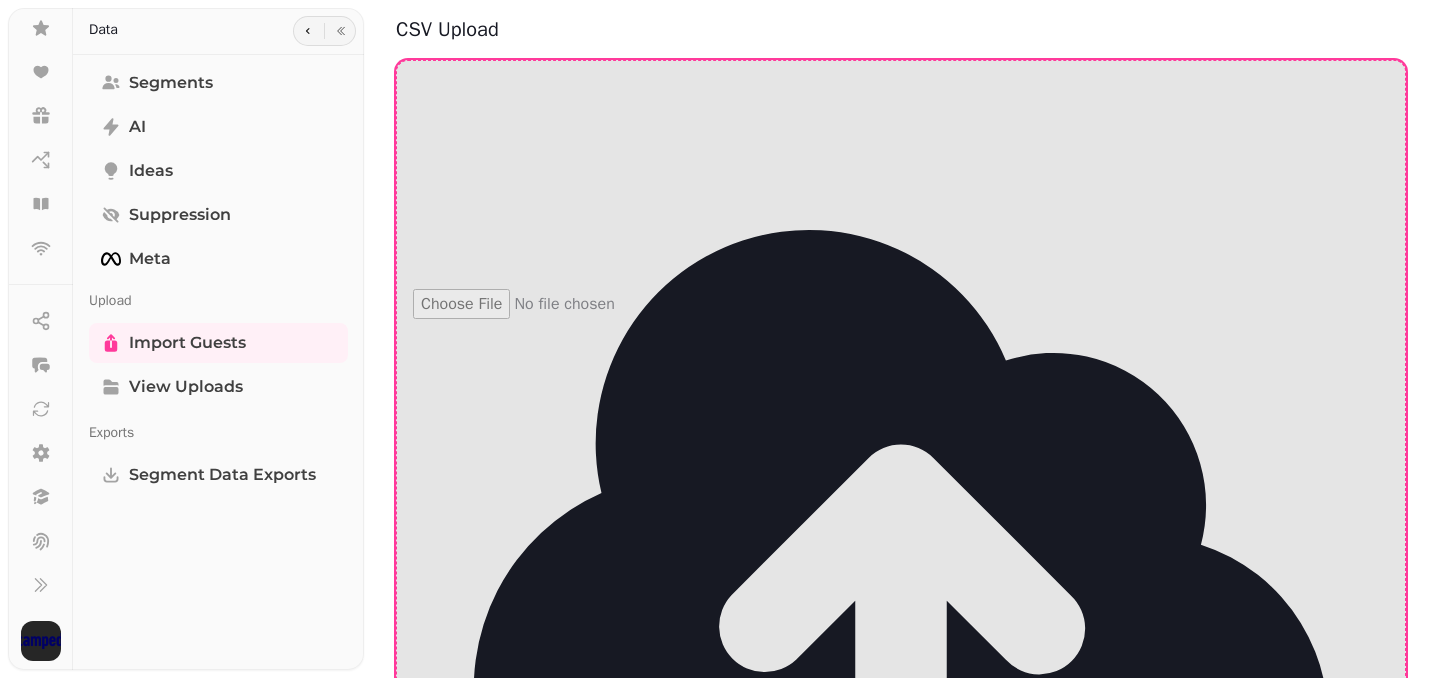 click on "Click to upload  or drag and drop a CSV file Accepted headers:  email, dateOfBirth, first, last, phone, postcode, createdAt, transactionAmount, currency" at bounding box center (866, 745) 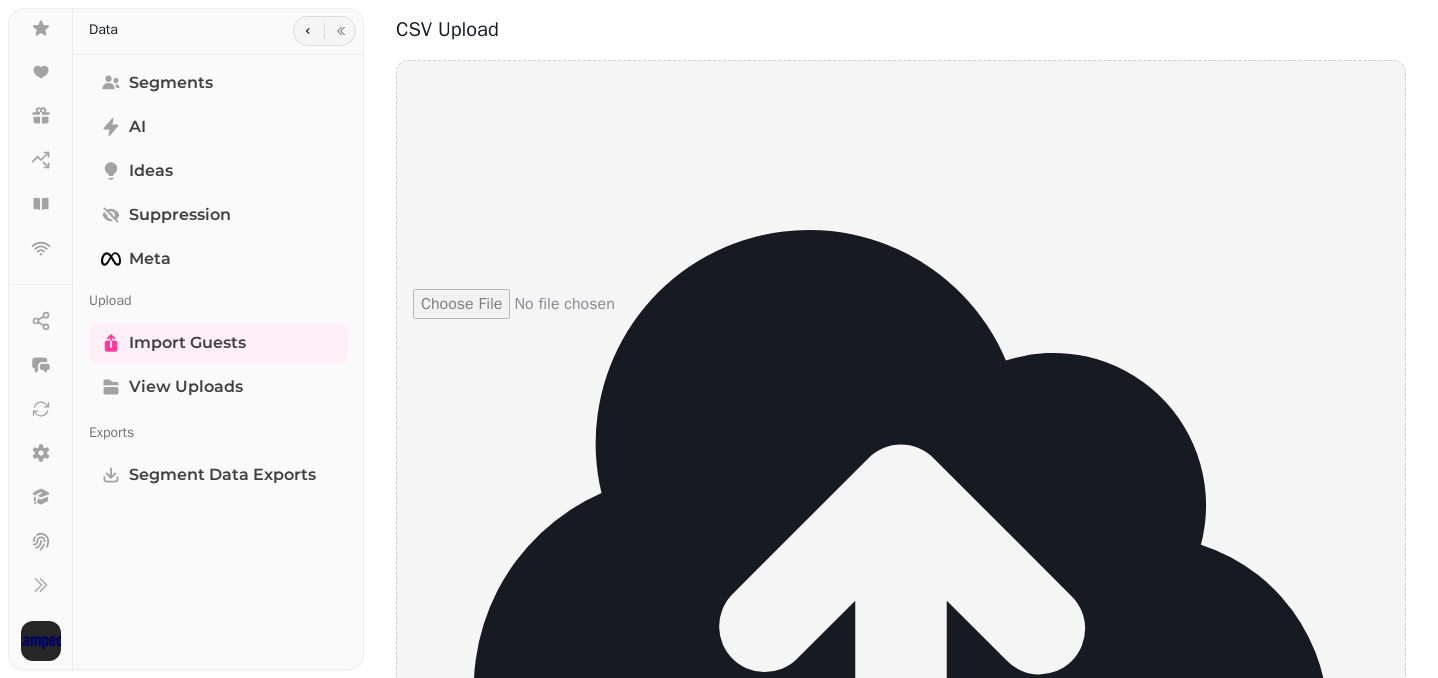 type 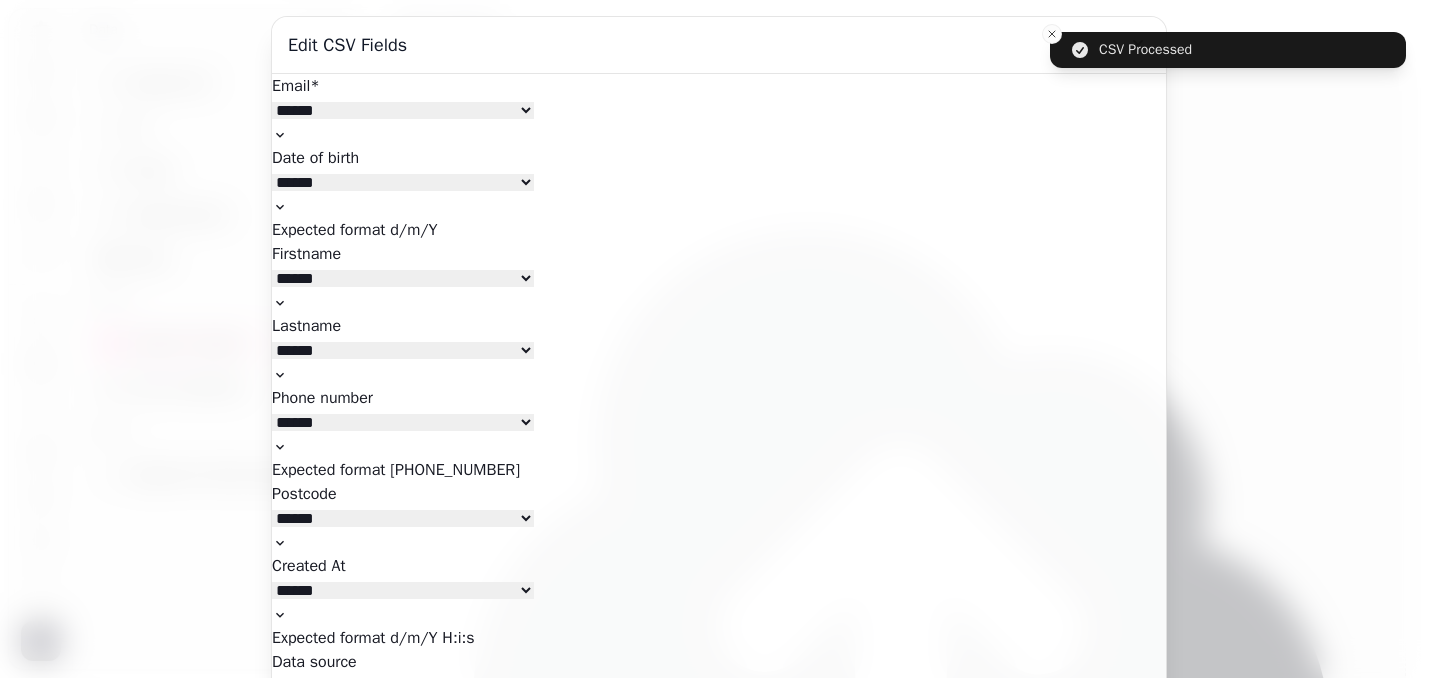 click on "**********" at bounding box center [403, 110] 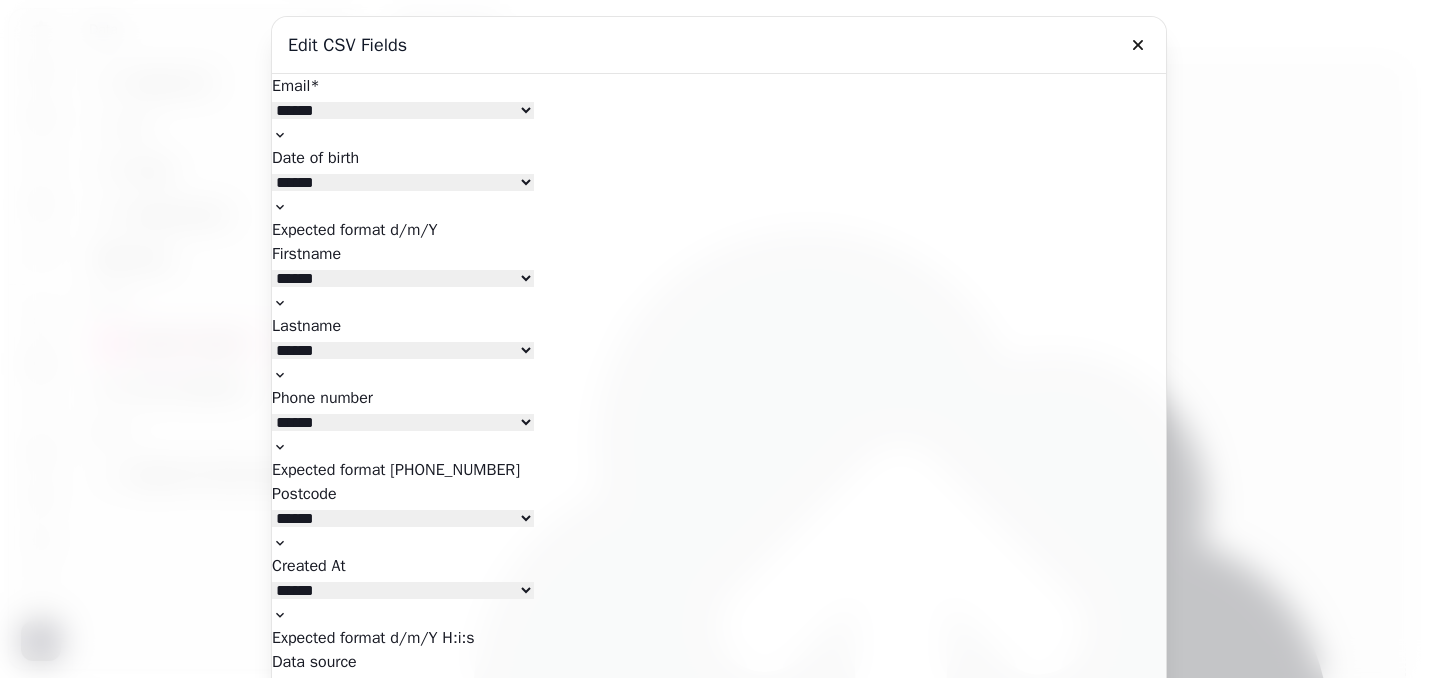 select on "**********" 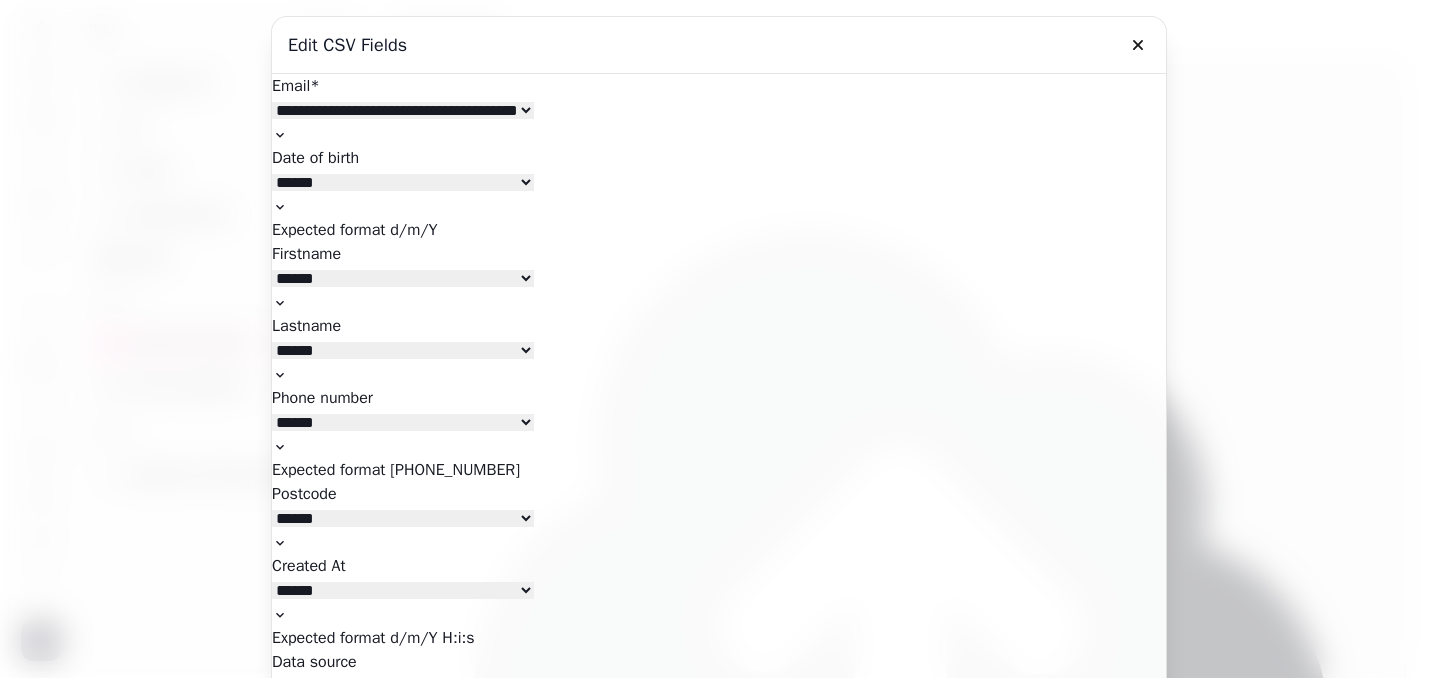 click on "**********" at bounding box center (403, 278) 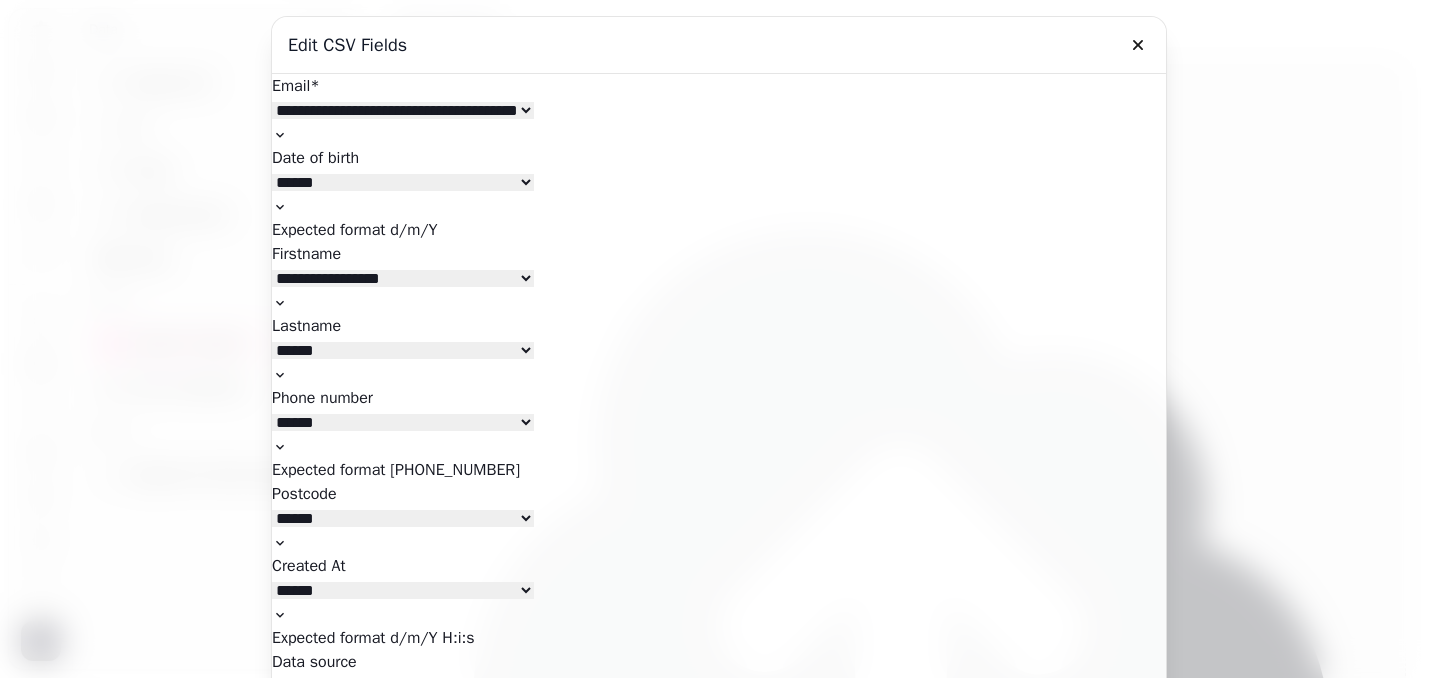 click on "**********" at bounding box center (403, 350) 